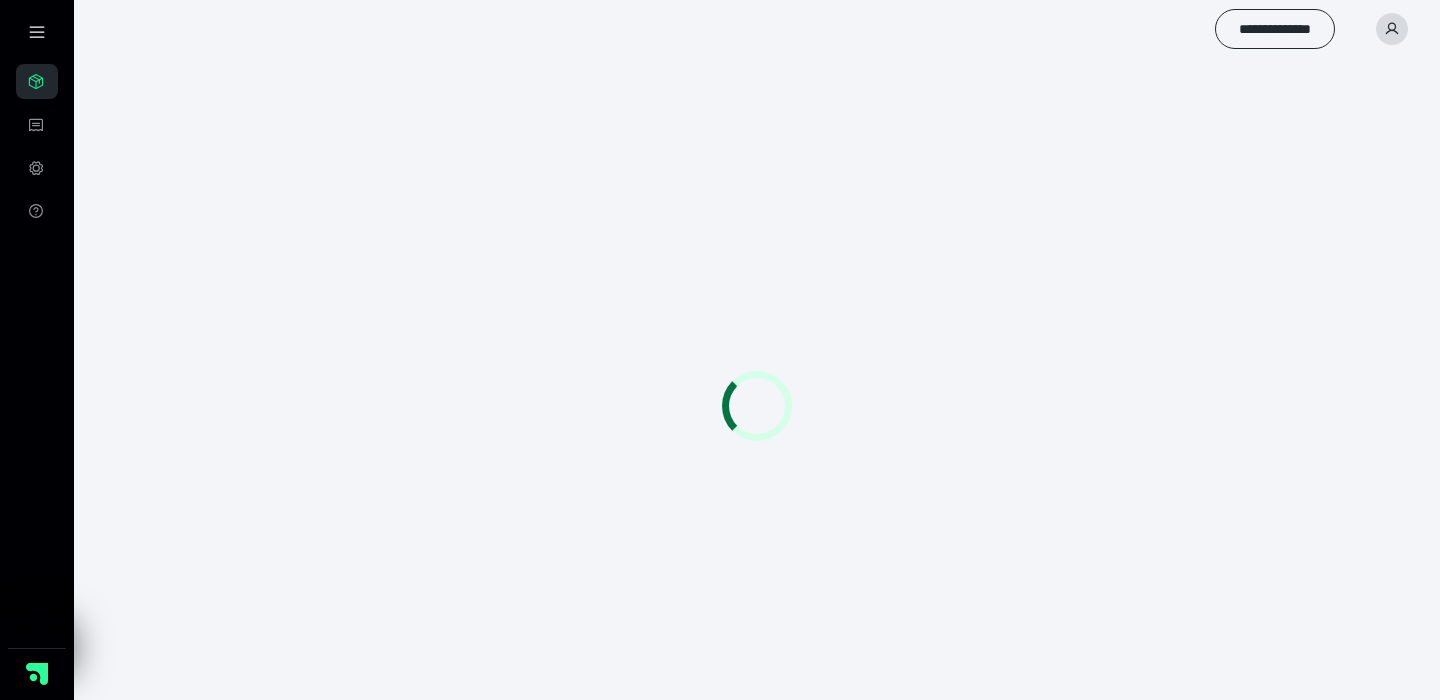 scroll, scrollTop: 0, scrollLeft: 0, axis: both 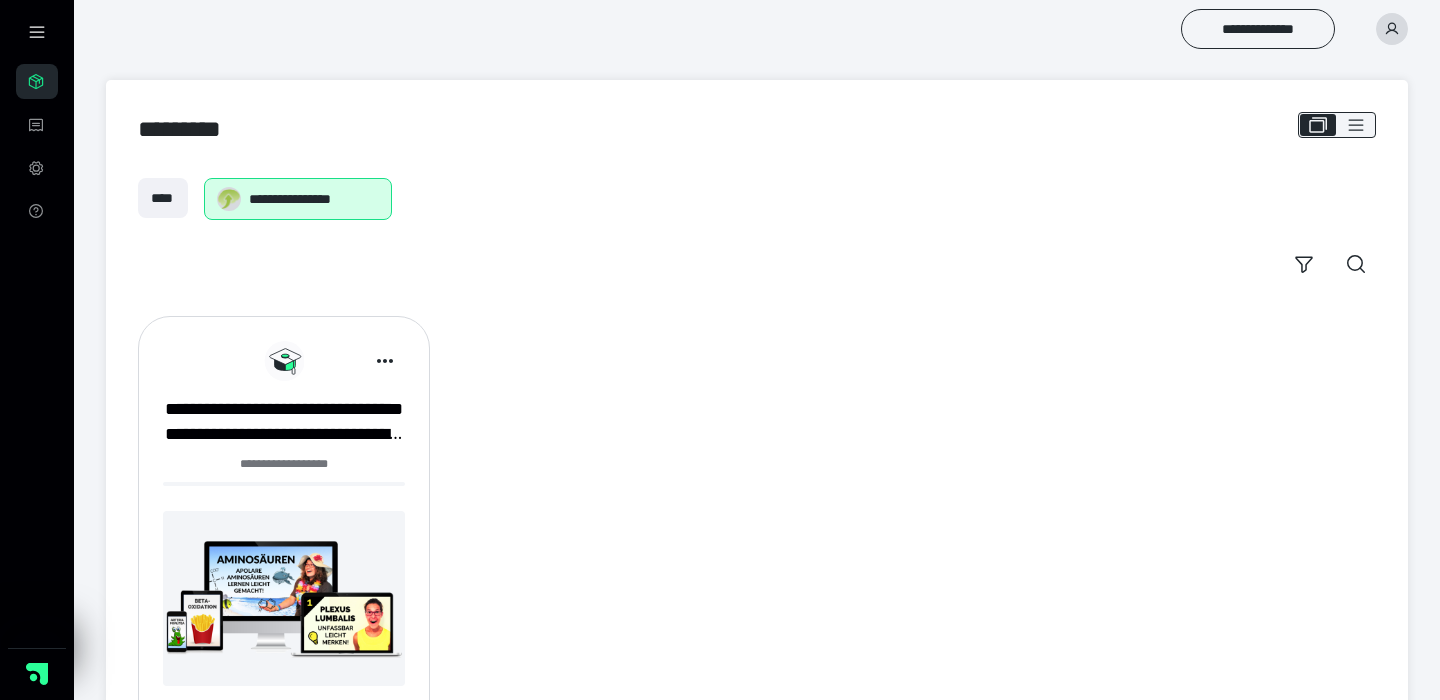 click at bounding box center [284, 598] 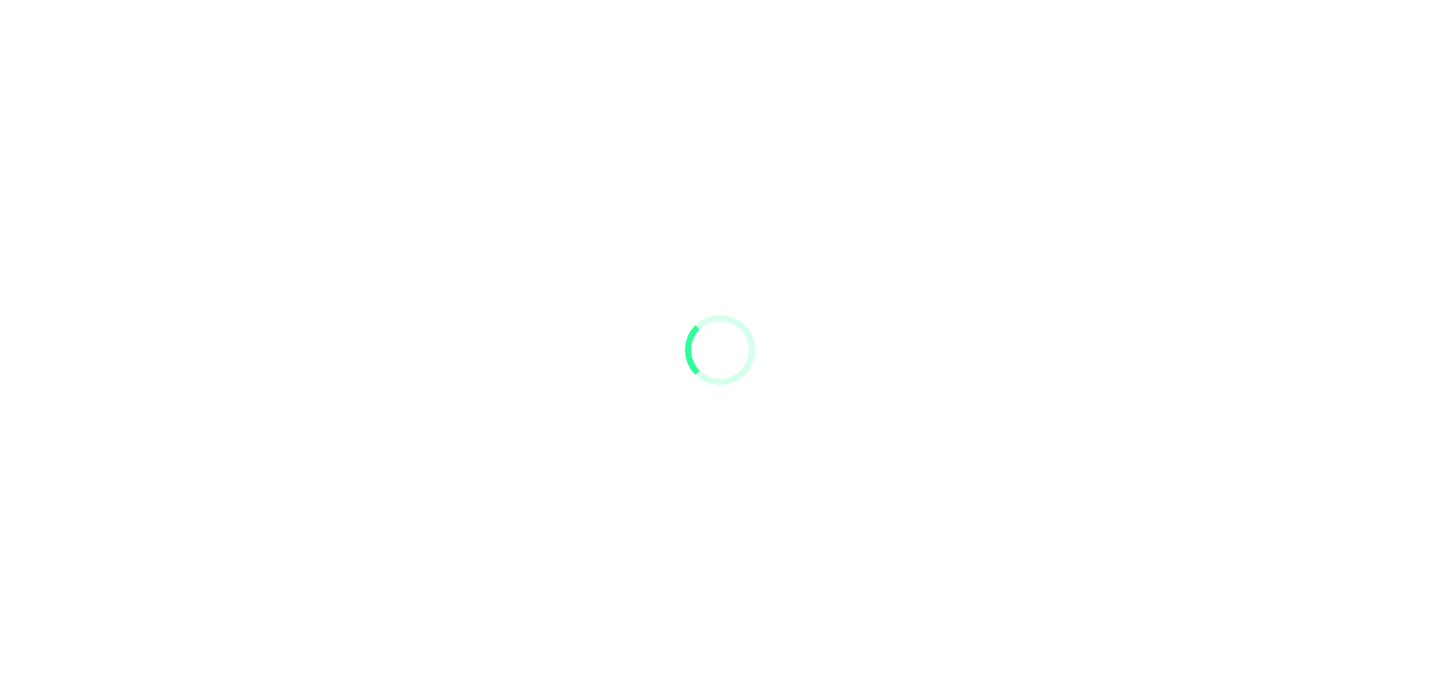 scroll, scrollTop: 0, scrollLeft: 0, axis: both 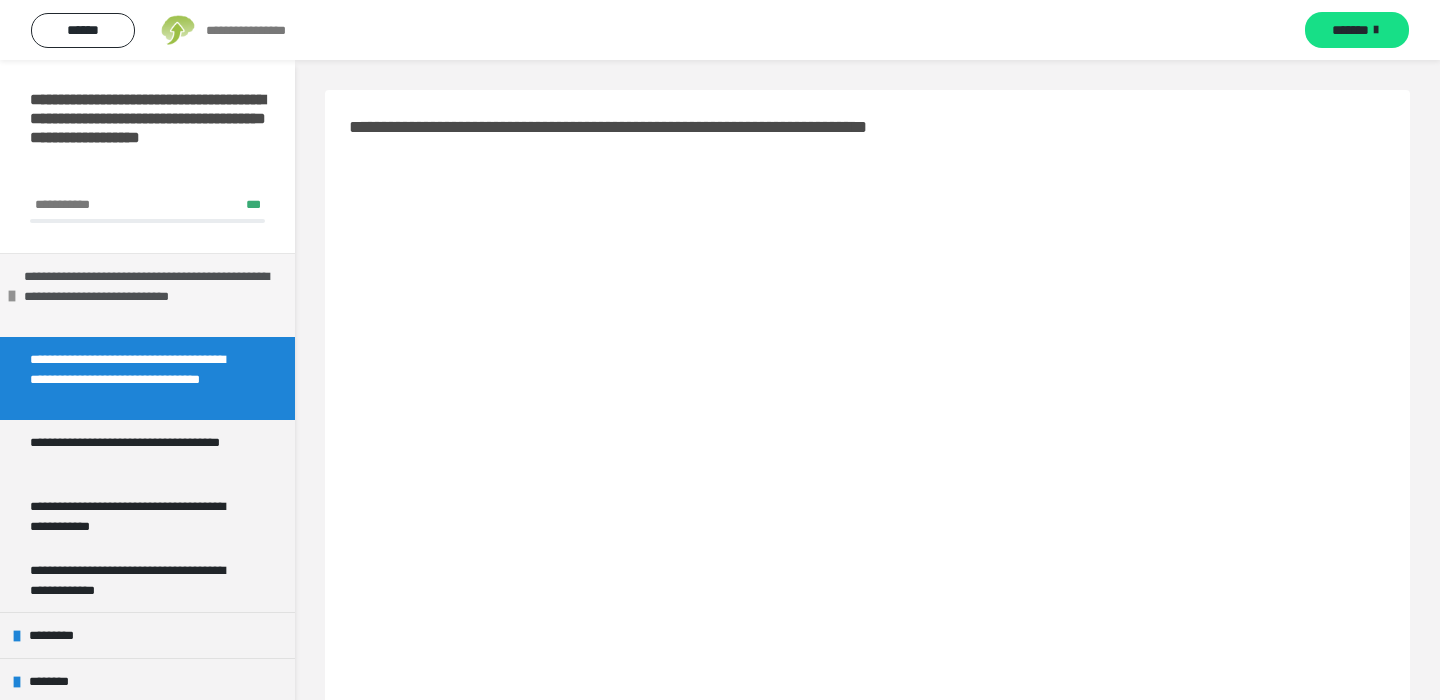 click at bounding box center [12, 296] 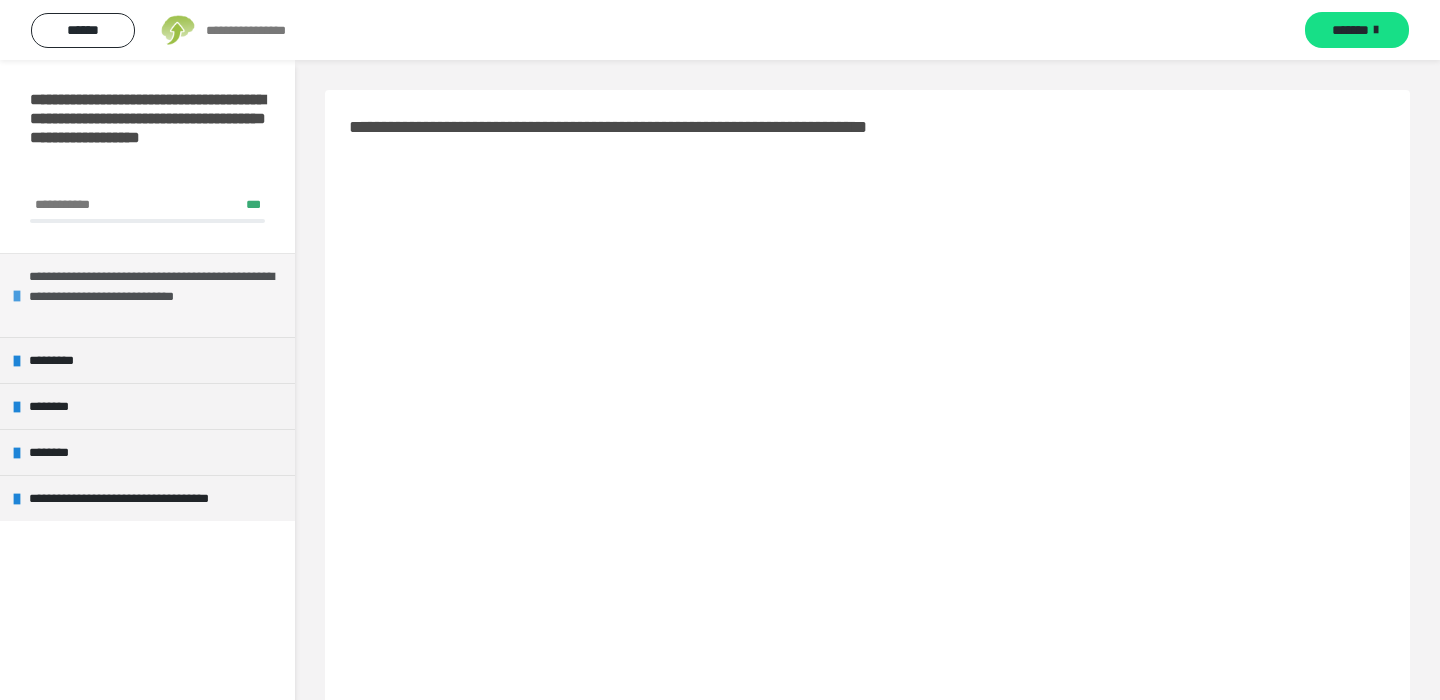 click on "**********" at bounding box center [147, 295] 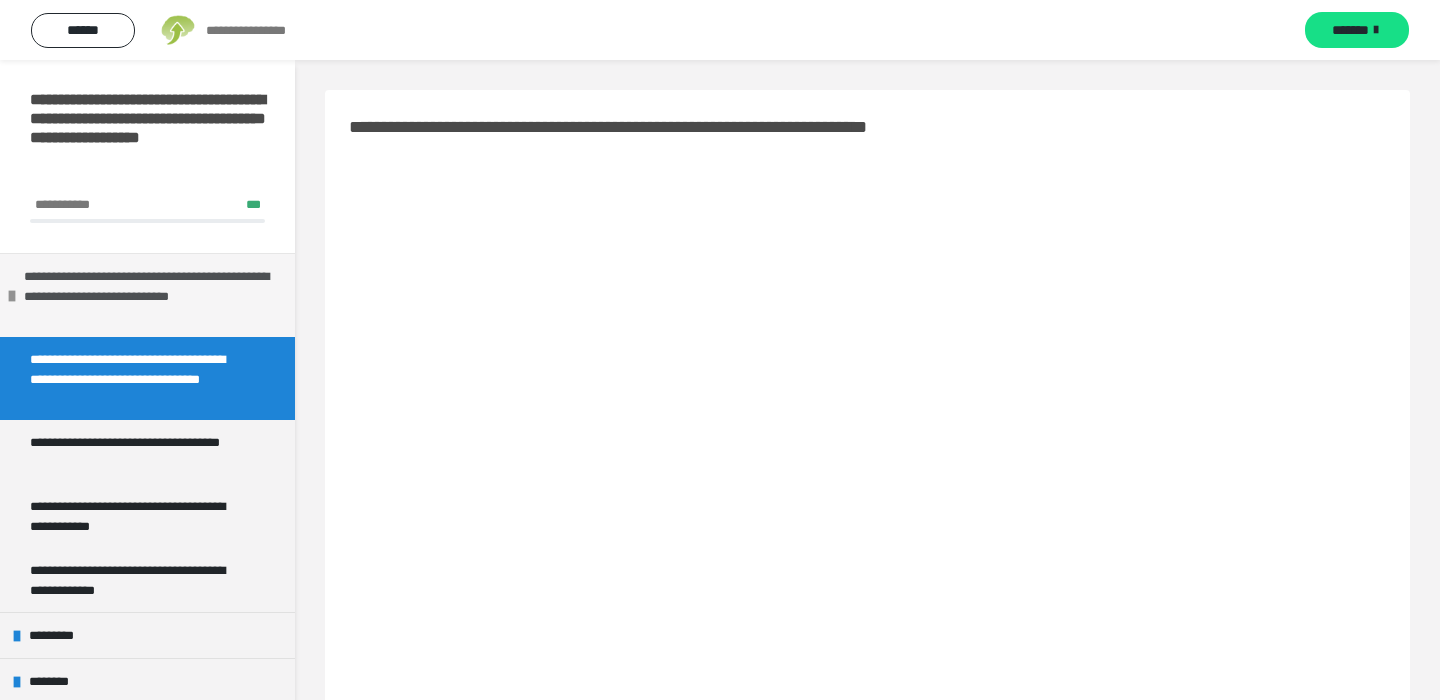 click at bounding box center (12, 296) 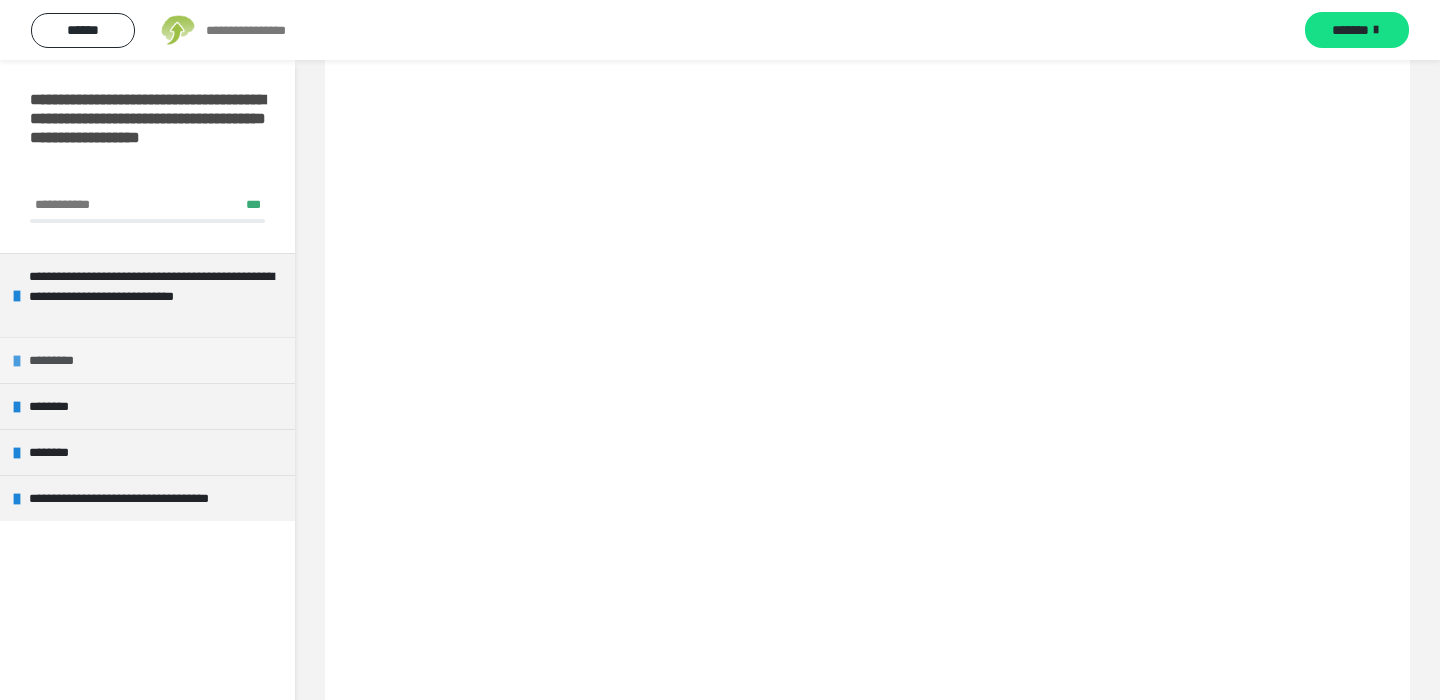 scroll, scrollTop: 115, scrollLeft: 0, axis: vertical 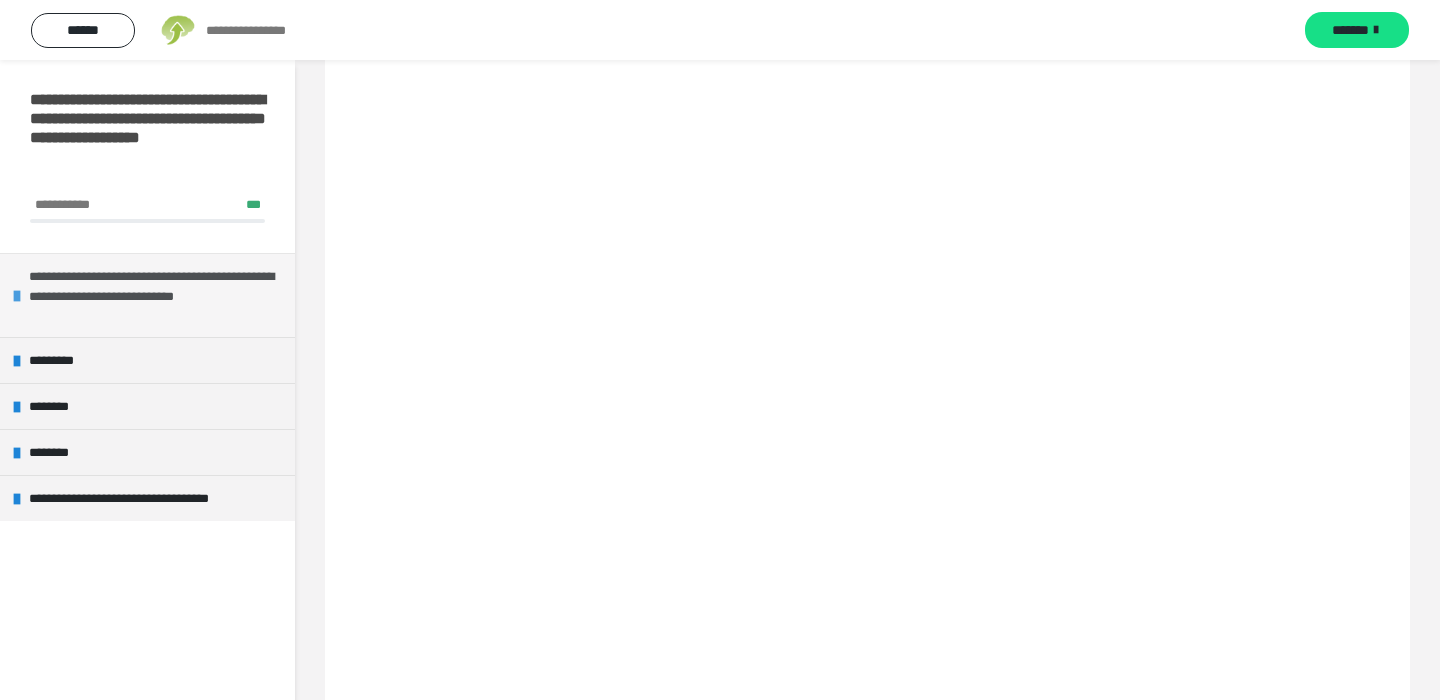click on "**********" at bounding box center [157, 295] 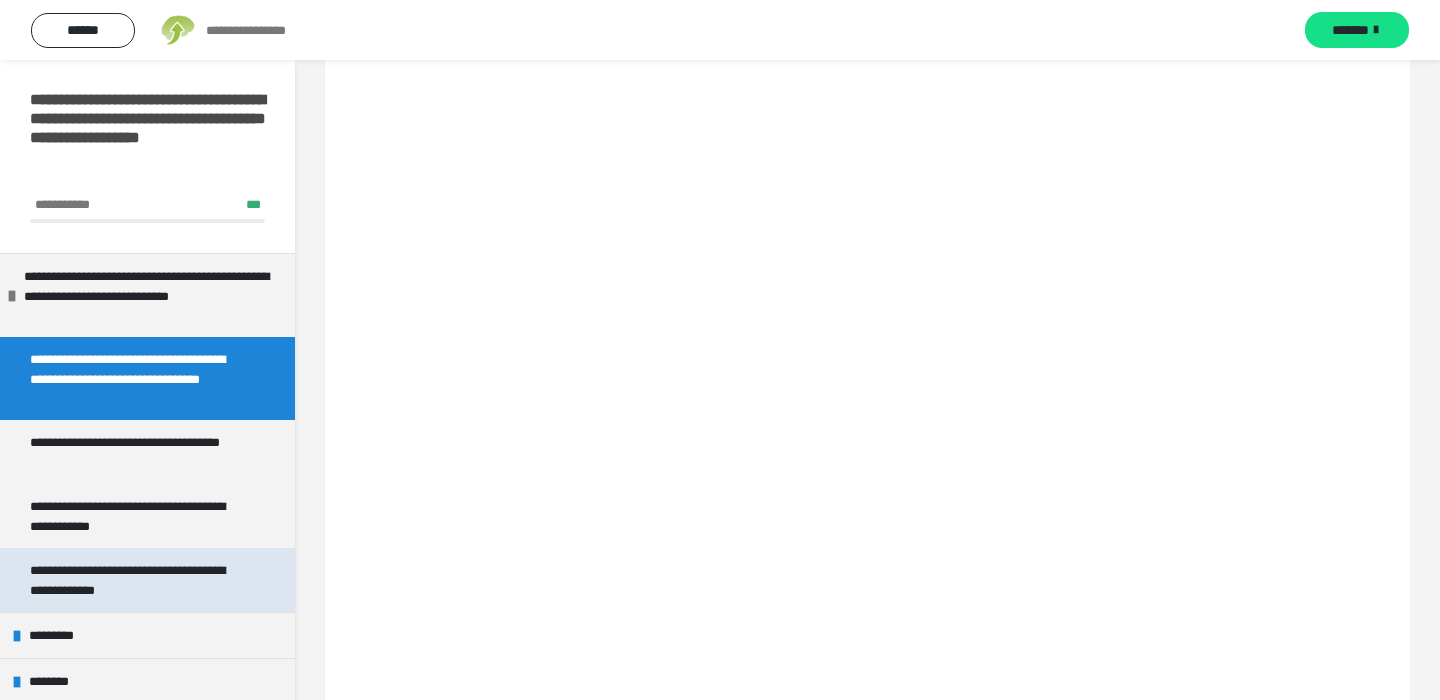 click on "**********" at bounding box center (139, 580) 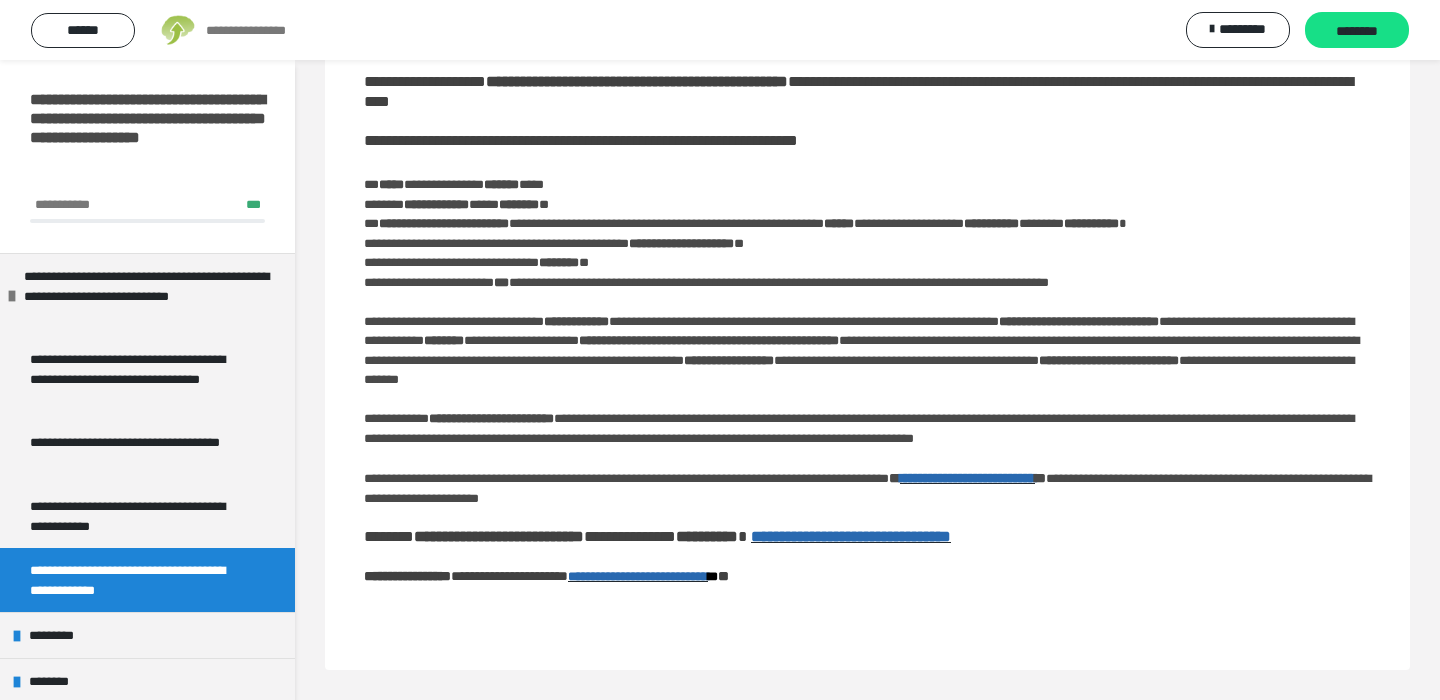 scroll, scrollTop: 83, scrollLeft: 0, axis: vertical 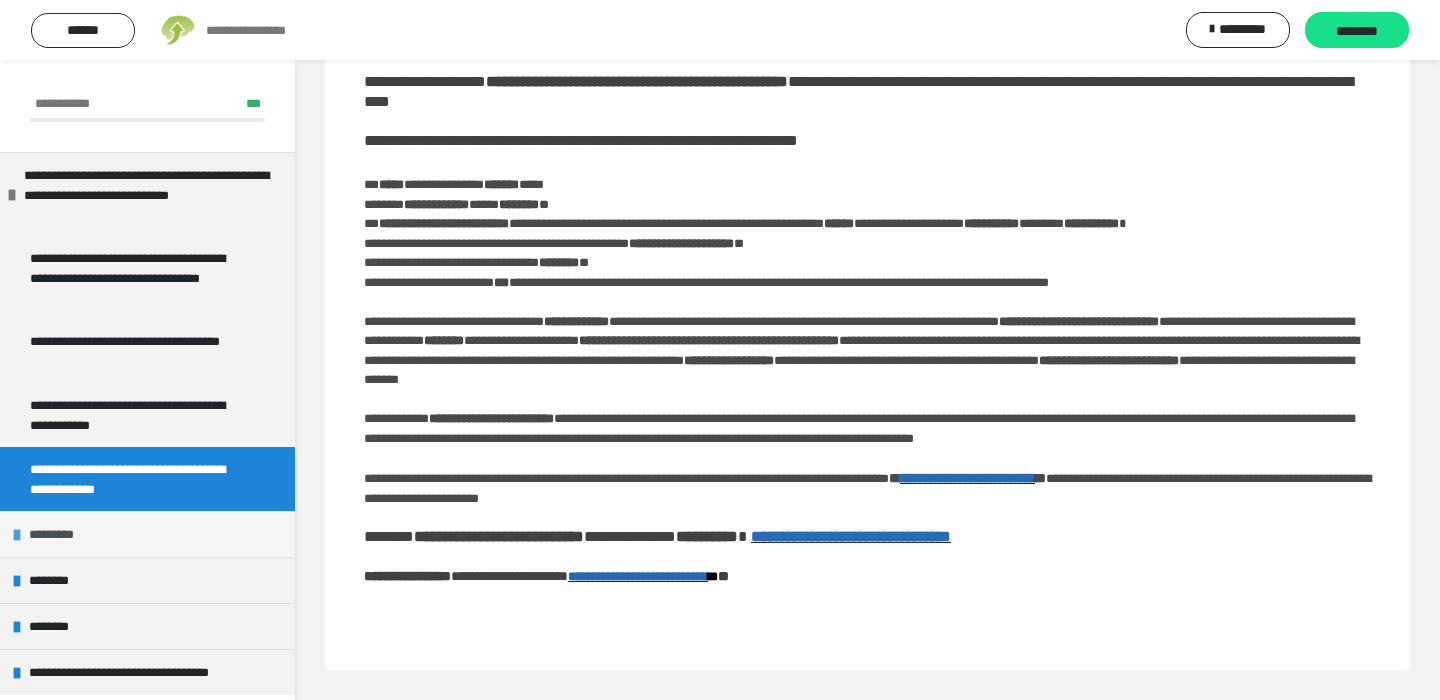click at bounding box center [17, 535] 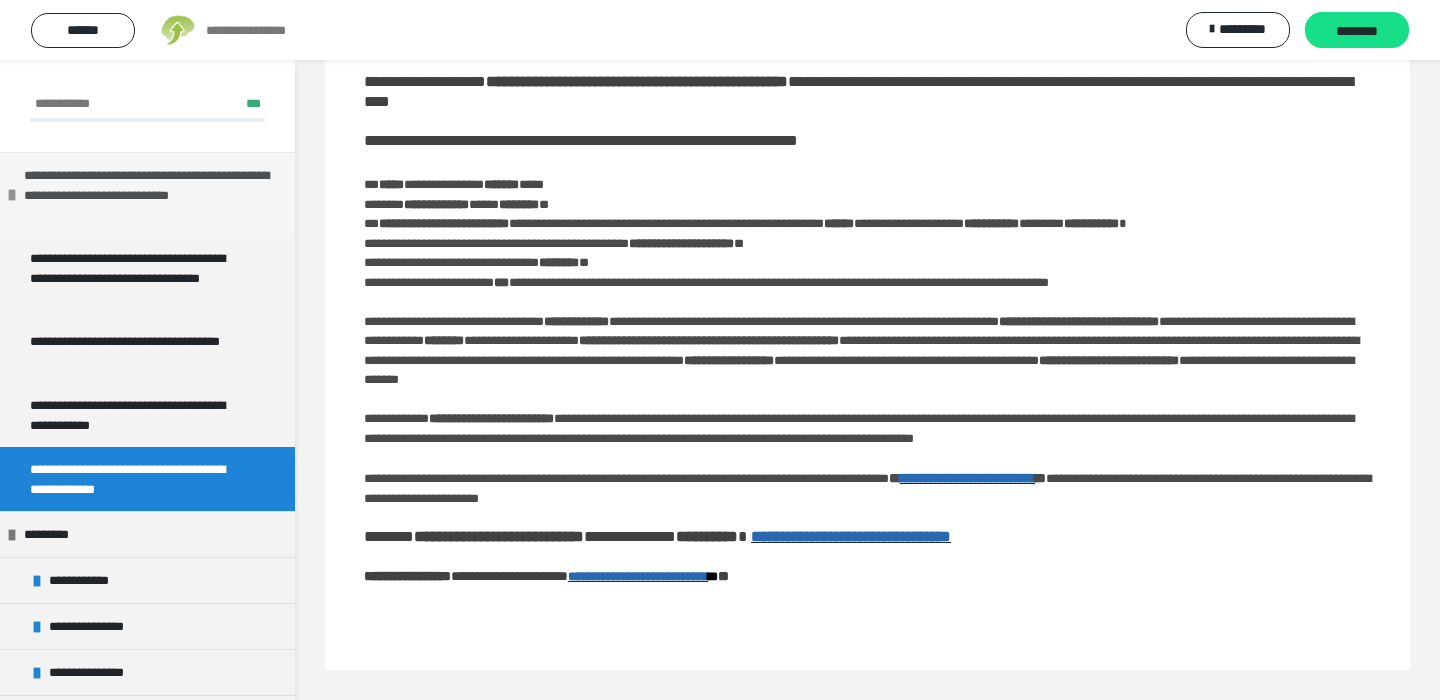 click at bounding box center [12, 195] 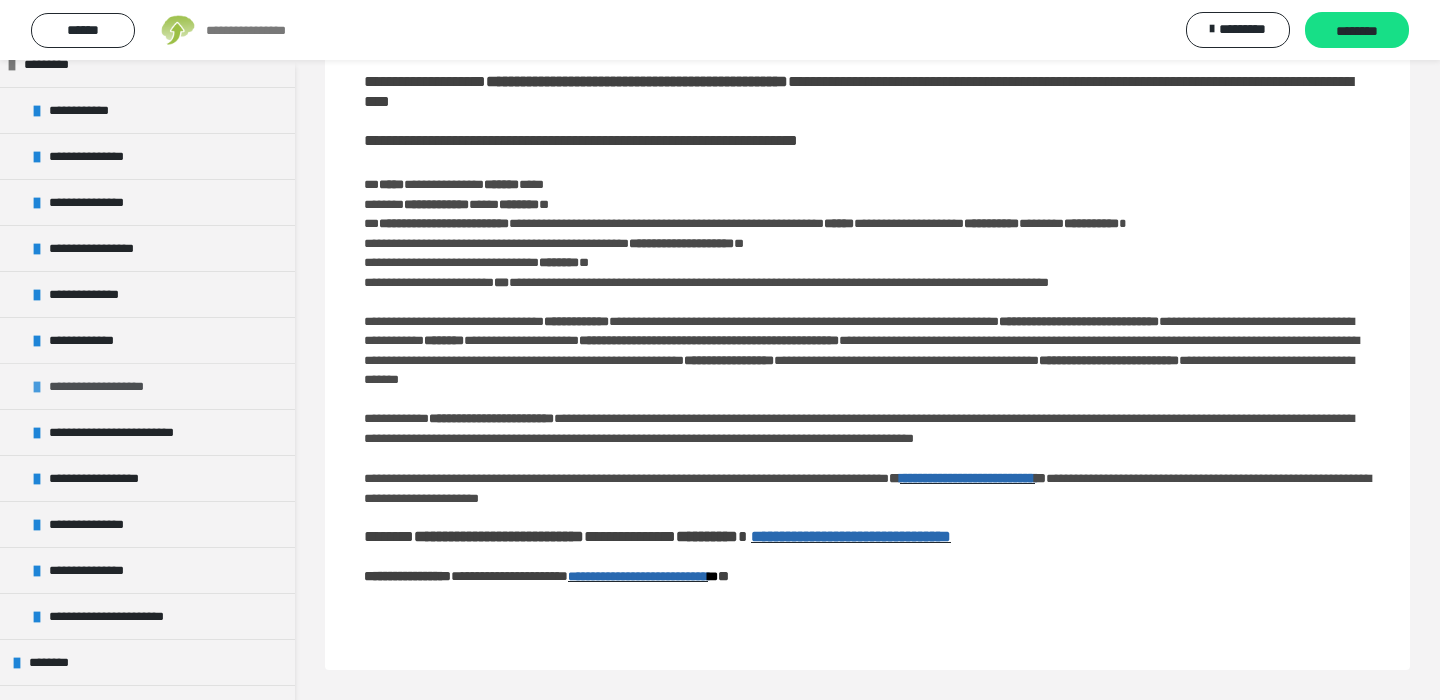 scroll, scrollTop: 298, scrollLeft: 0, axis: vertical 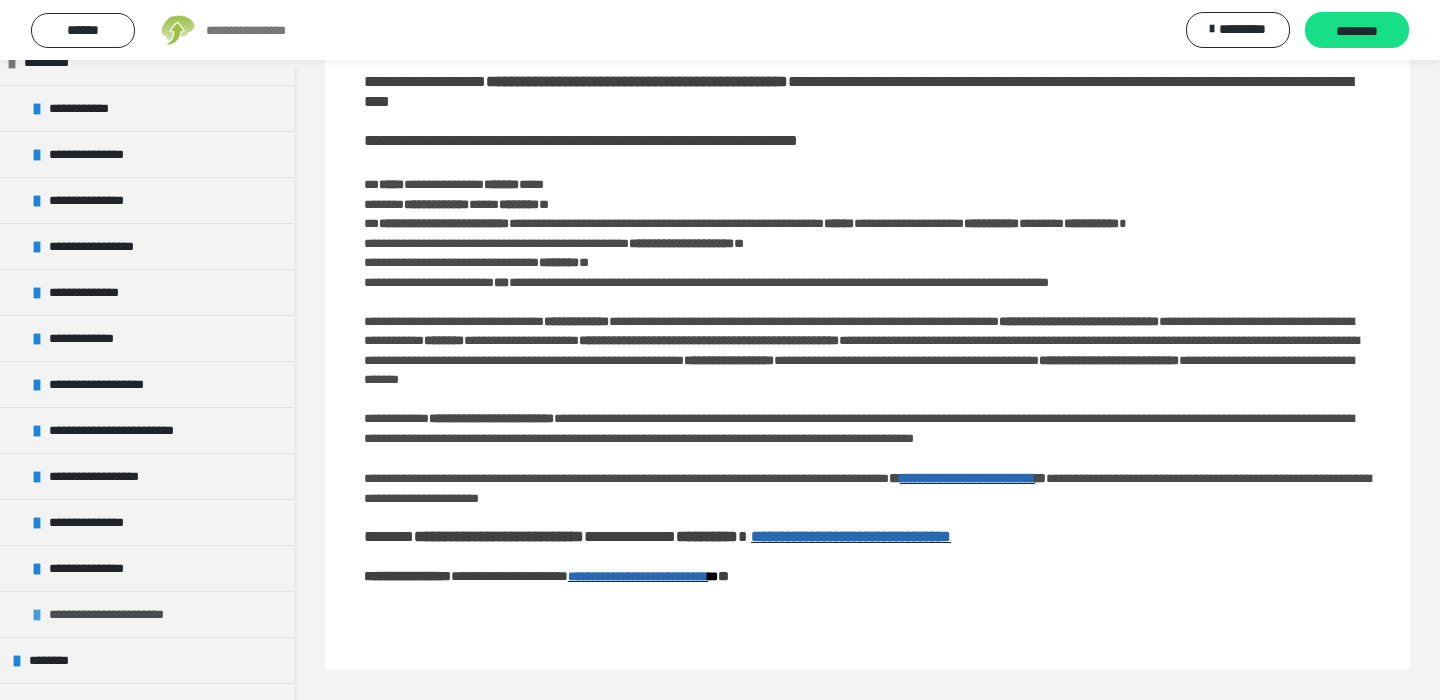 click at bounding box center [37, 615] 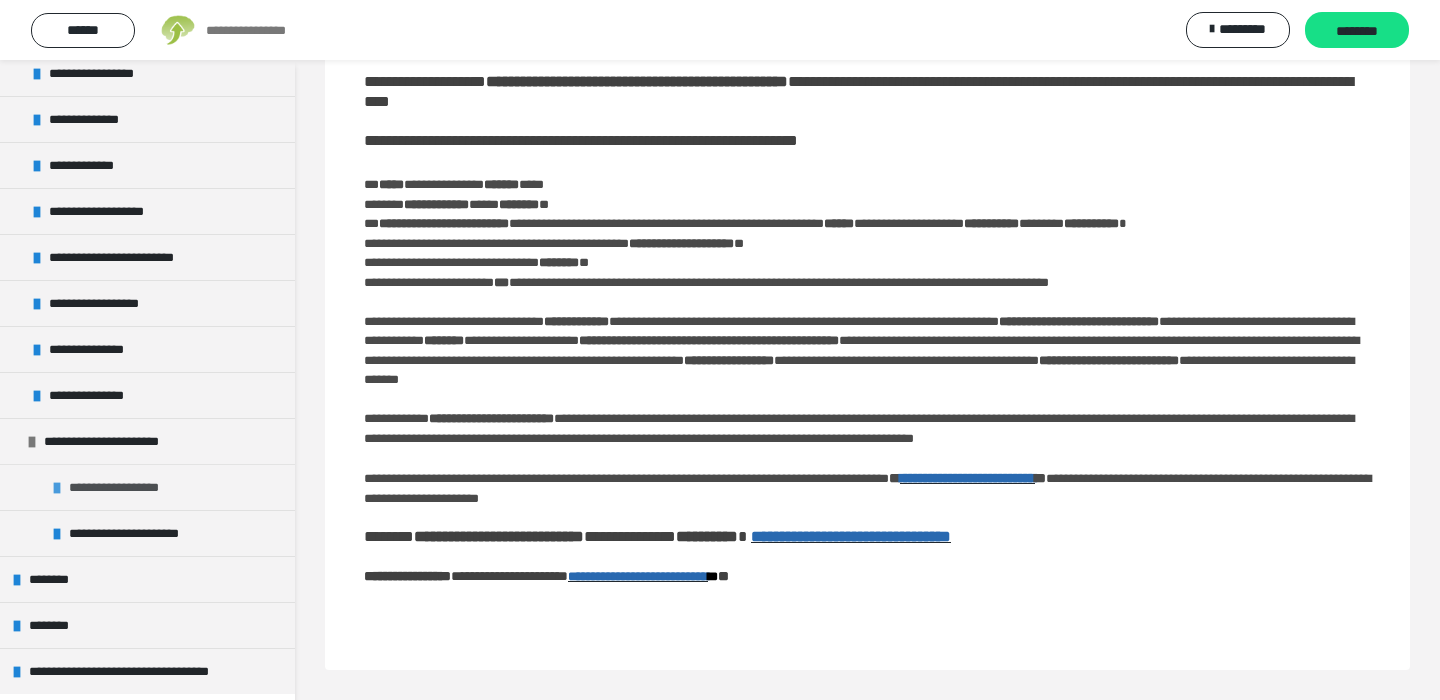 scroll, scrollTop: 470, scrollLeft: 0, axis: vertical 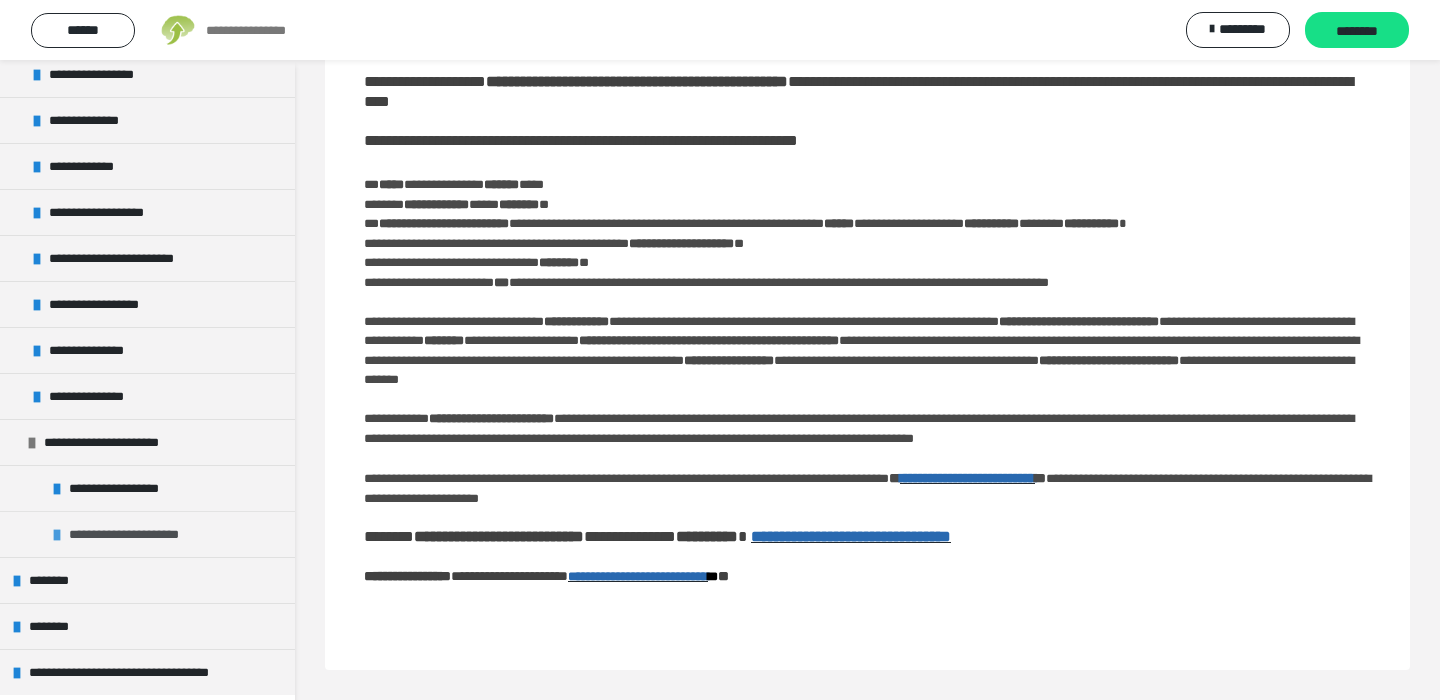 click at bounding box center (57, 535) 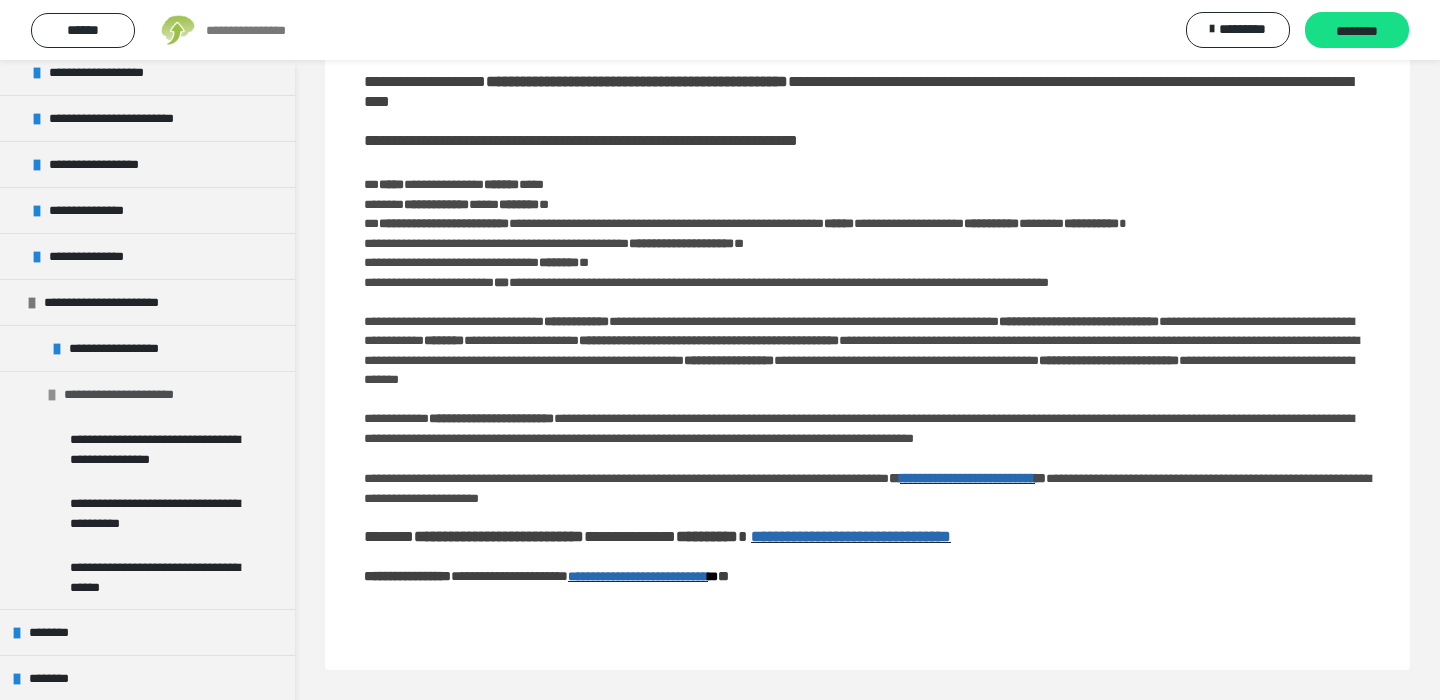 scroll, scrollTop: 614, scrollLeft: 0, axis: vertical 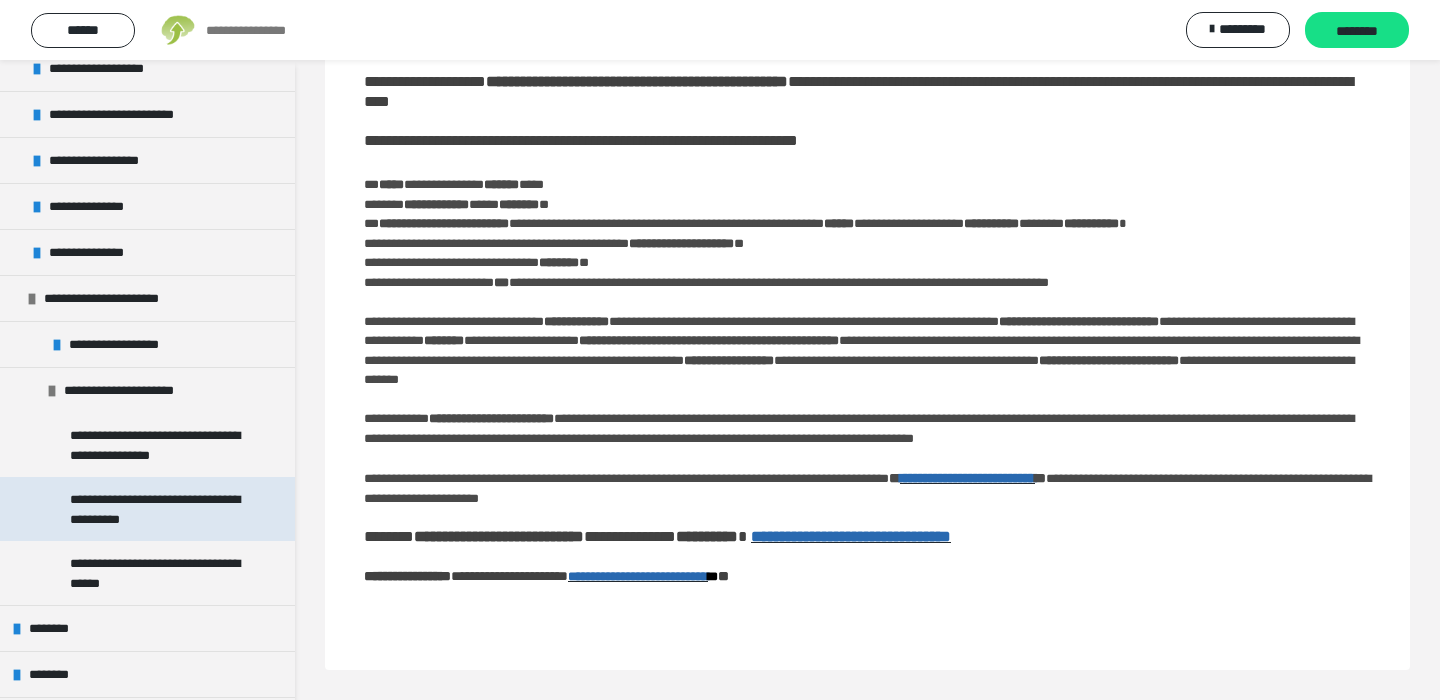 click on "**********" at bounding box center (159, 509) 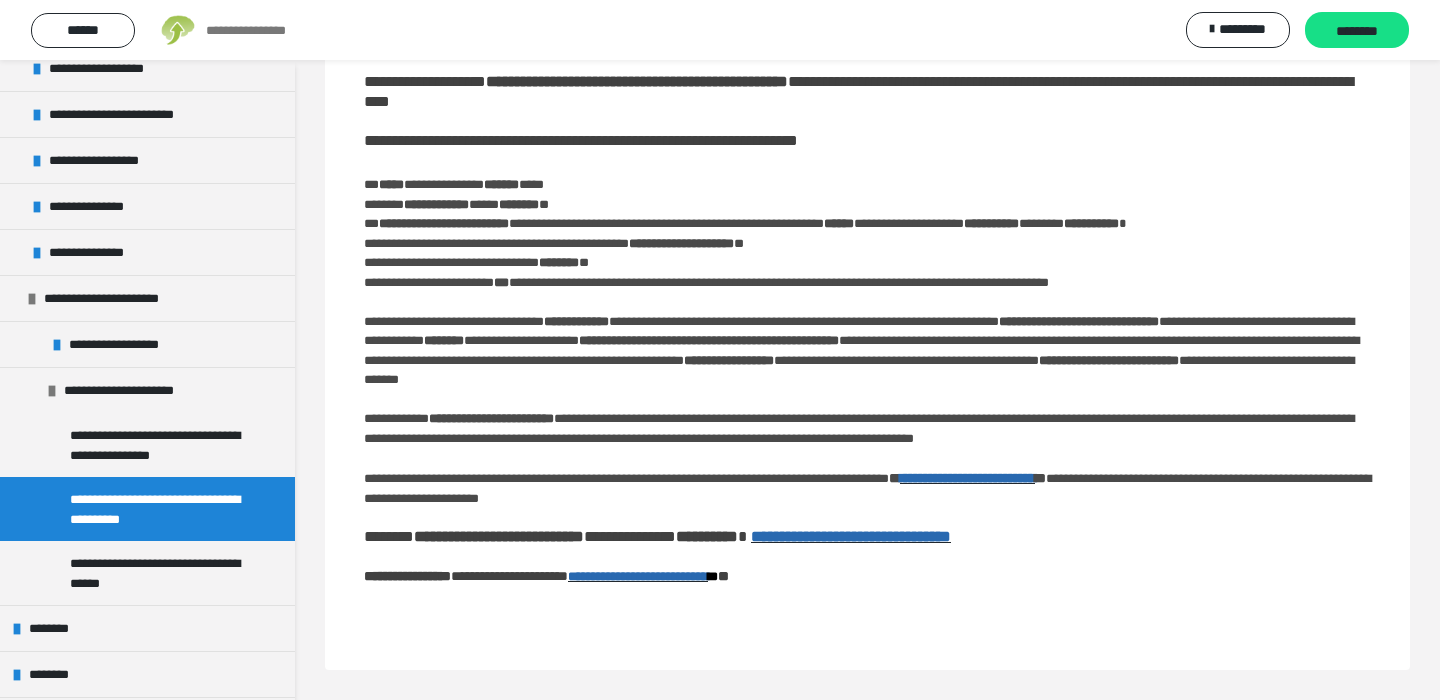 scroll, scrollTop: 60, scrollLeft: 0, axis: vertical 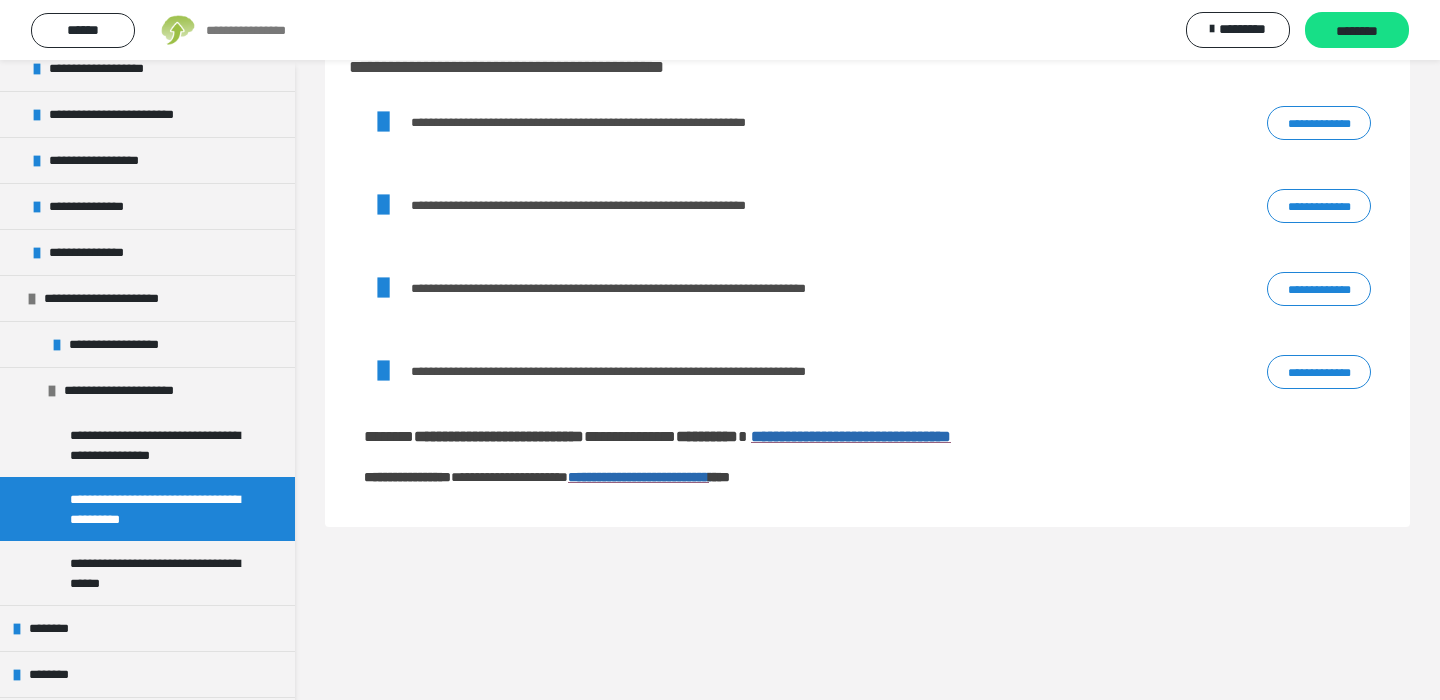 click on "**********" at bounding box center [1319, 123] 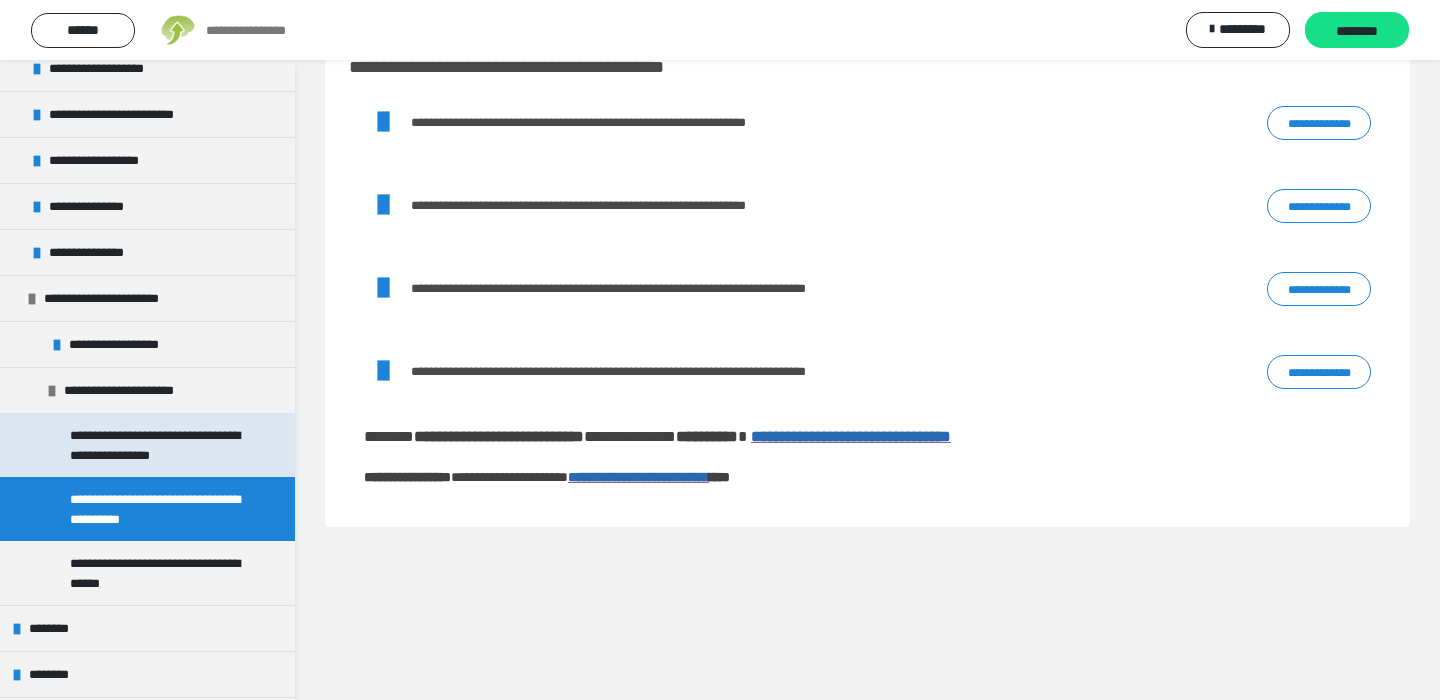 click on "**********" at bounding box center [159, 445] 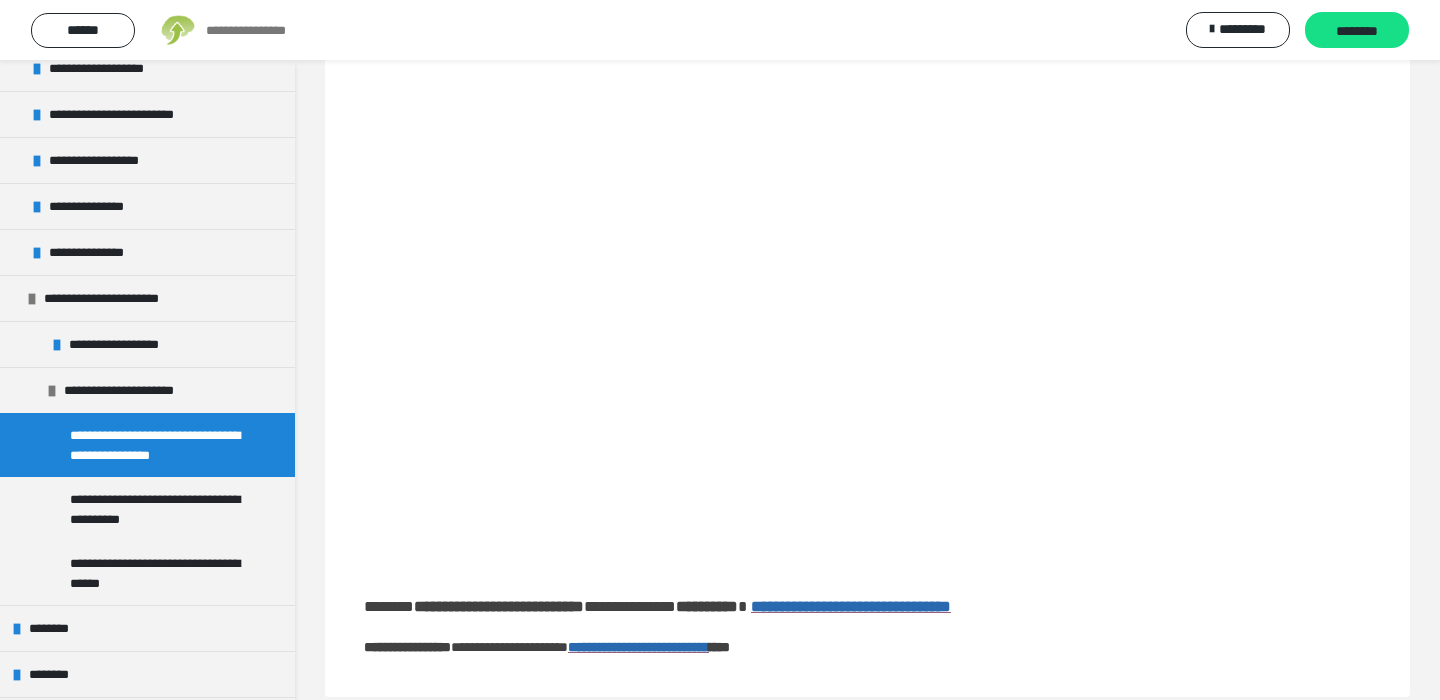 scroll, scrollTop: 262, scrollLeft: 0, axis: vertical 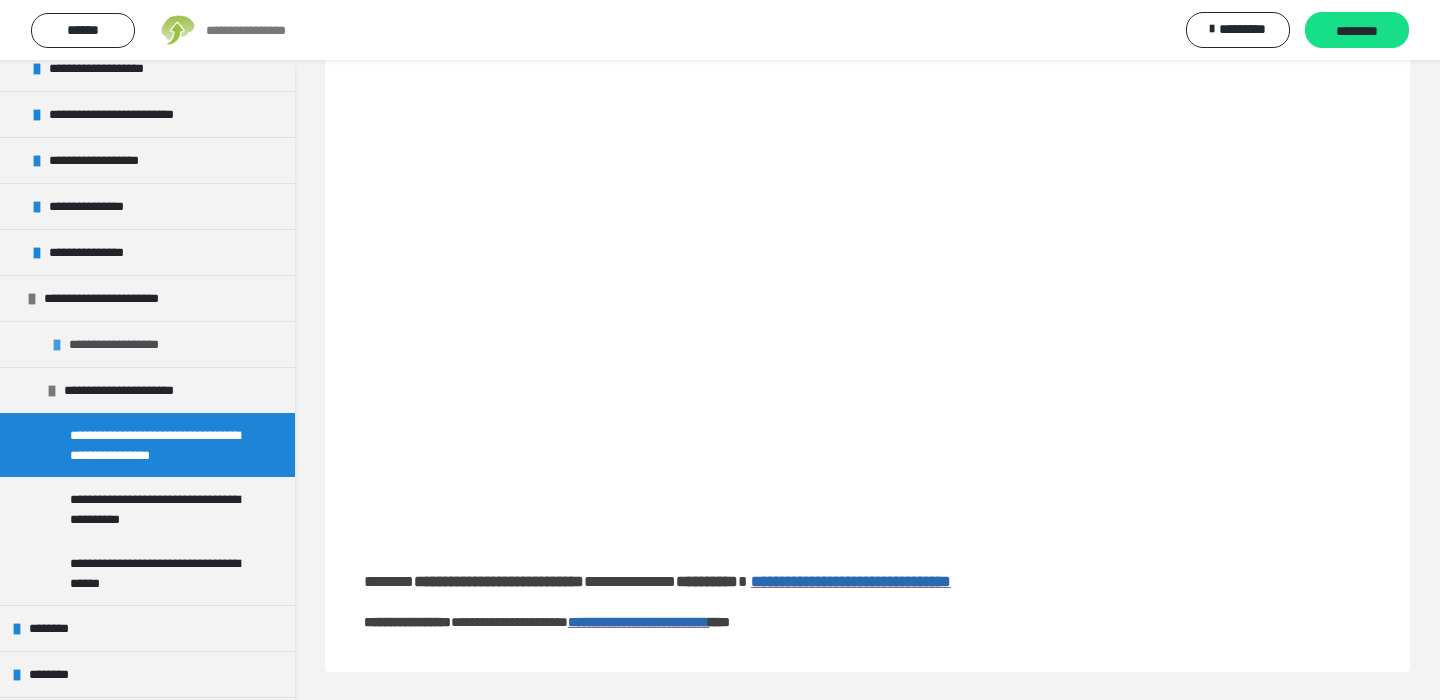 click at bounding box center (57, 345) 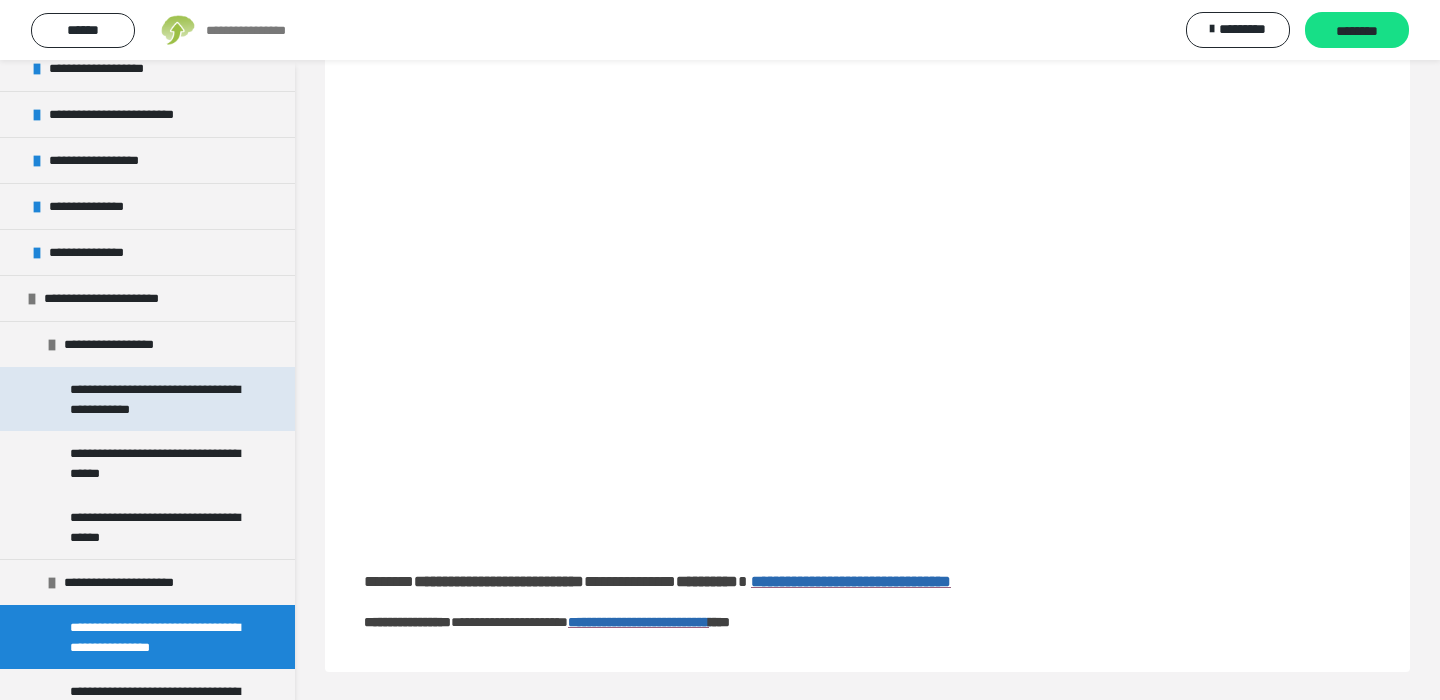 click on "**********" at bounding box center [159, 399] 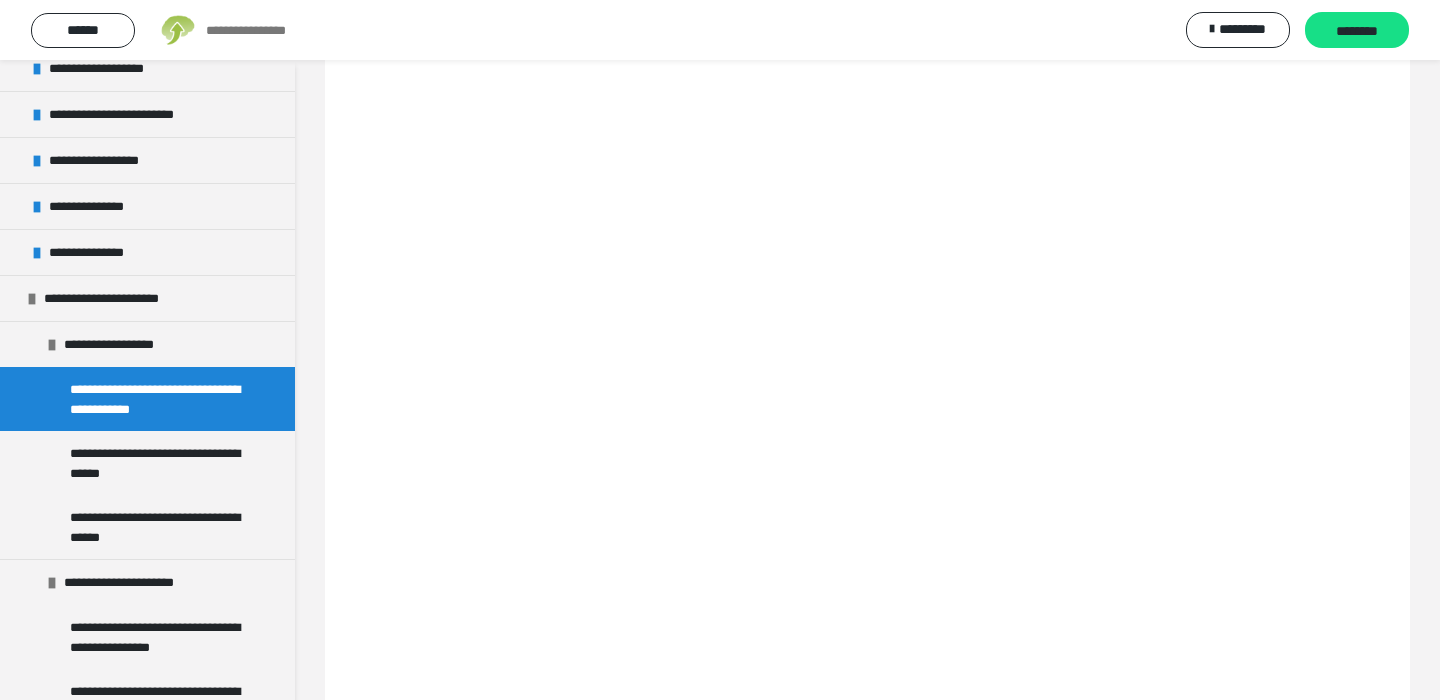 scroll, scrollTop: 94, scrollLeft: 0, axis: vertical 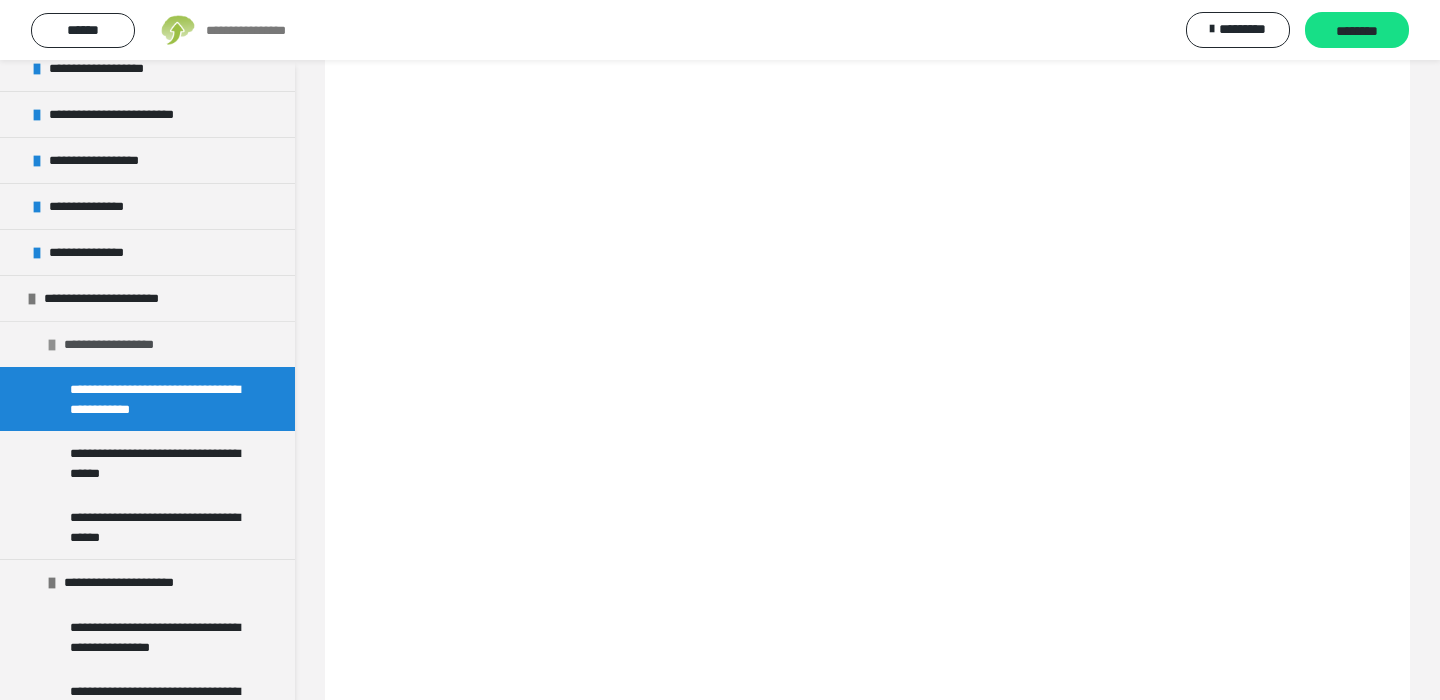 click at bounding box center [52, 345] 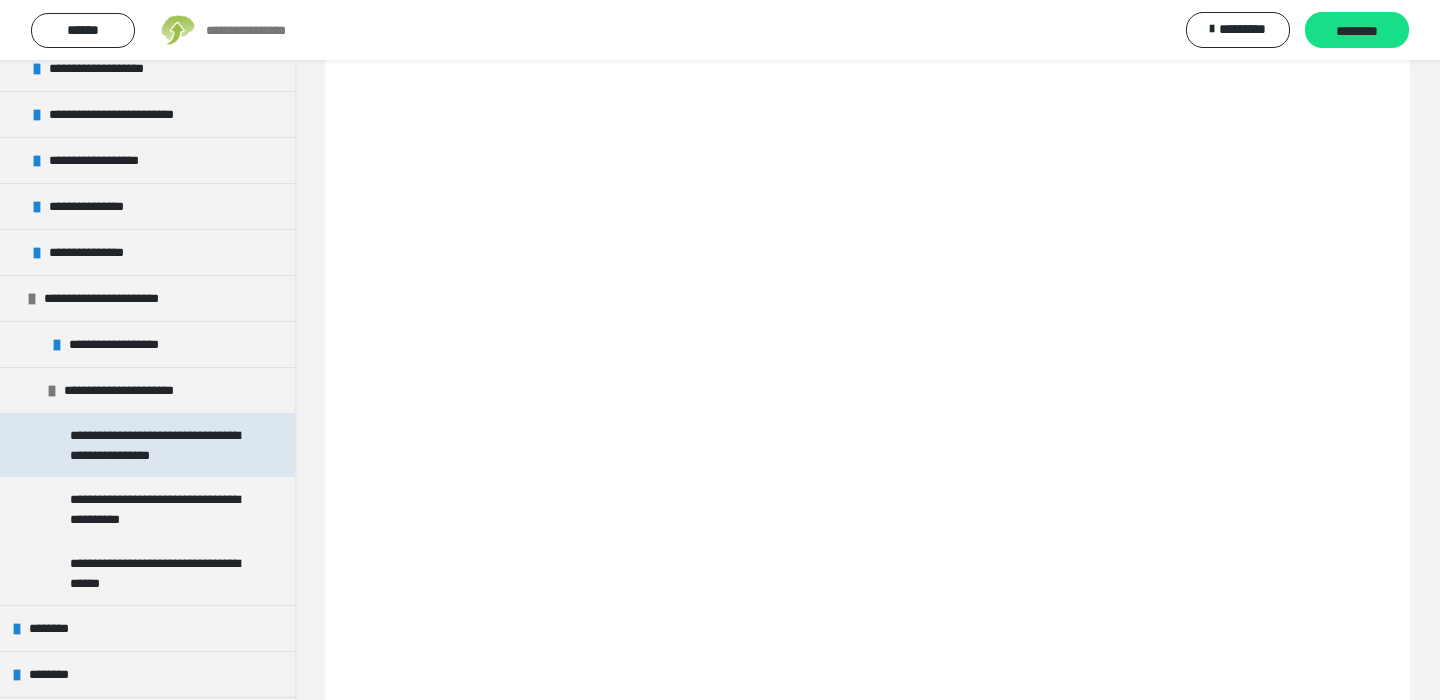 click on "**********" at bounding box center [159, 445] 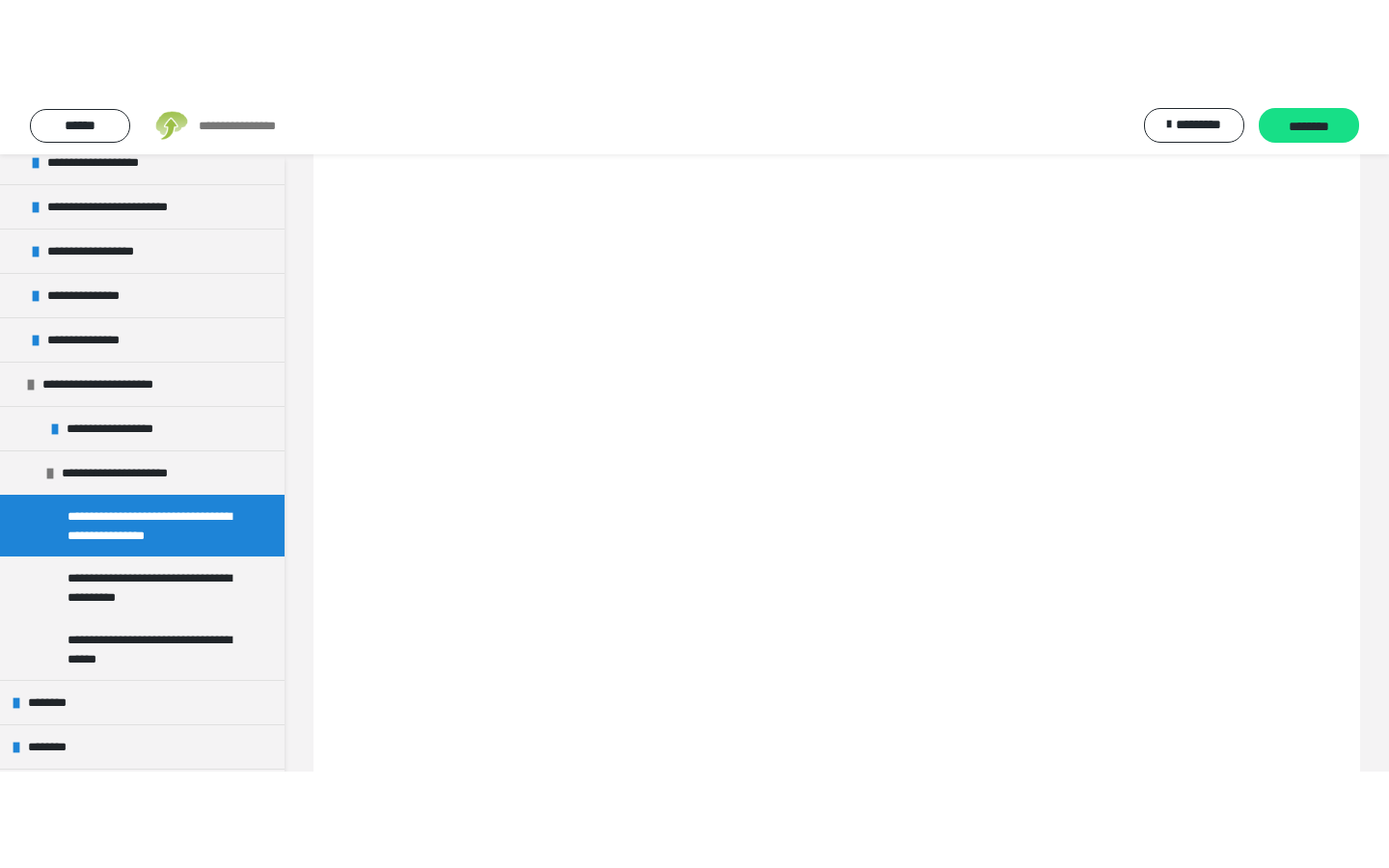 scroll, scrollTop: 60, scrollLeft: 0, axis: vertical 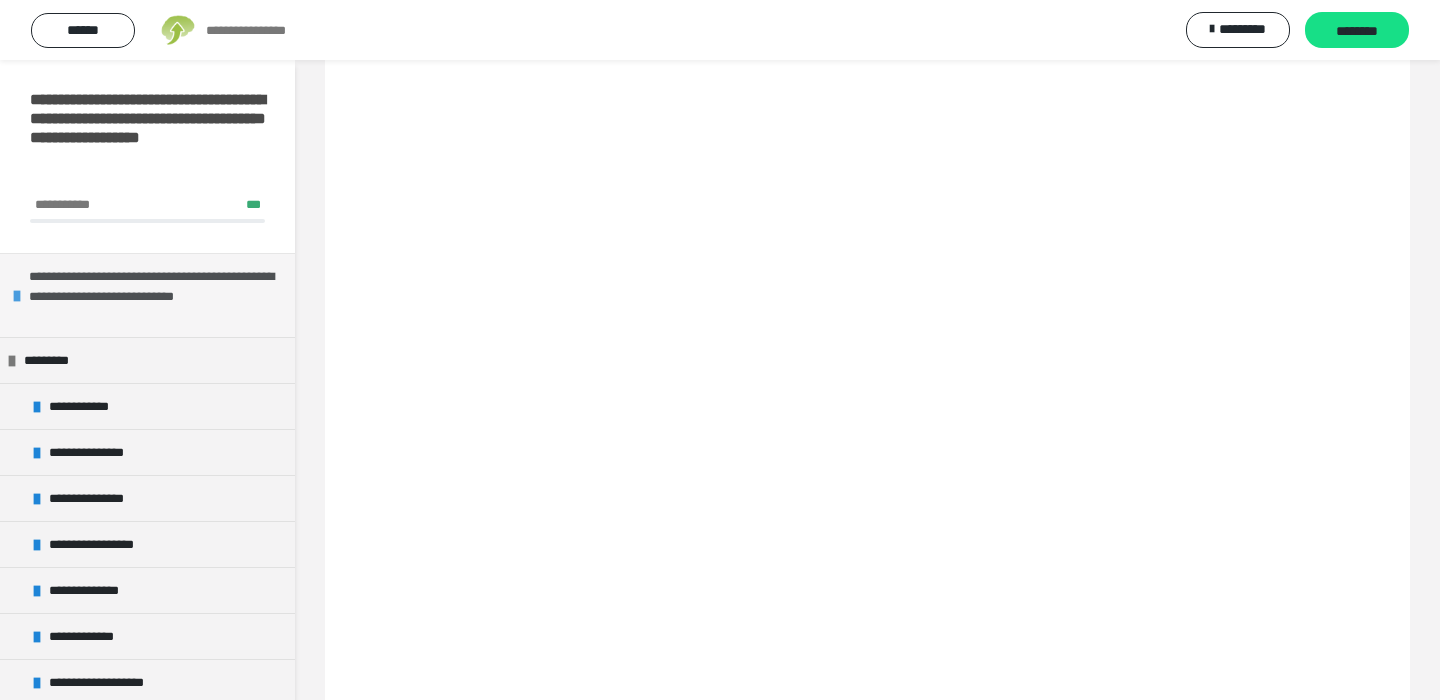 click at bounding box center [17, 296] 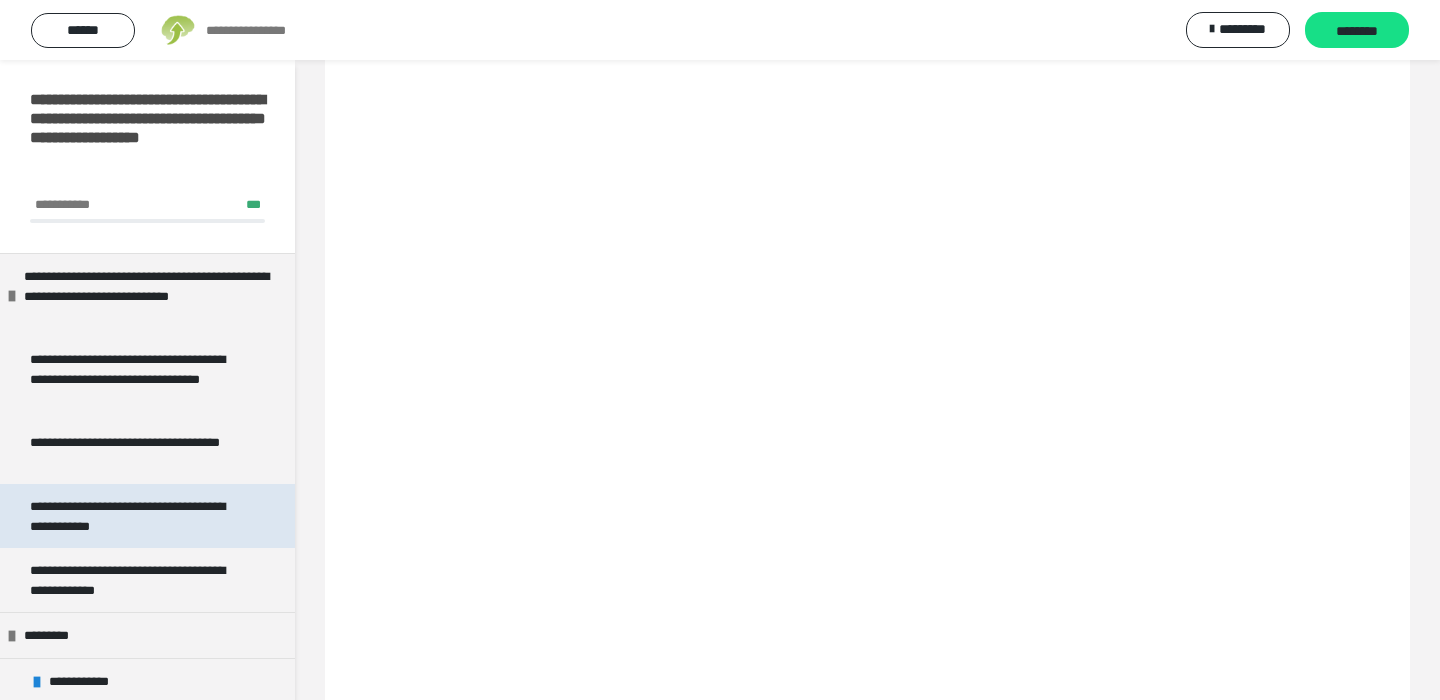 scroll, scrollTop: 11, scrollLeft: 0, axis: vertical 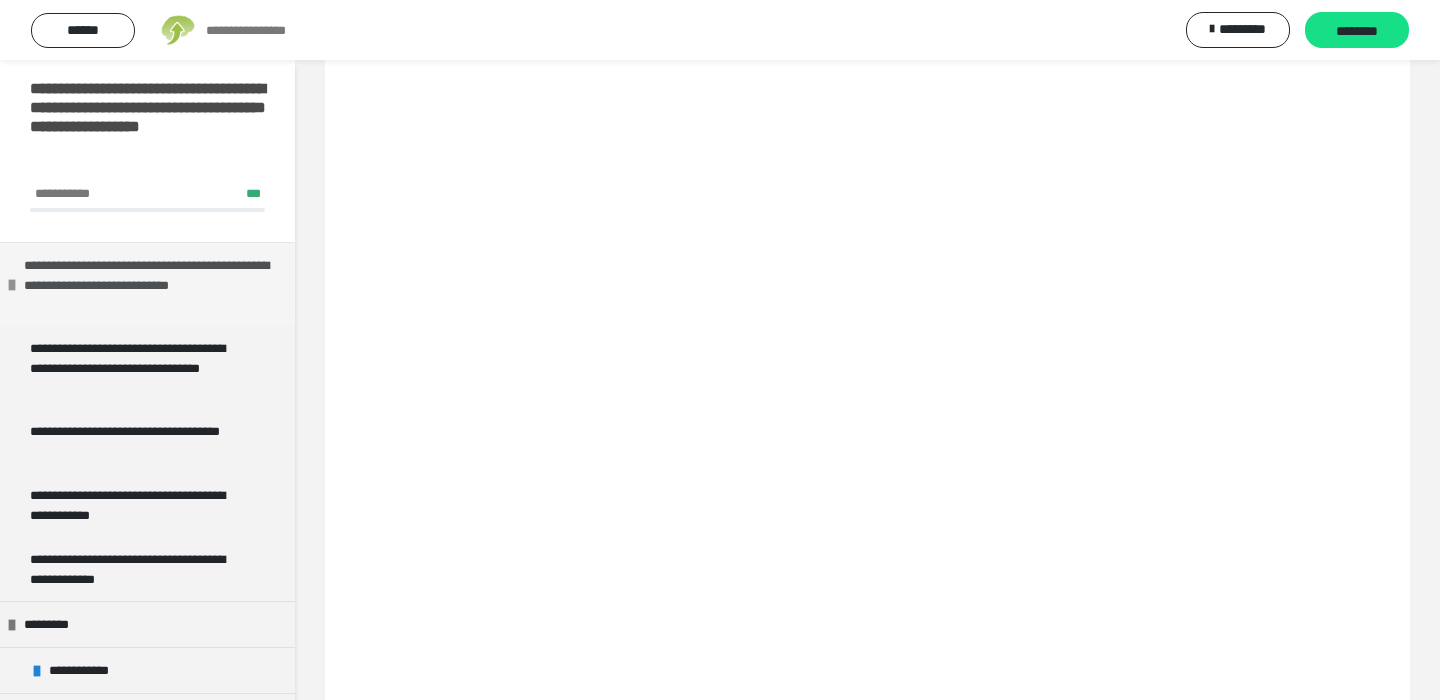 click at bounding box center (12, 285) 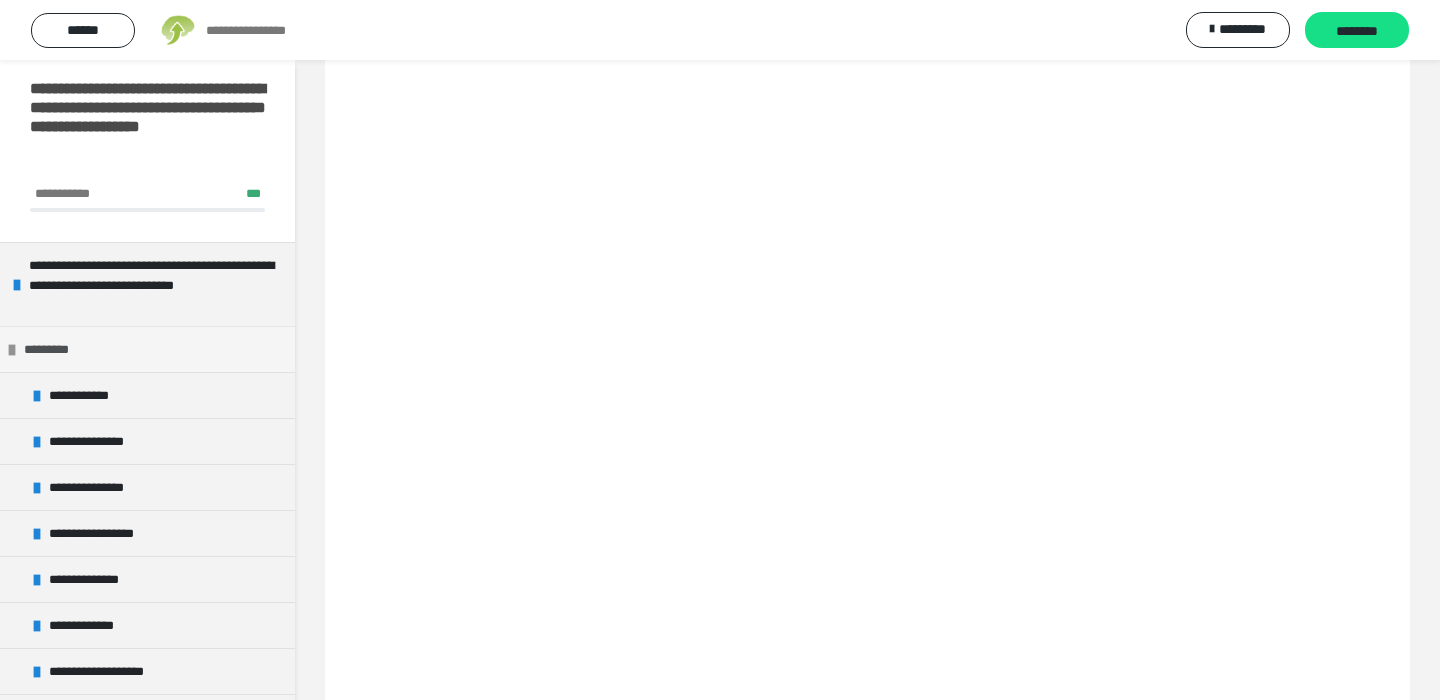 click at bounding box center (12, 350) 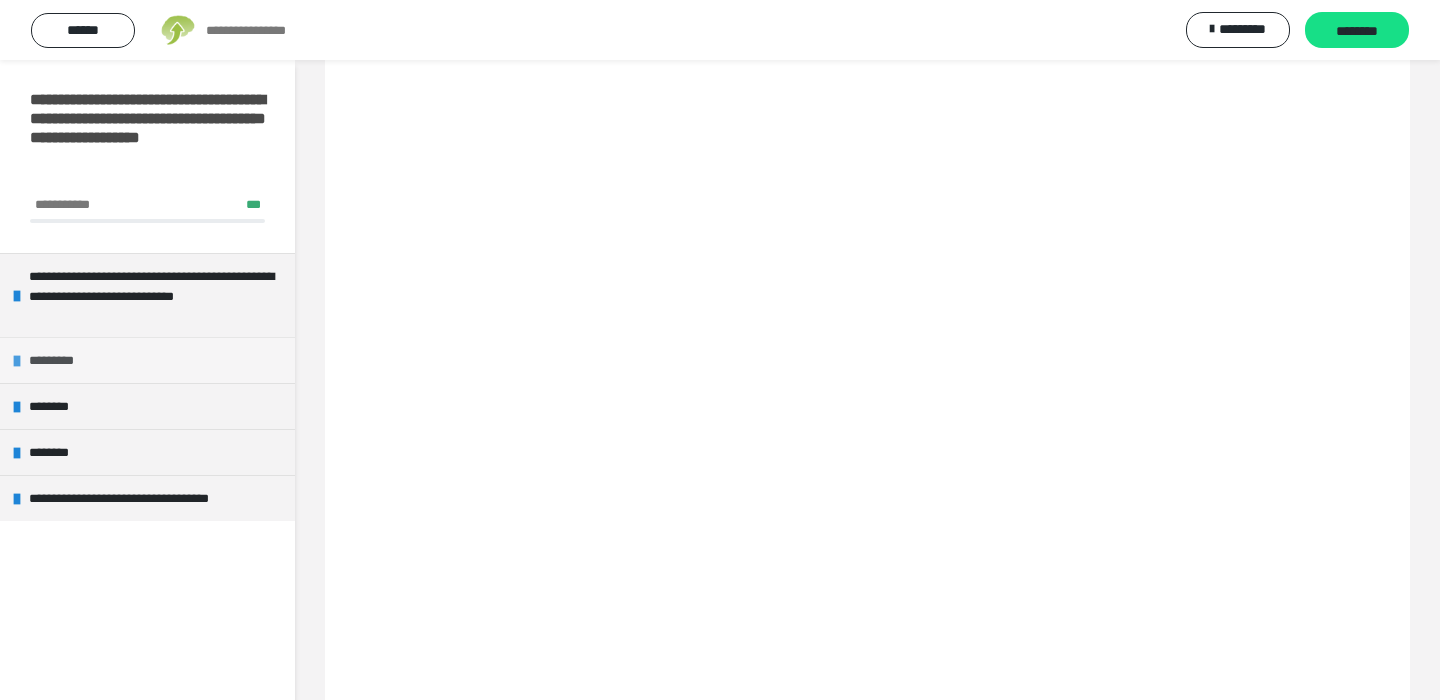 click at bounding box center (17, 361) 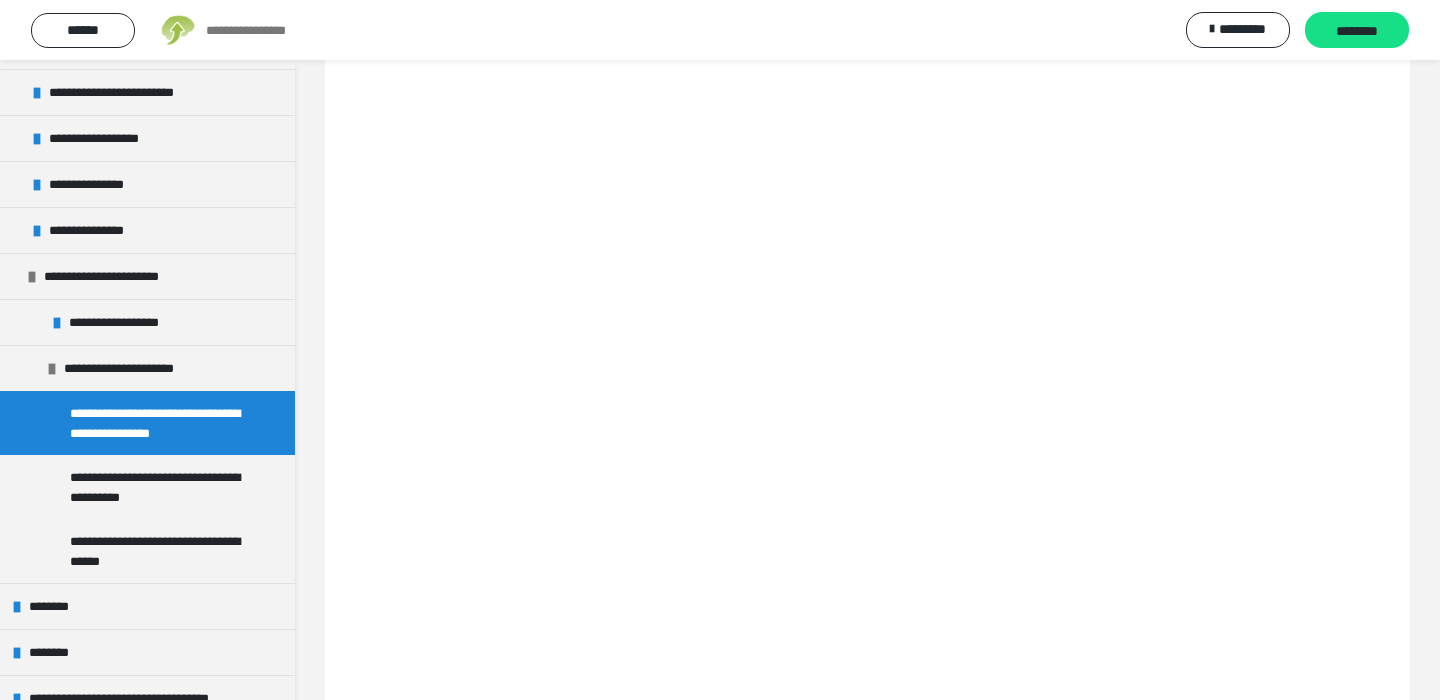 scroll, scrollTop: 637, scrollLeft: 0, axis: vertical 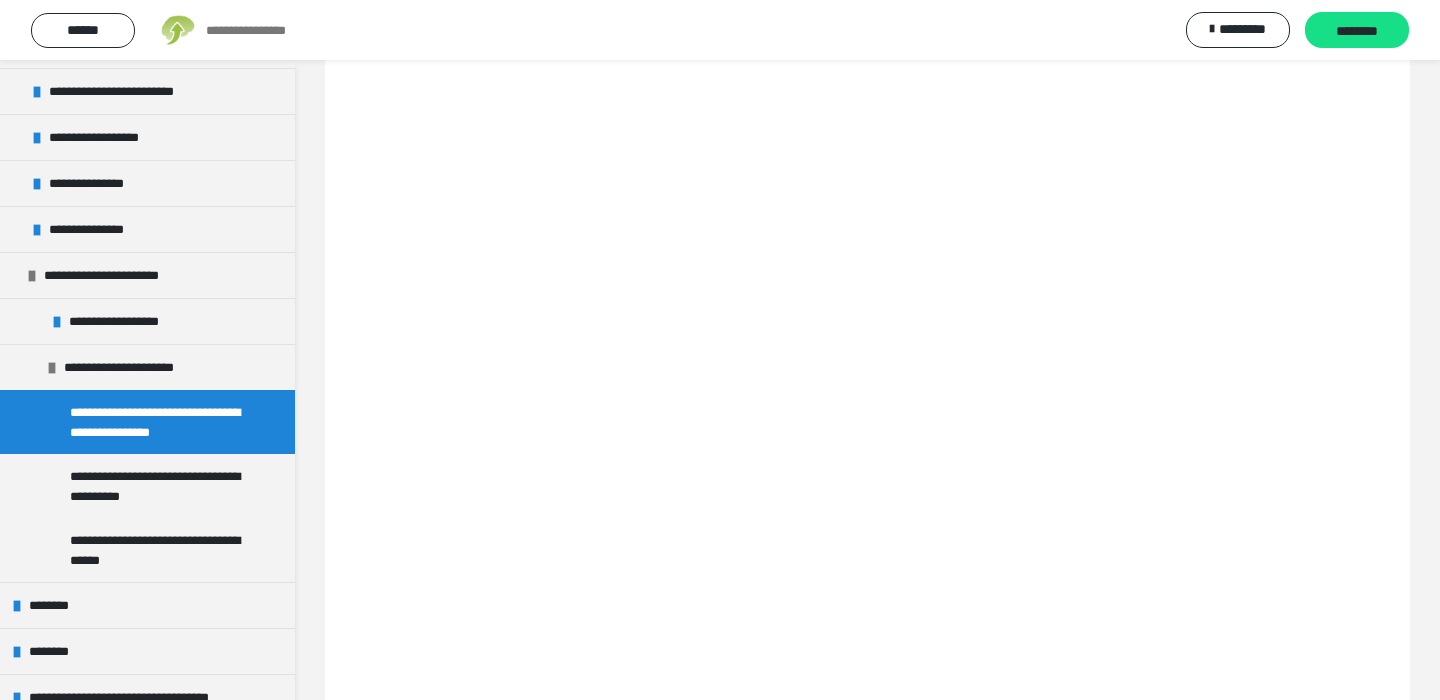 click on "**********" at bounding box center (159, 486) 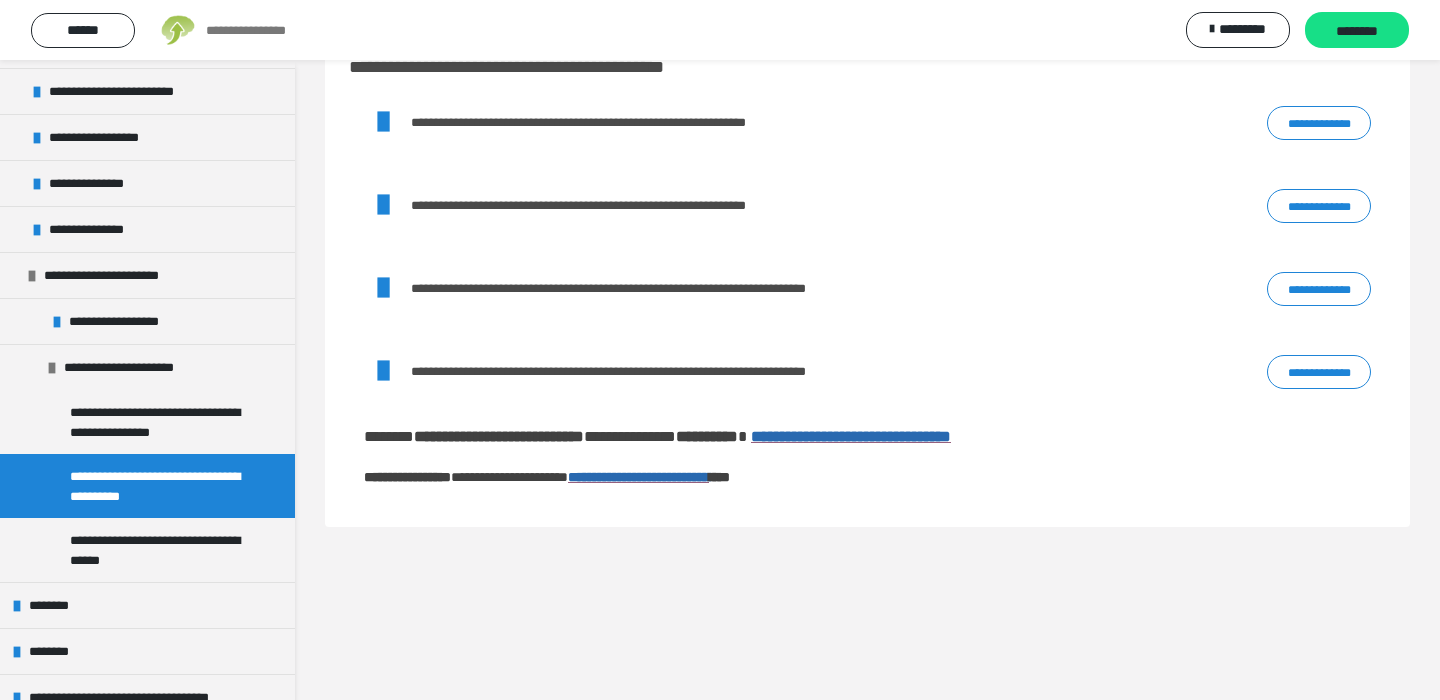 scroll, scrollTop: 60, scrollLeft: 0, axis: vertical 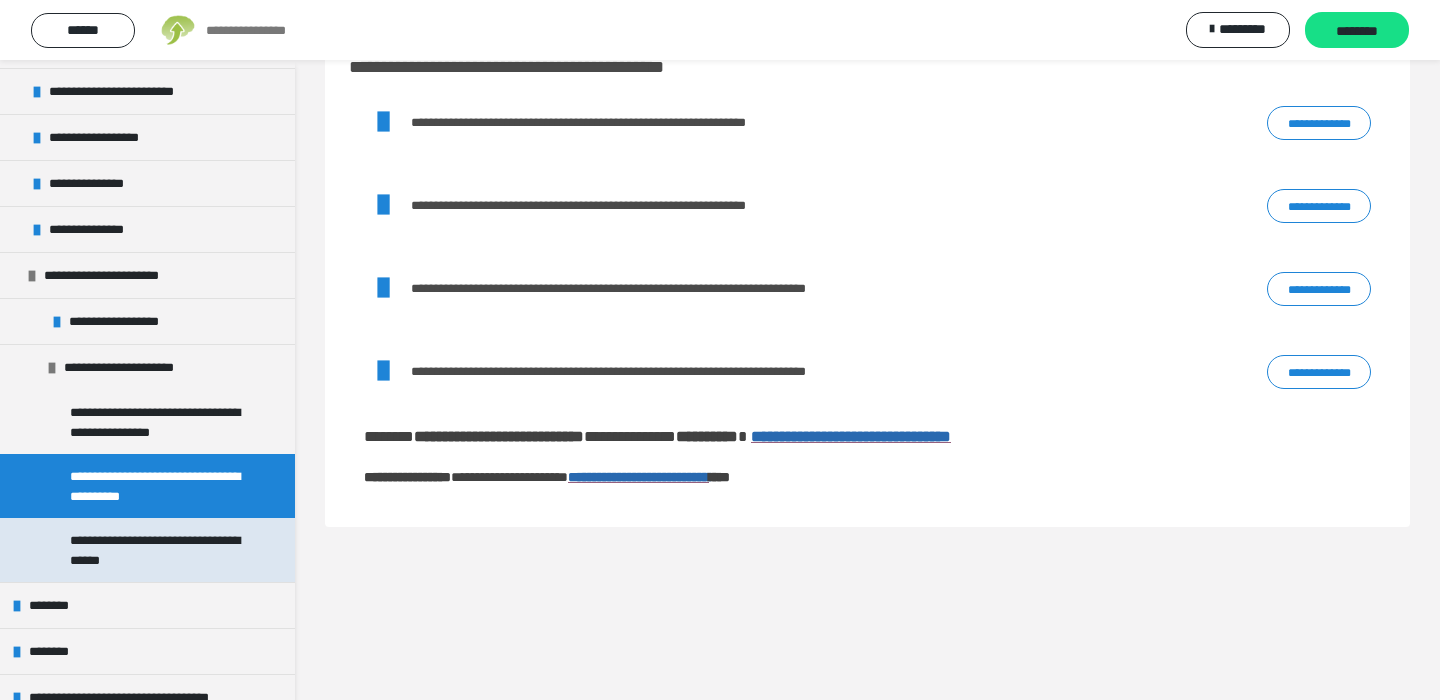 click on "**********" at bounding box center (159, 550) 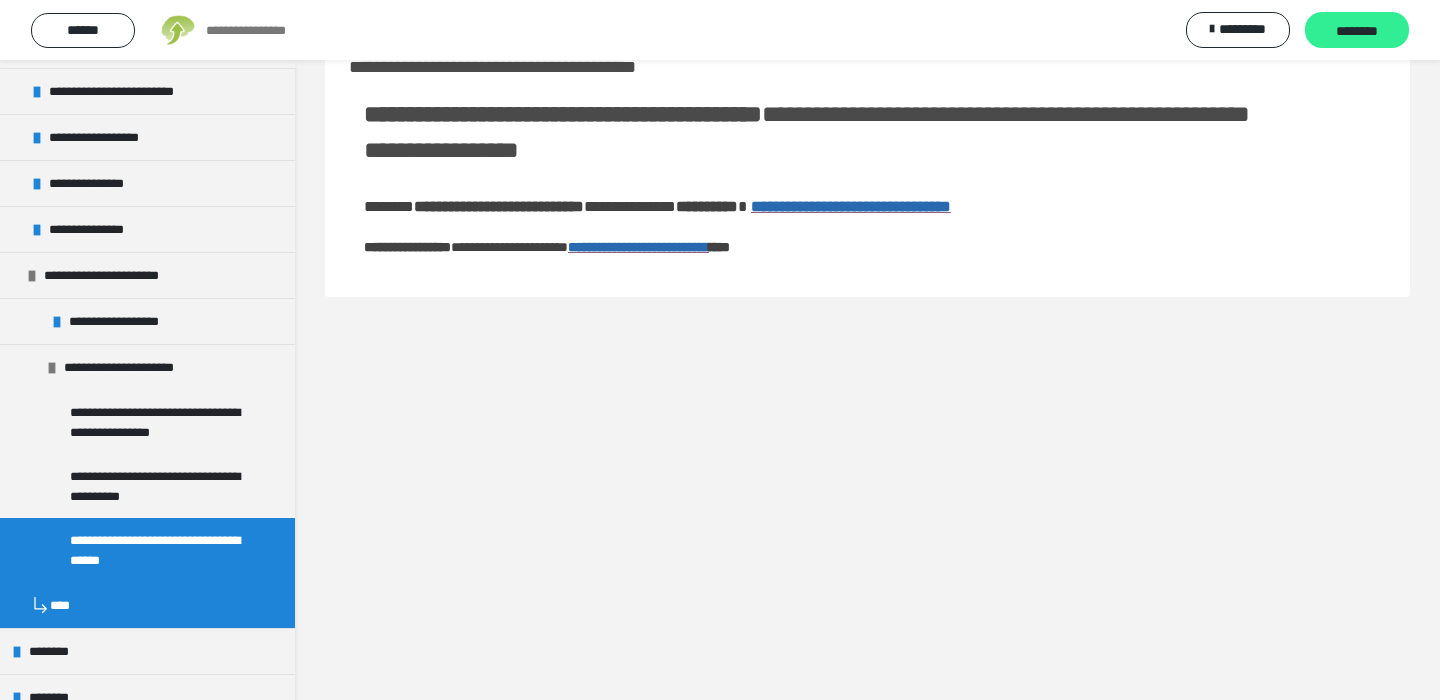 click on "********" at bounding box center (1357, 31) 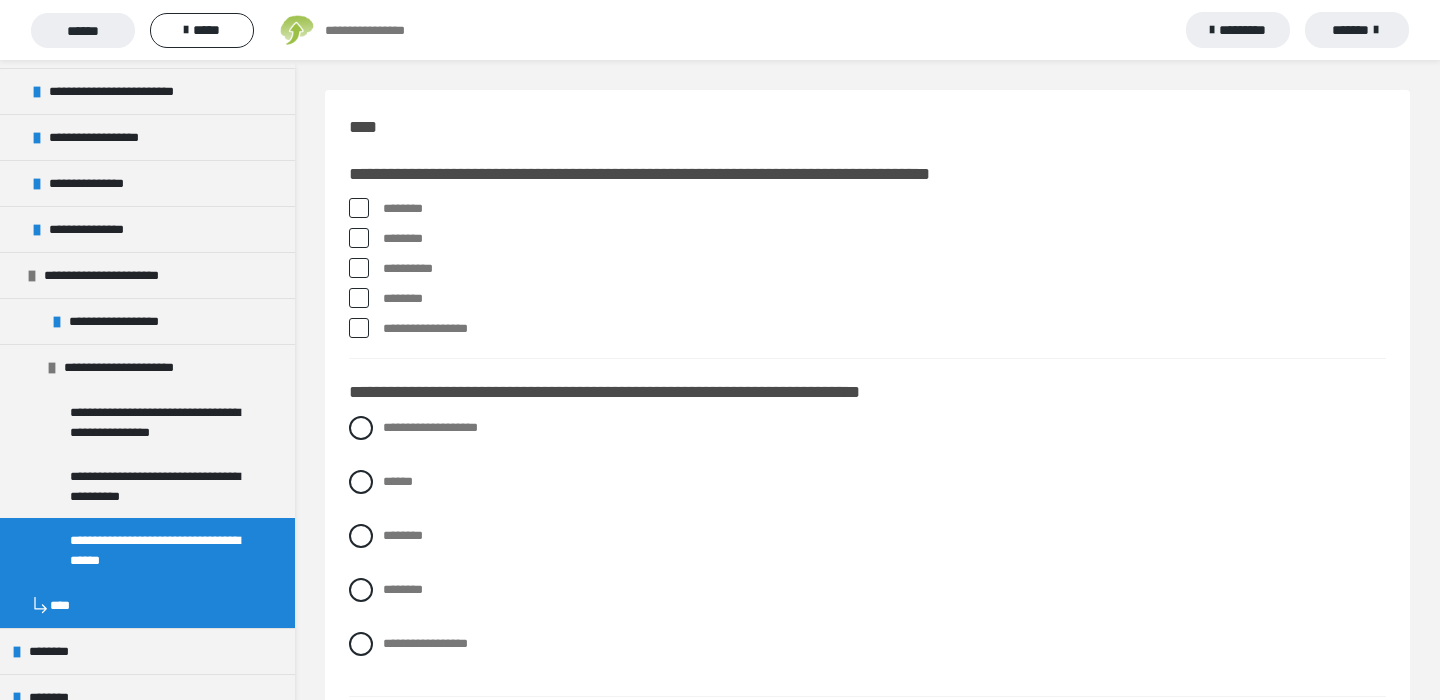 click at bounding box center [359, 238] 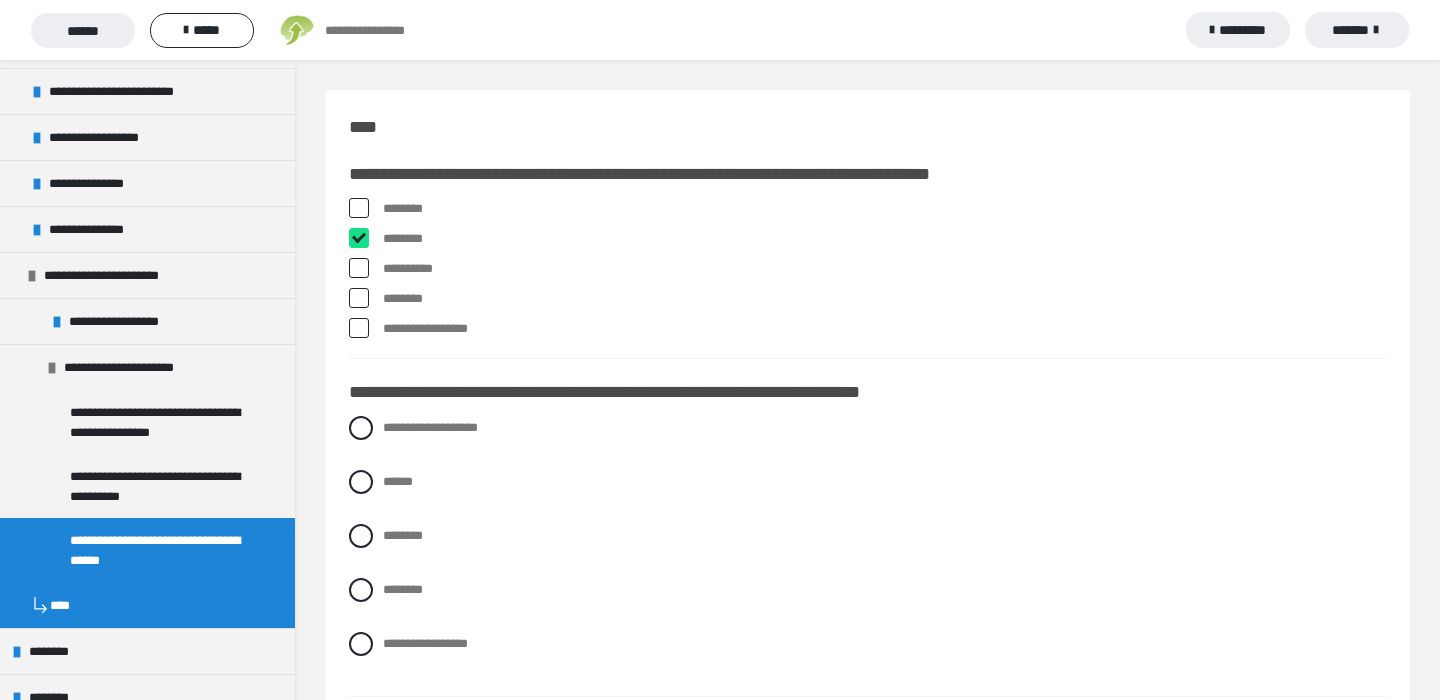 checkbox on "****" 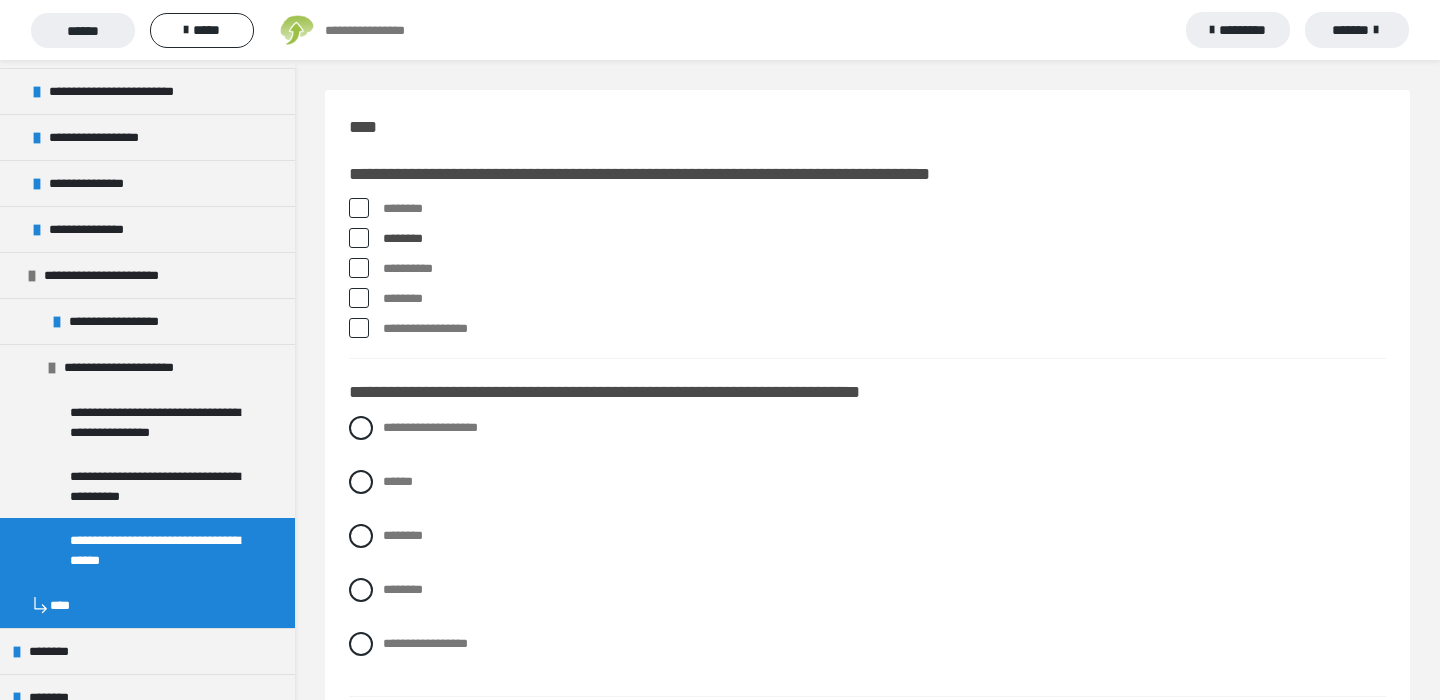 click at bounding box center [359, 268] 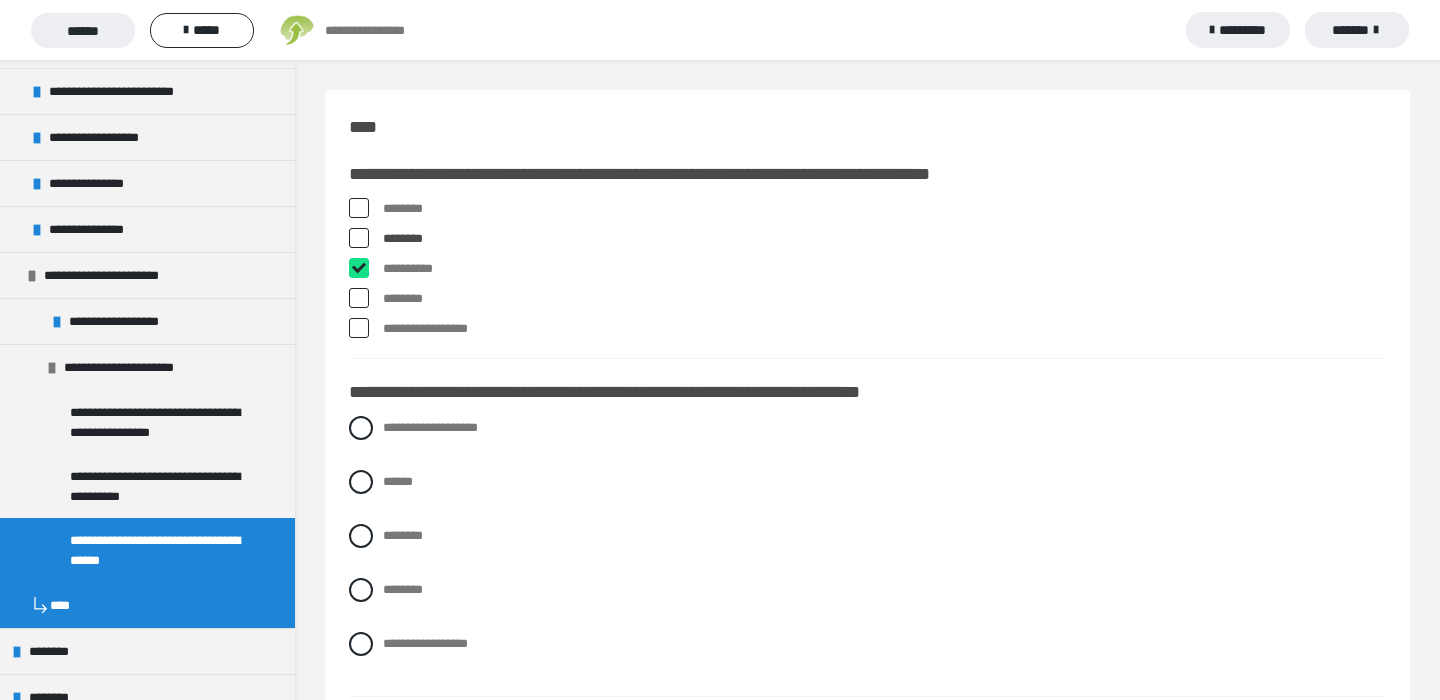 checkbox on "****" 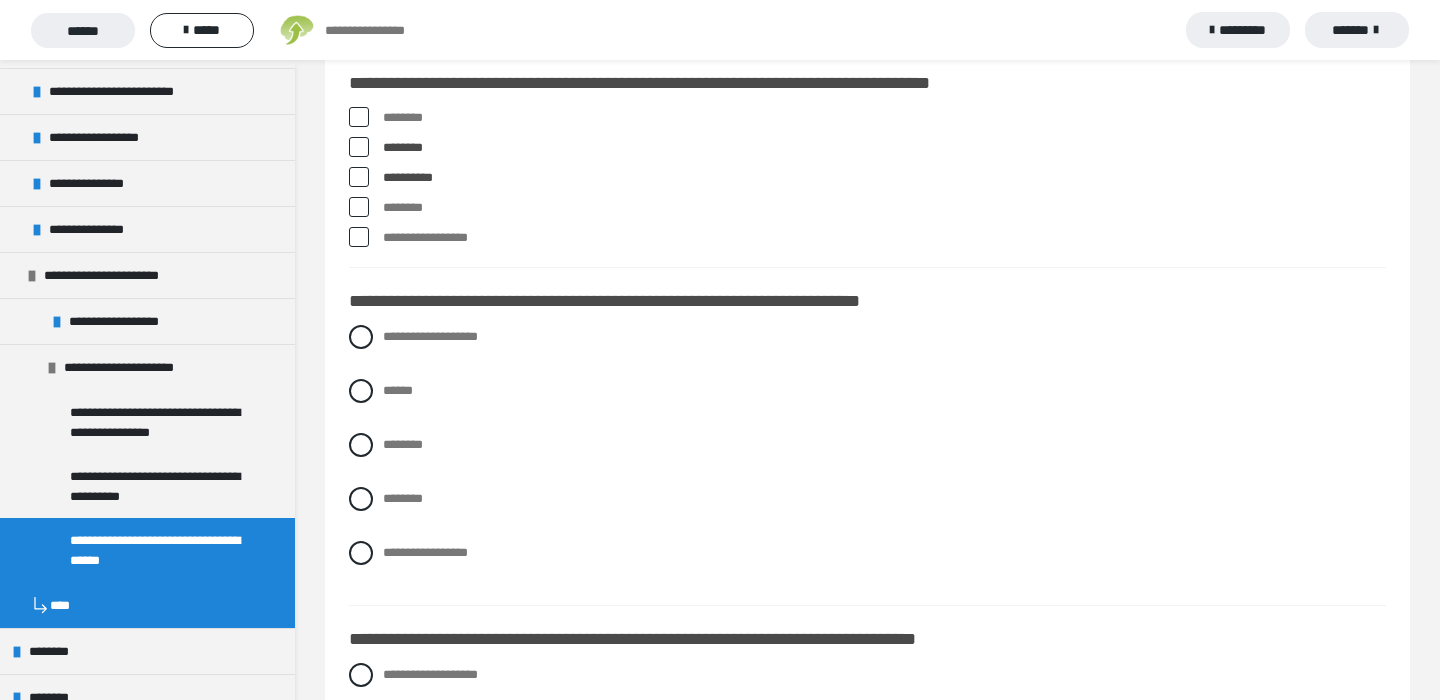 scroll, scrollTop: 92, scrollLeft: 0, axis: vertical 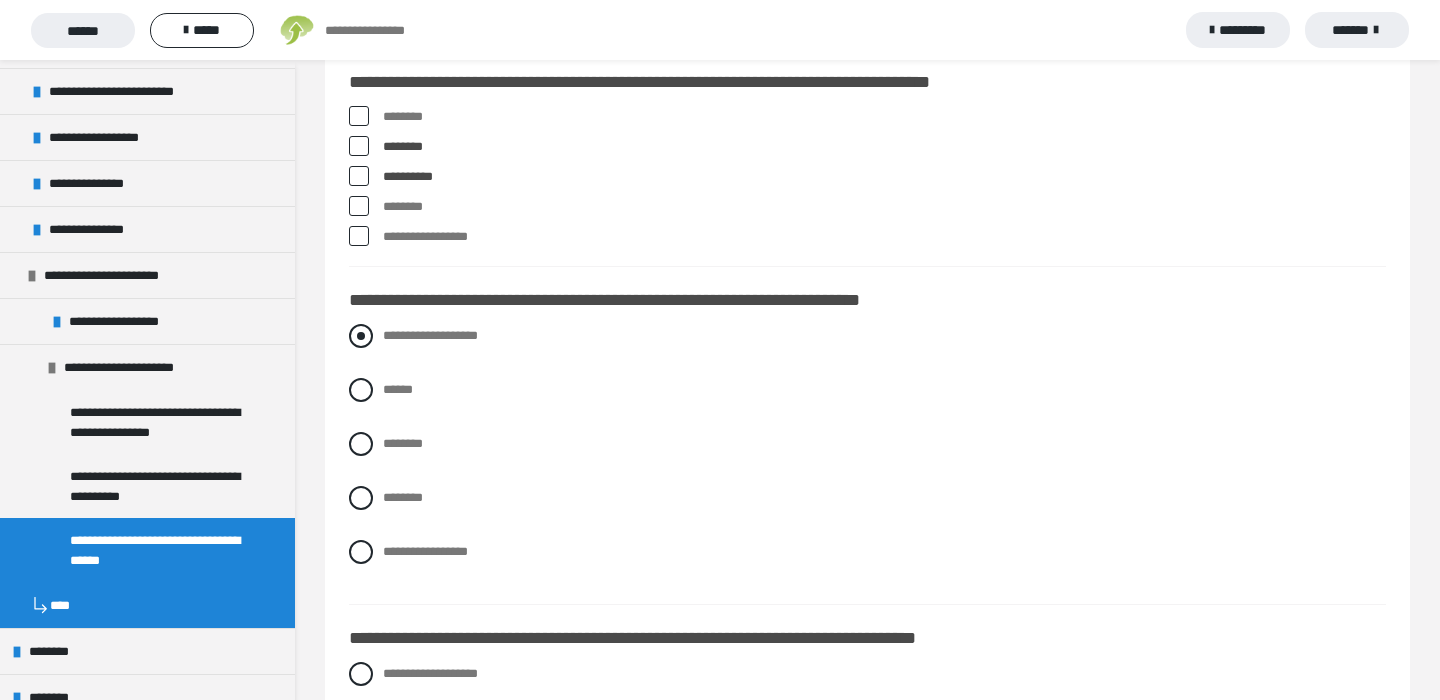 click at bounding box center [361, 336] 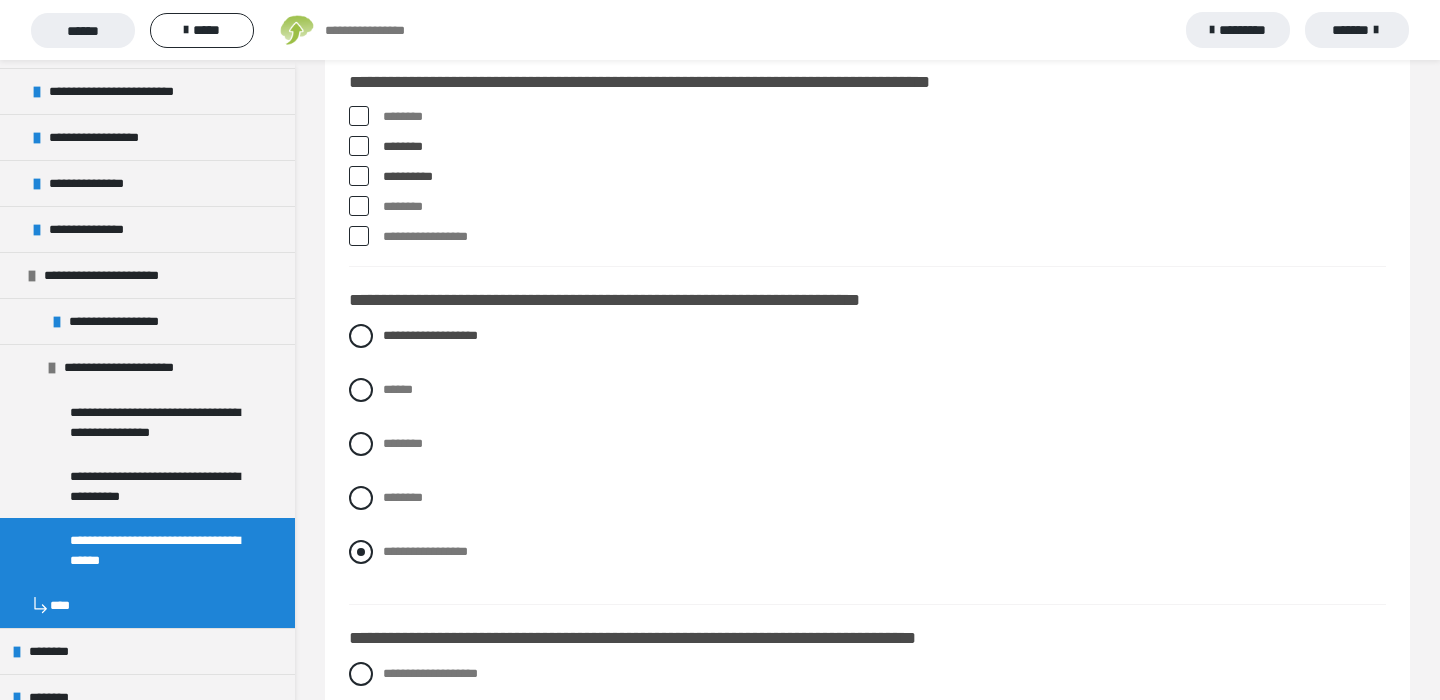 click at bounding box center [361, 552] 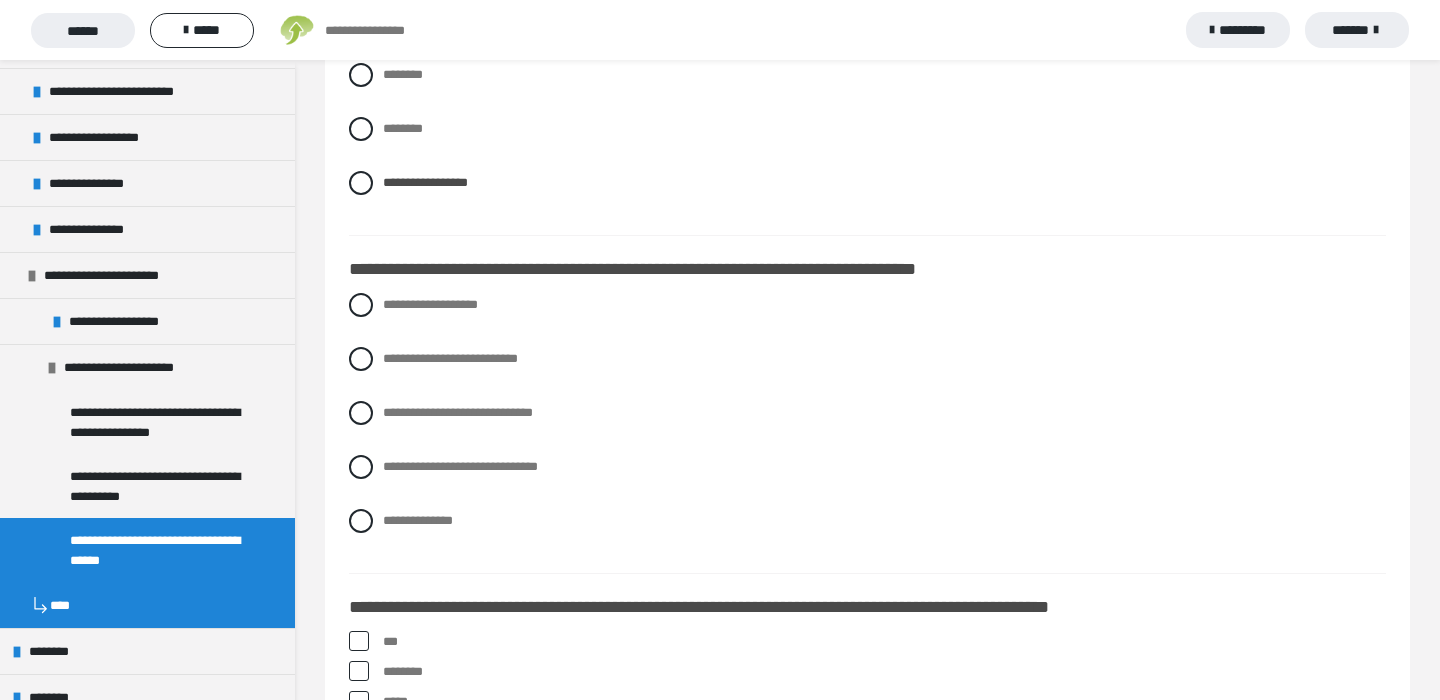 scroll, scrollTop: 494, scrollLeft: 0, axis: vertical 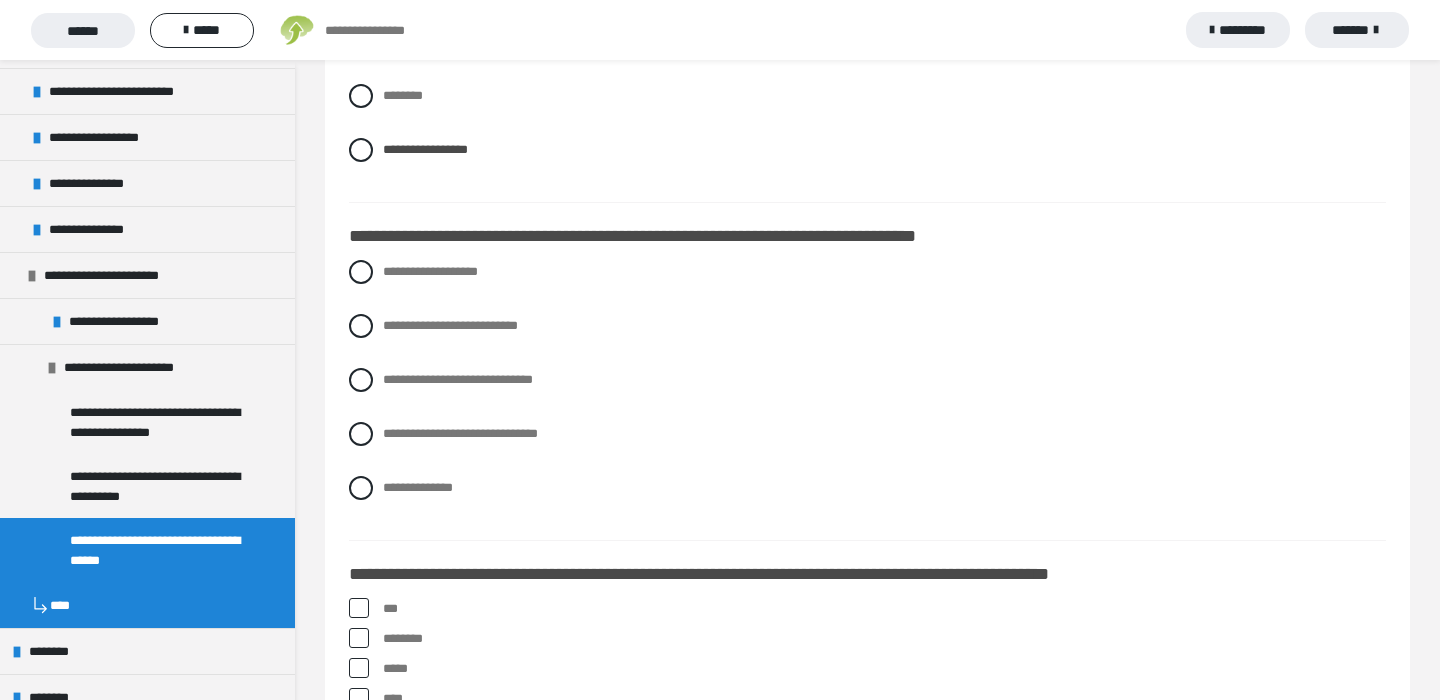 click on "**********" at bounding box center (867, 395) 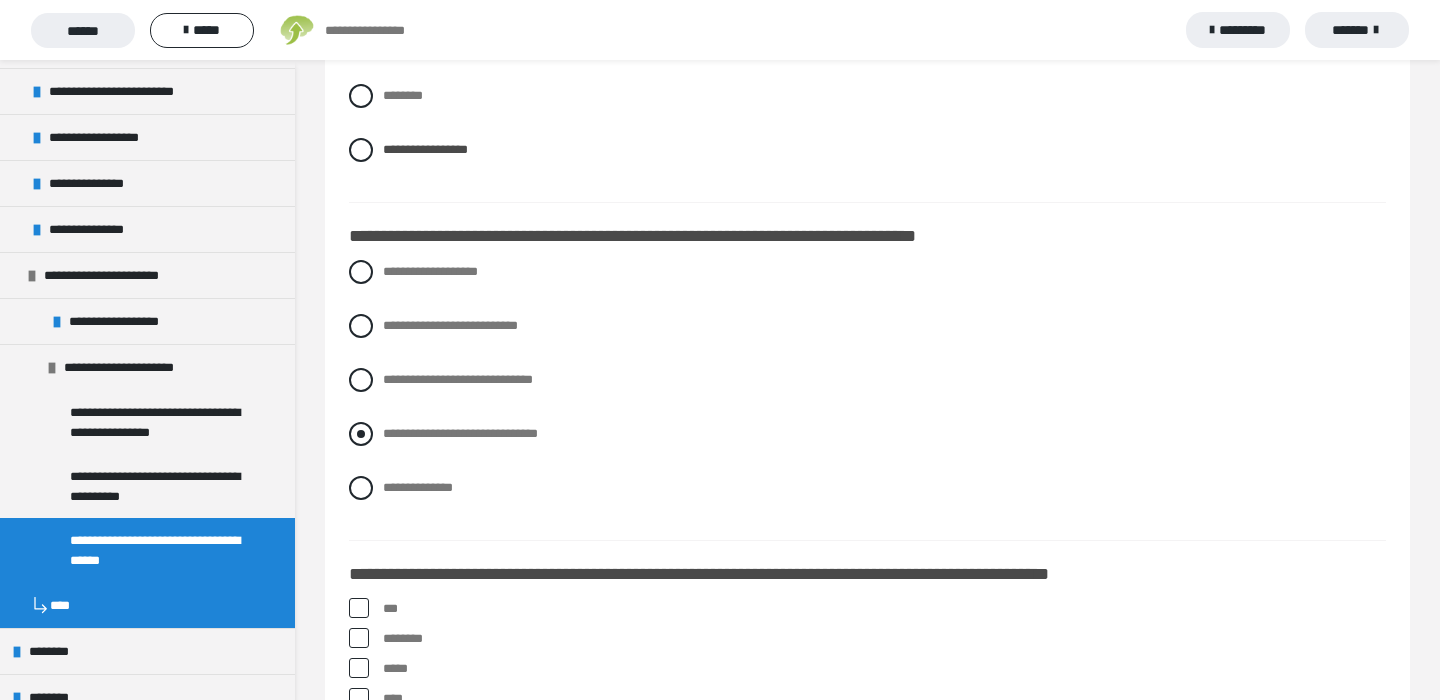 click at bounding box center [361, 434] 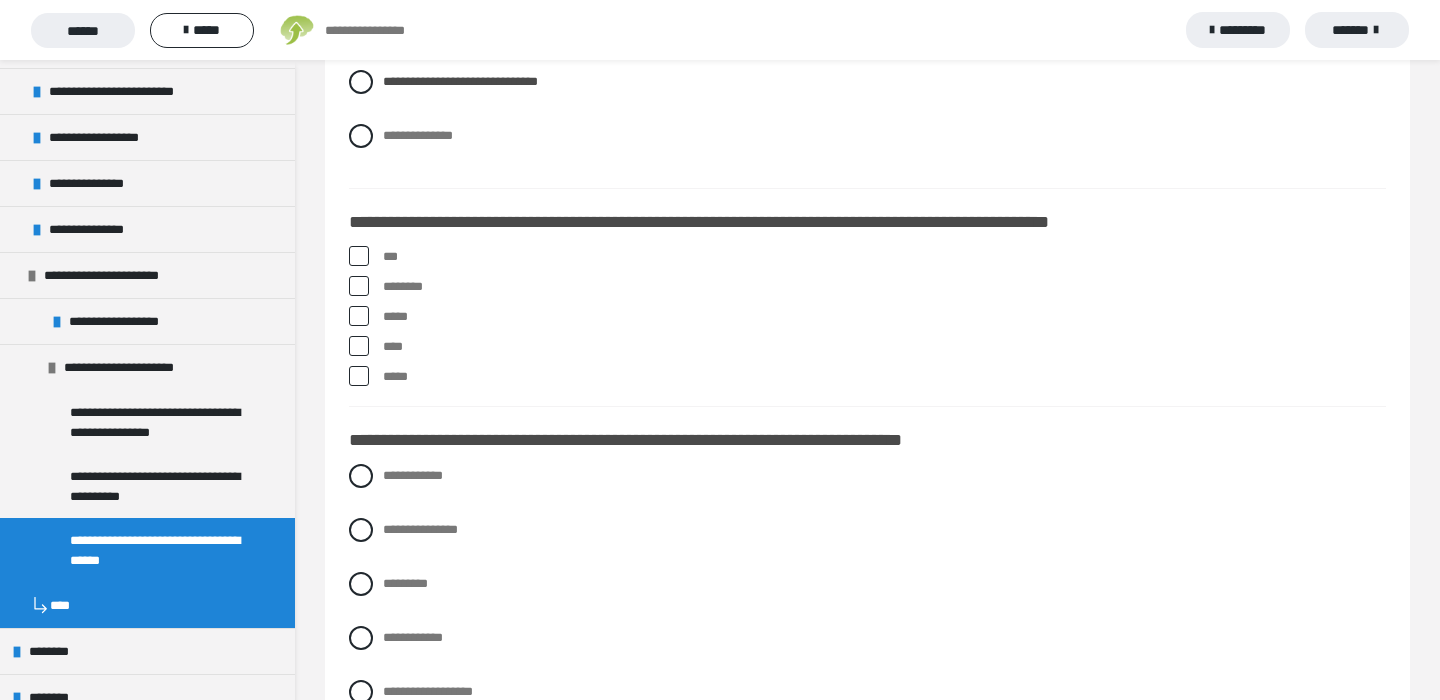 scroll, scrollTop: 849, scrollLeft: 0, axis: vertical 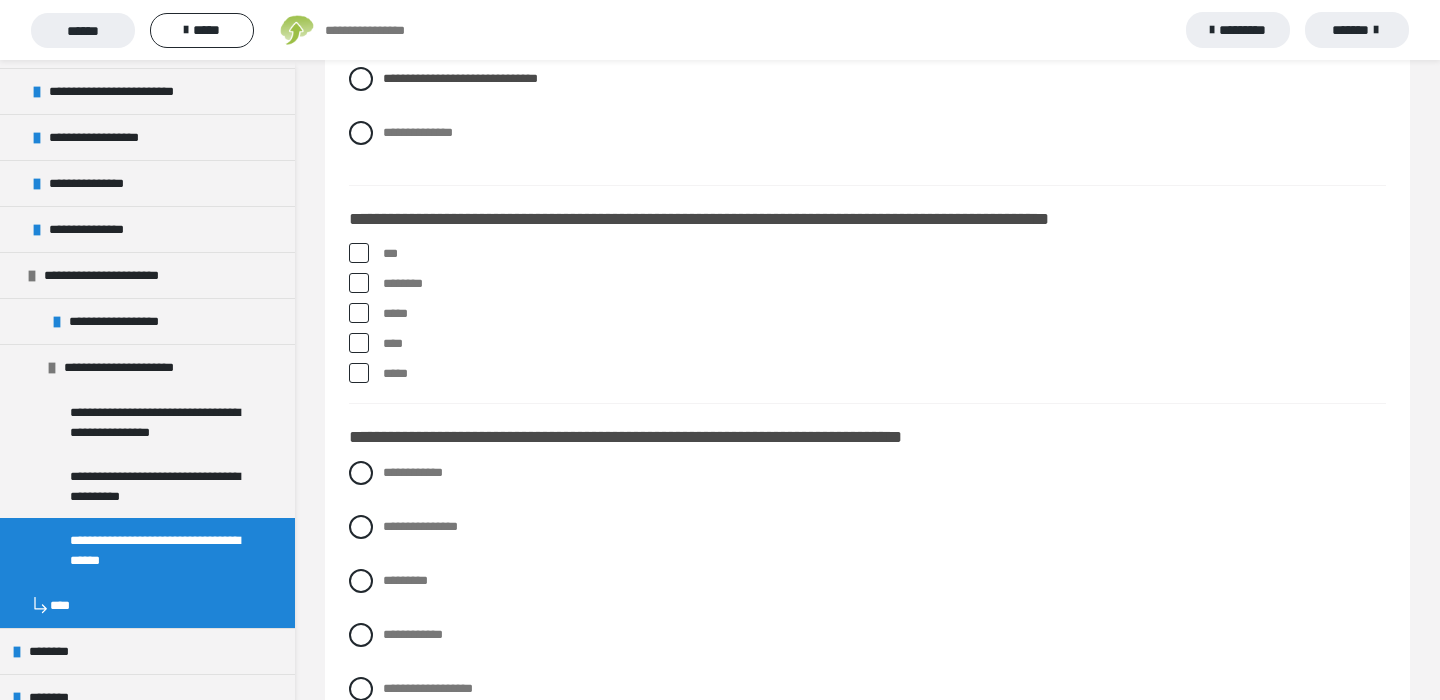 click on "***" at bounding box center (867, 254) 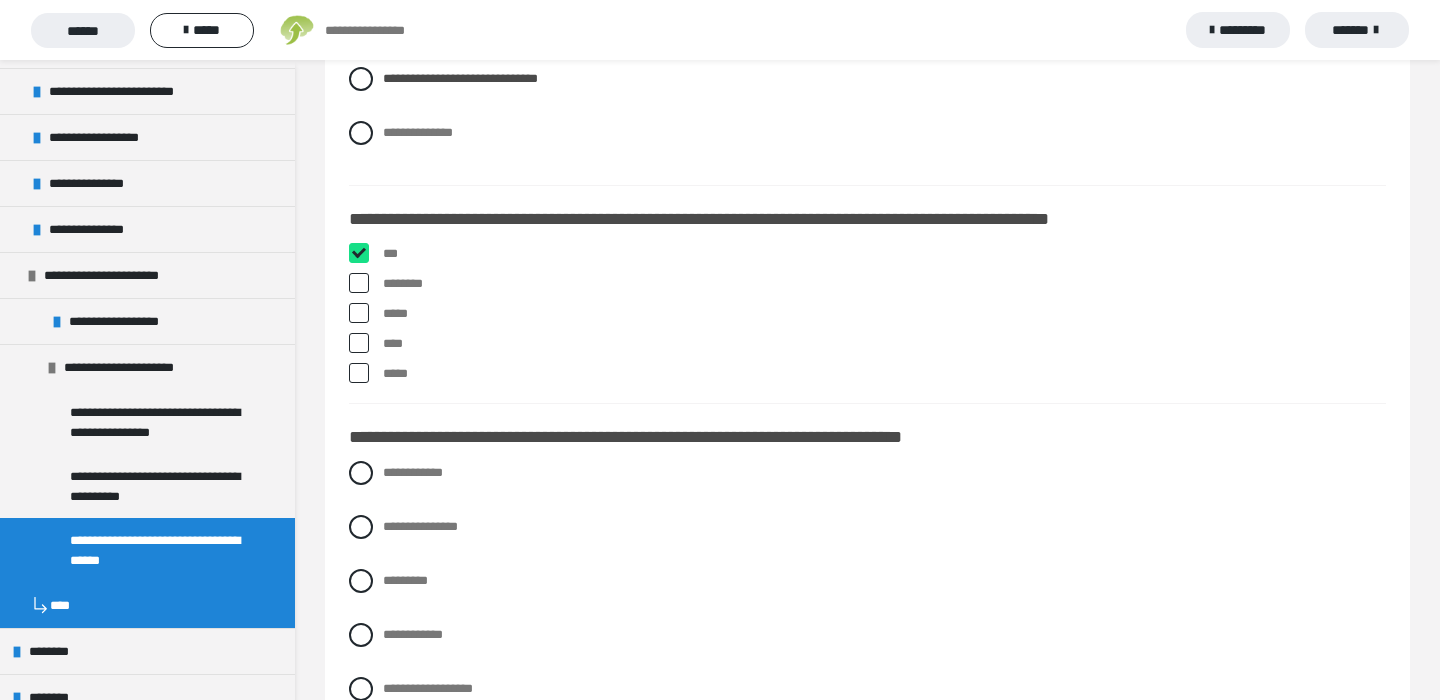 checkbox on "****" 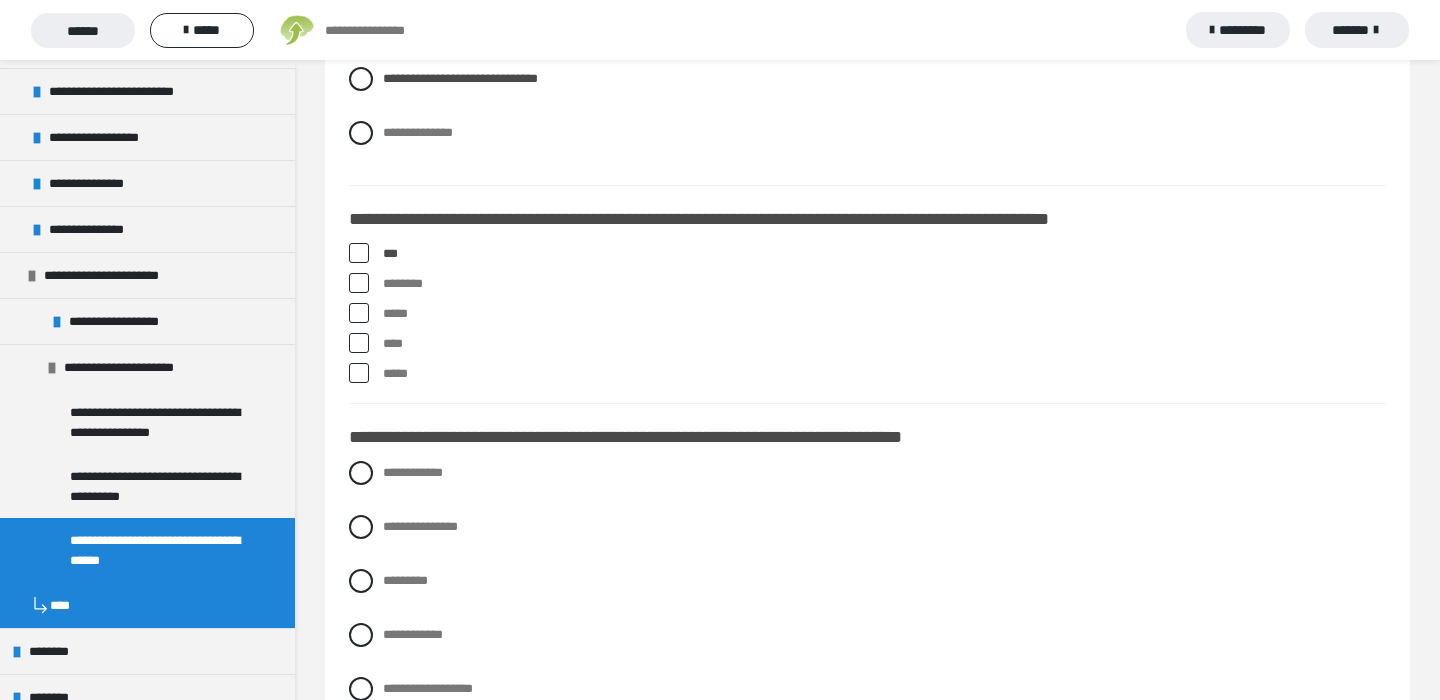 click at bounding box center [359, 373] 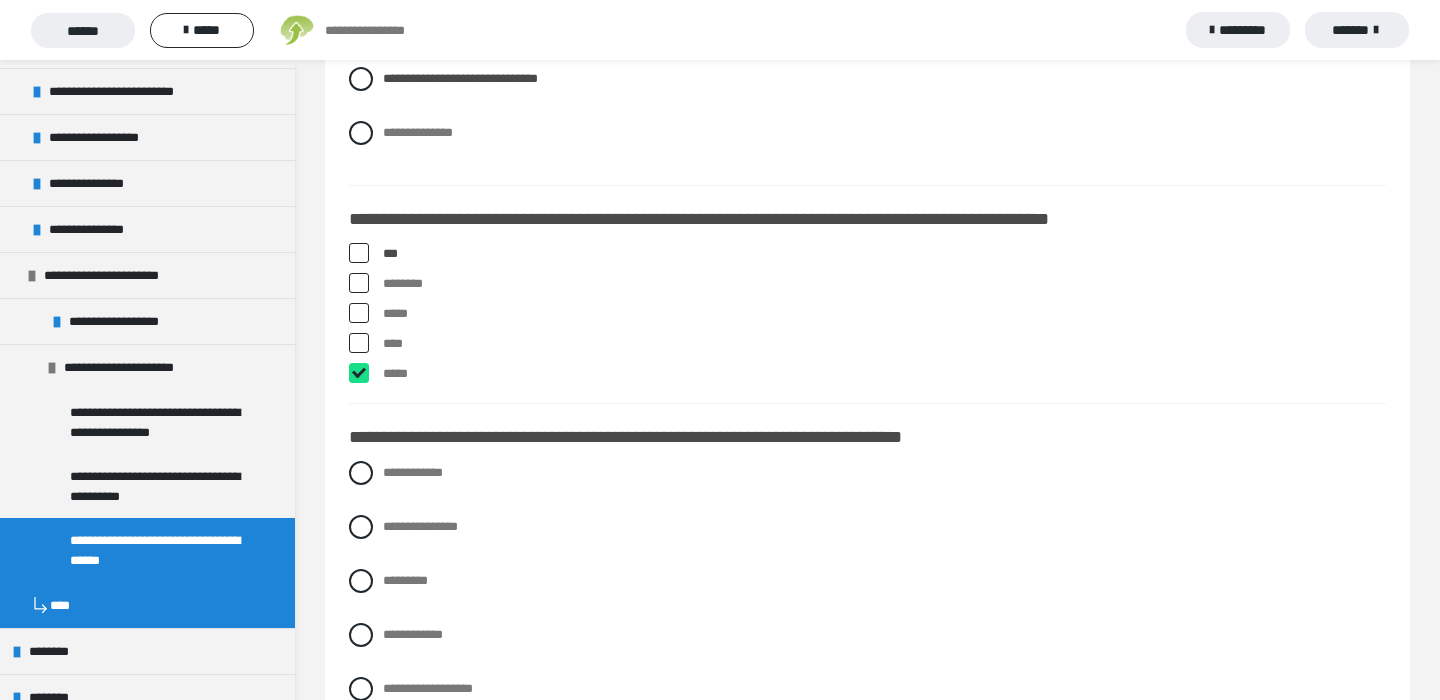 checkbox on "****" 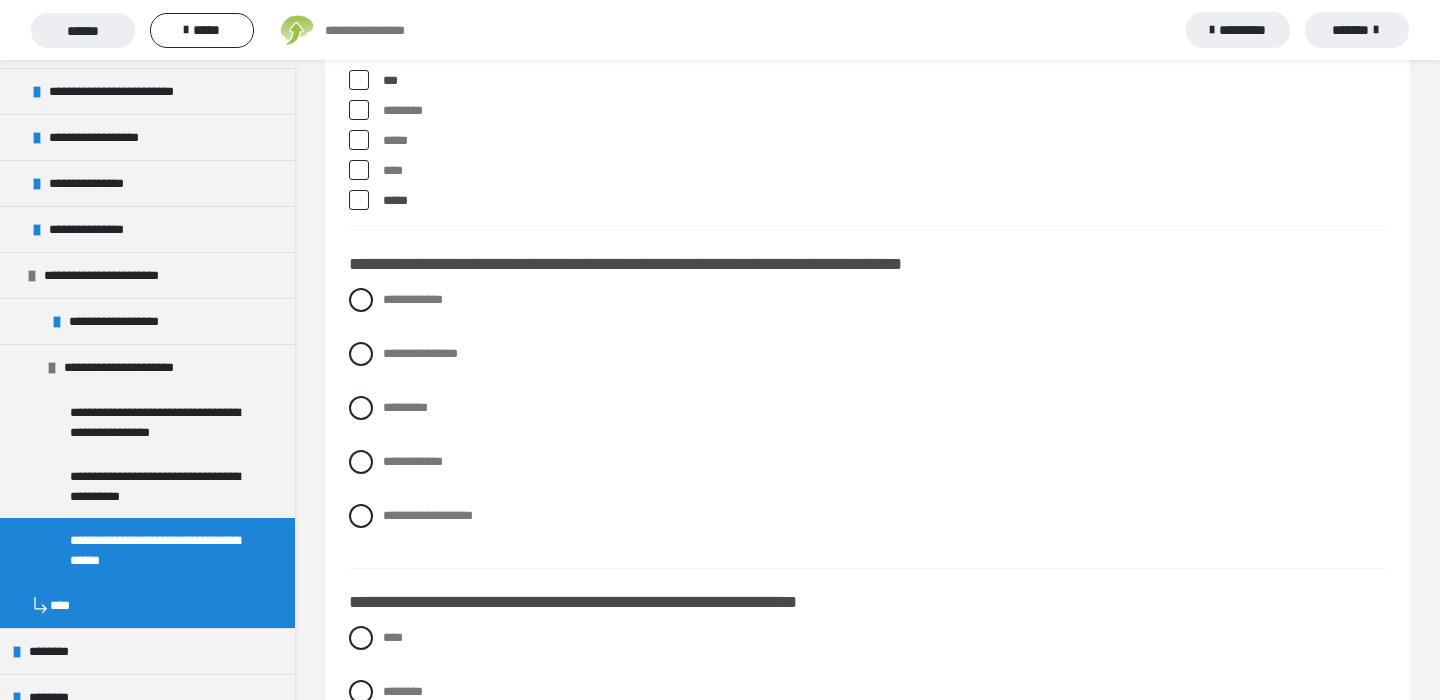 scroll, scrollTop: 1094, scrollLeft: 0, axis: vertical 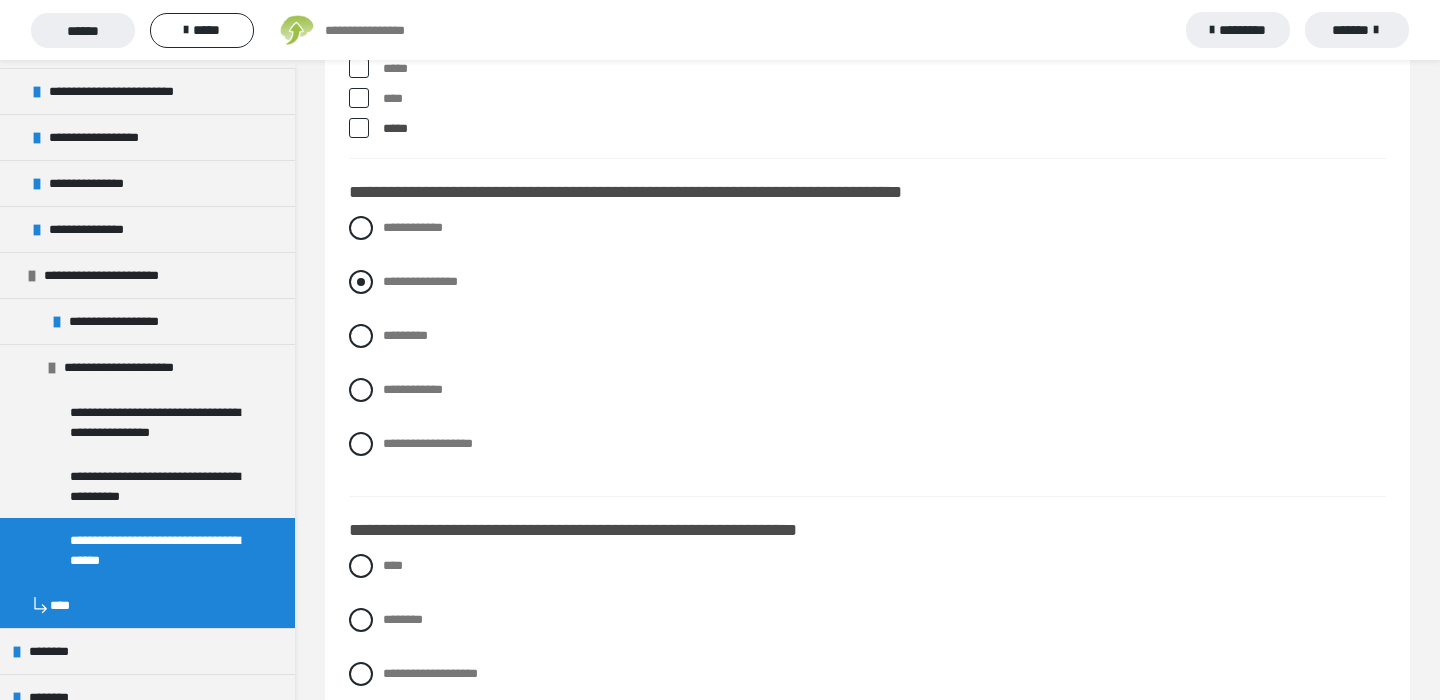 click at bounding box center (361, 282) 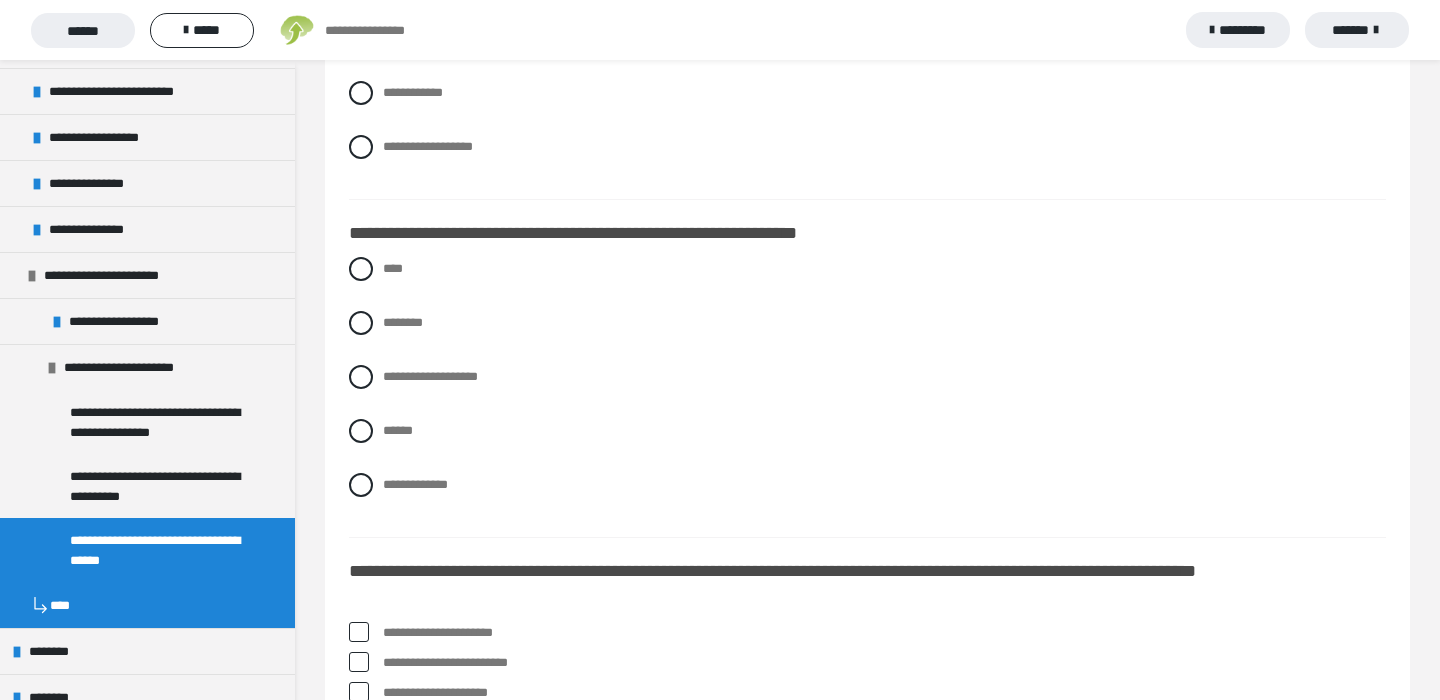 scroll, scrollTop: 1447, scrollLeft: 0, axis: vertical 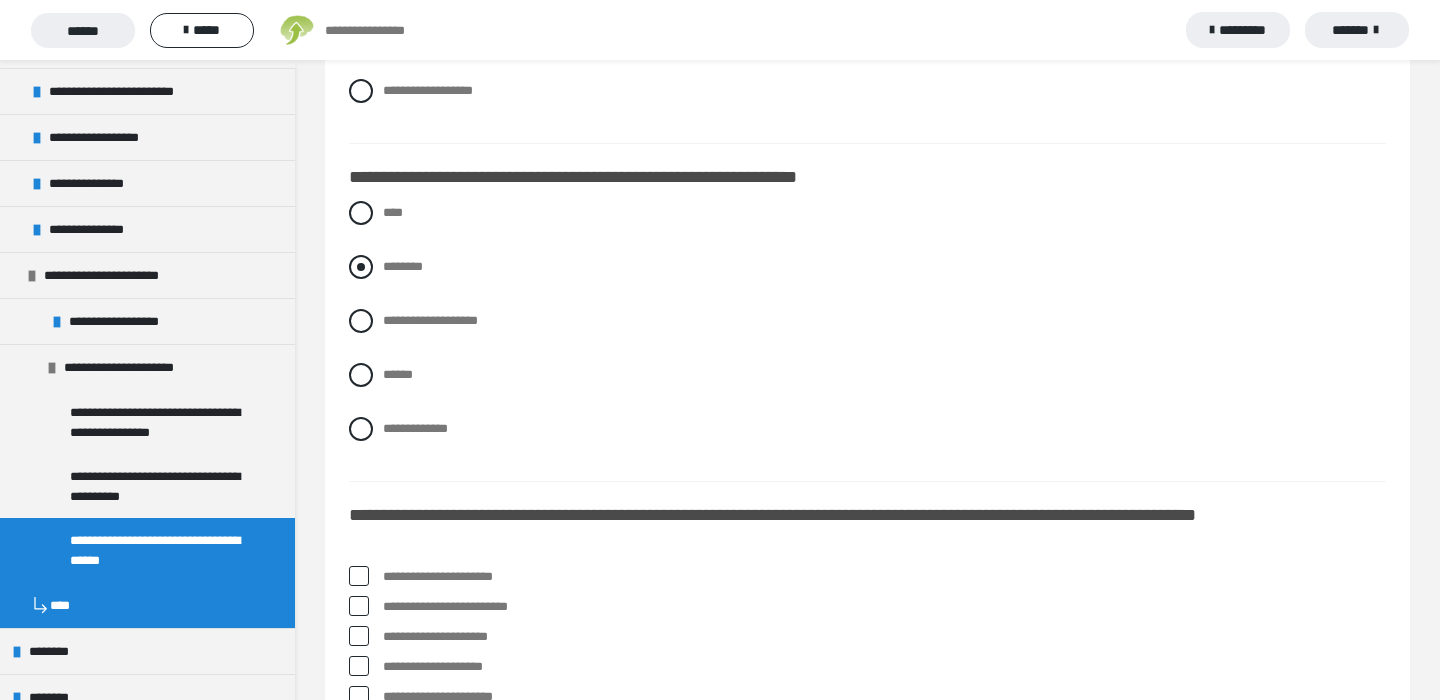 click at bounding box center (361, 267) 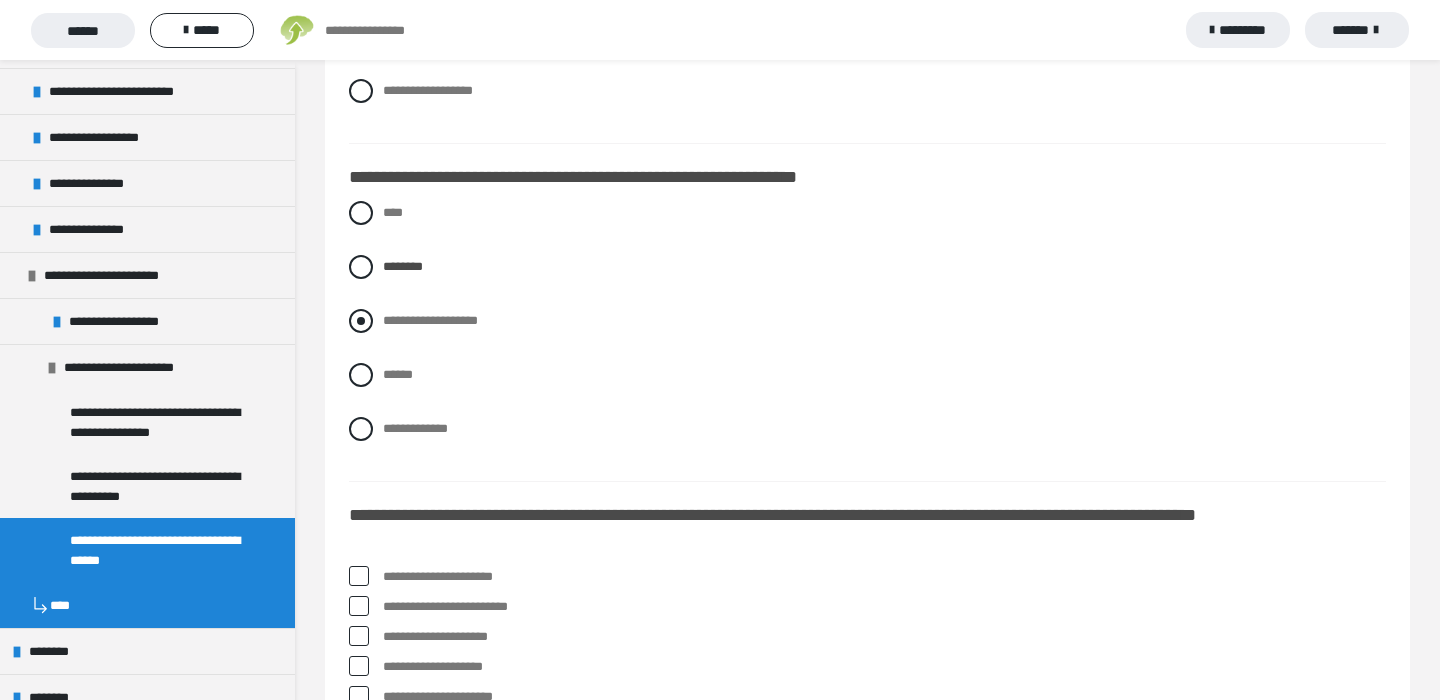 click at bounding box center [361, 321] 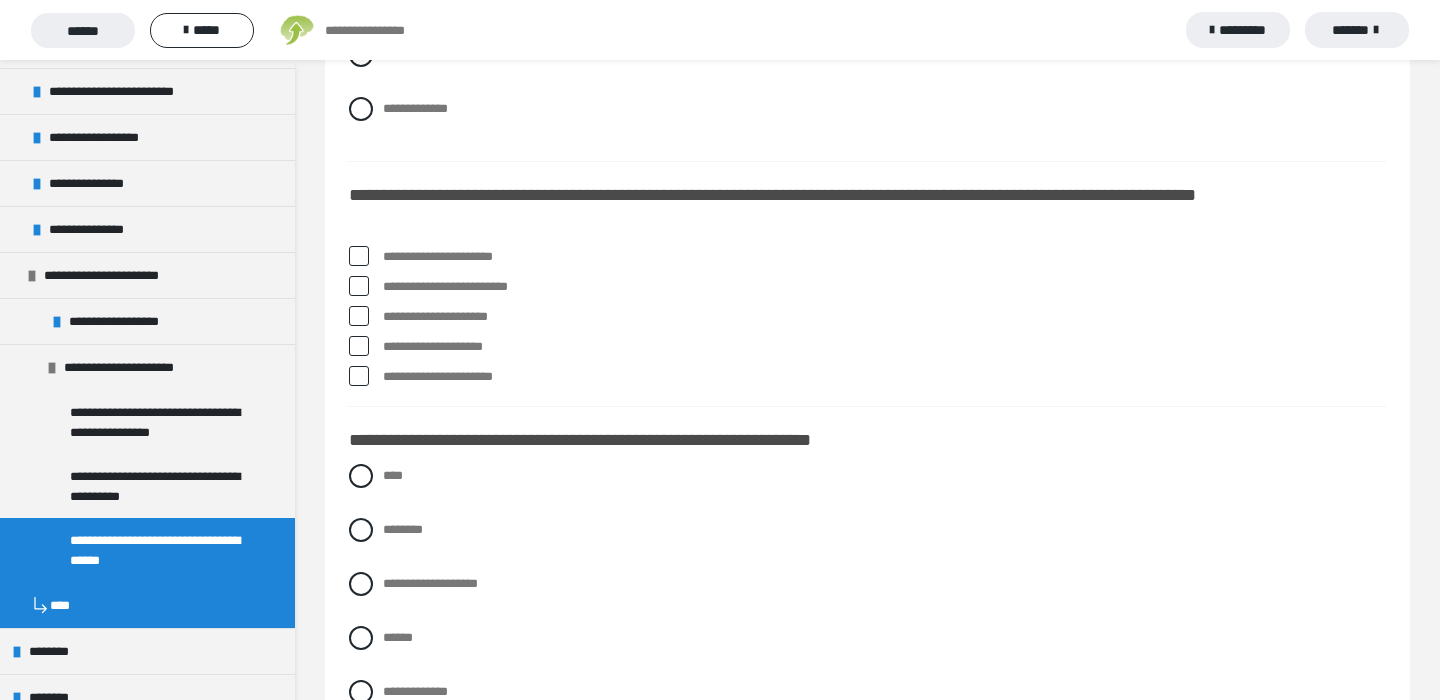 scroll, scrollTop: 1769, scrollLeft: 0, axis: vertical 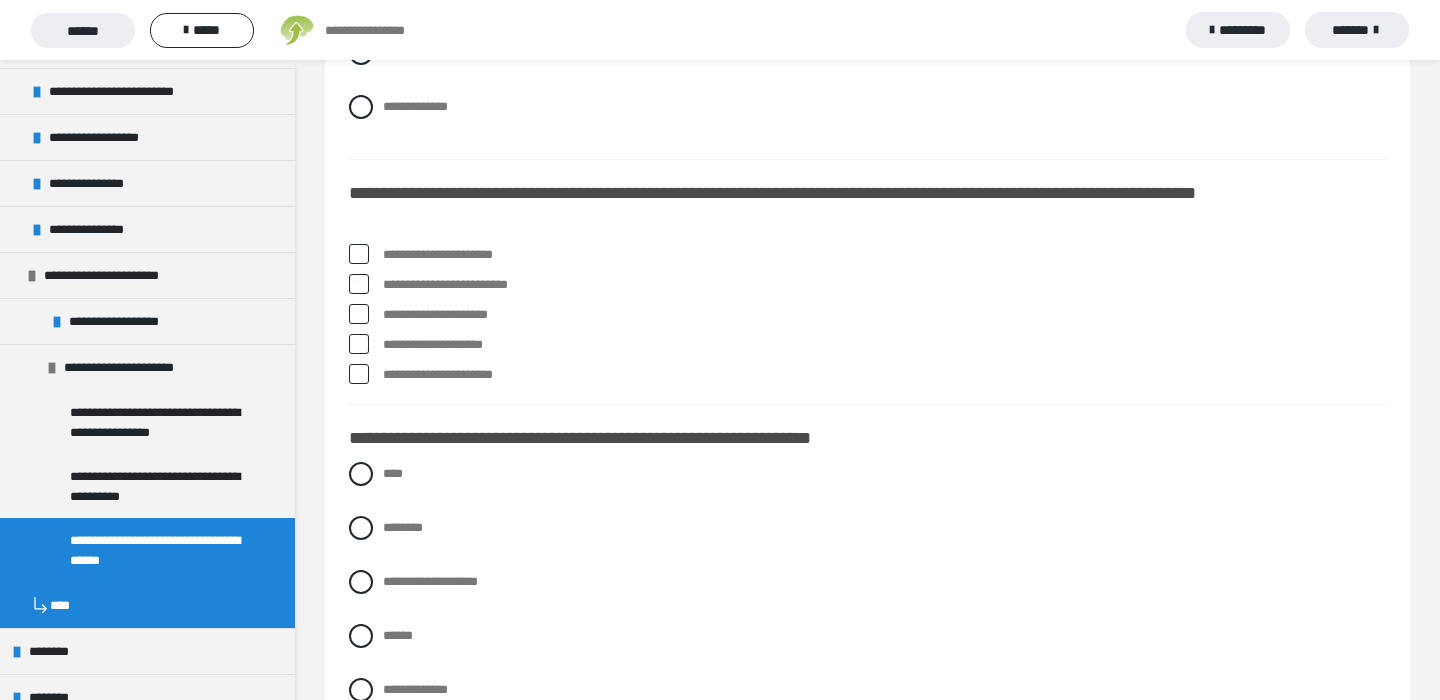 click at bounding box center [359, 284] 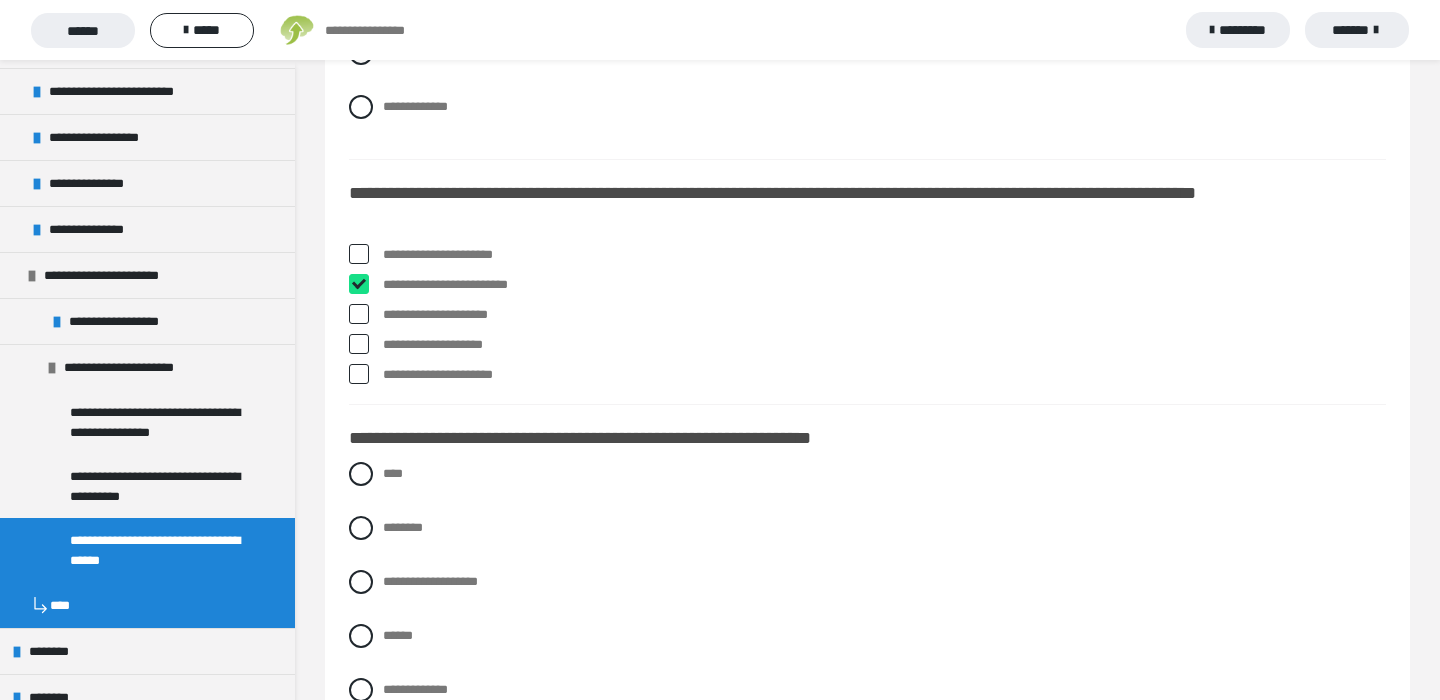 checkbox on "****" 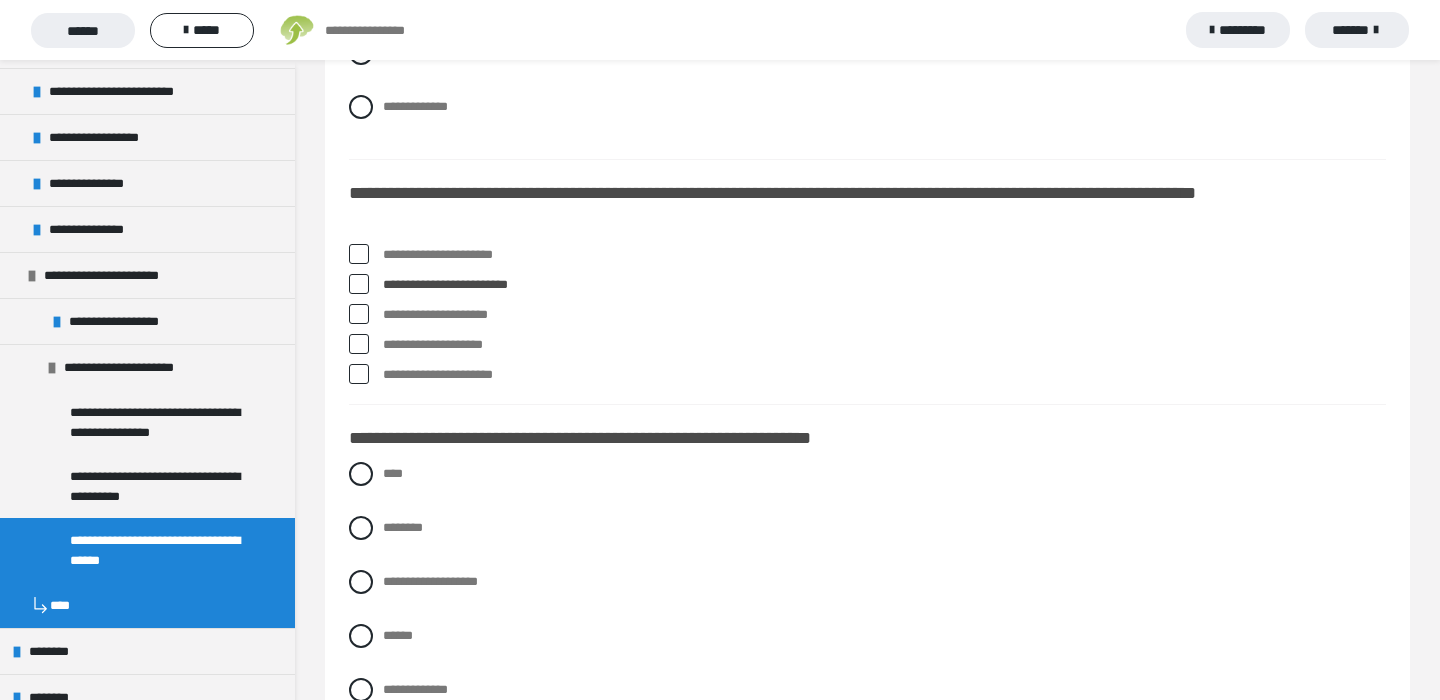 click at bounding box center (359, 374) 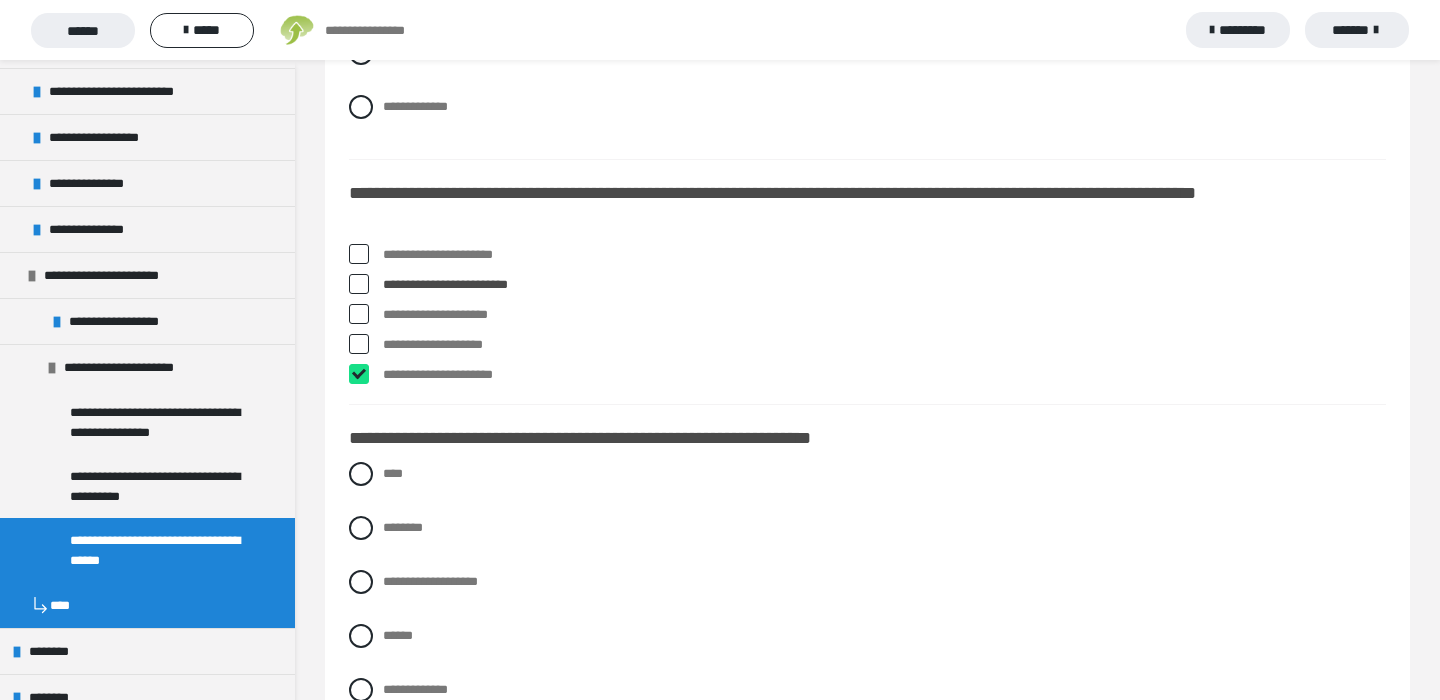 checkbox on "****" 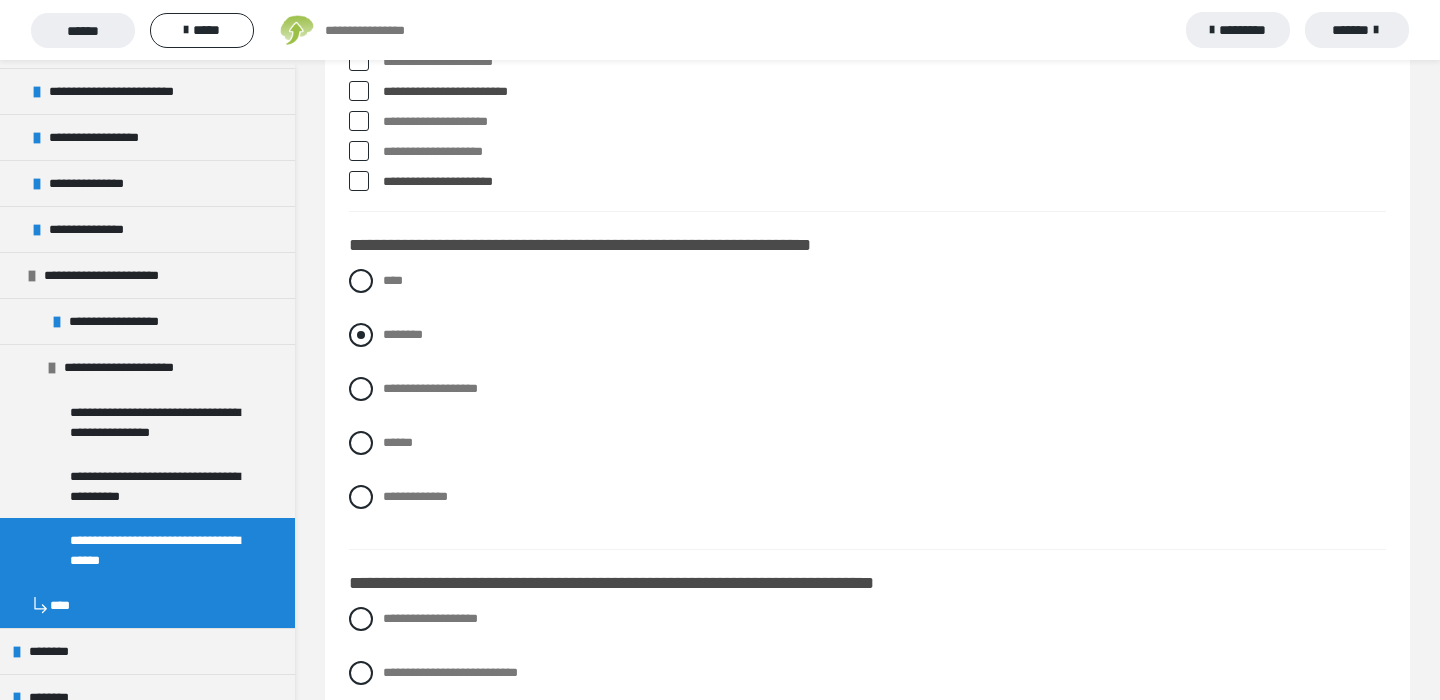 scroll, scrollTop: 1962, scrollLeft: 0, axis: vertical 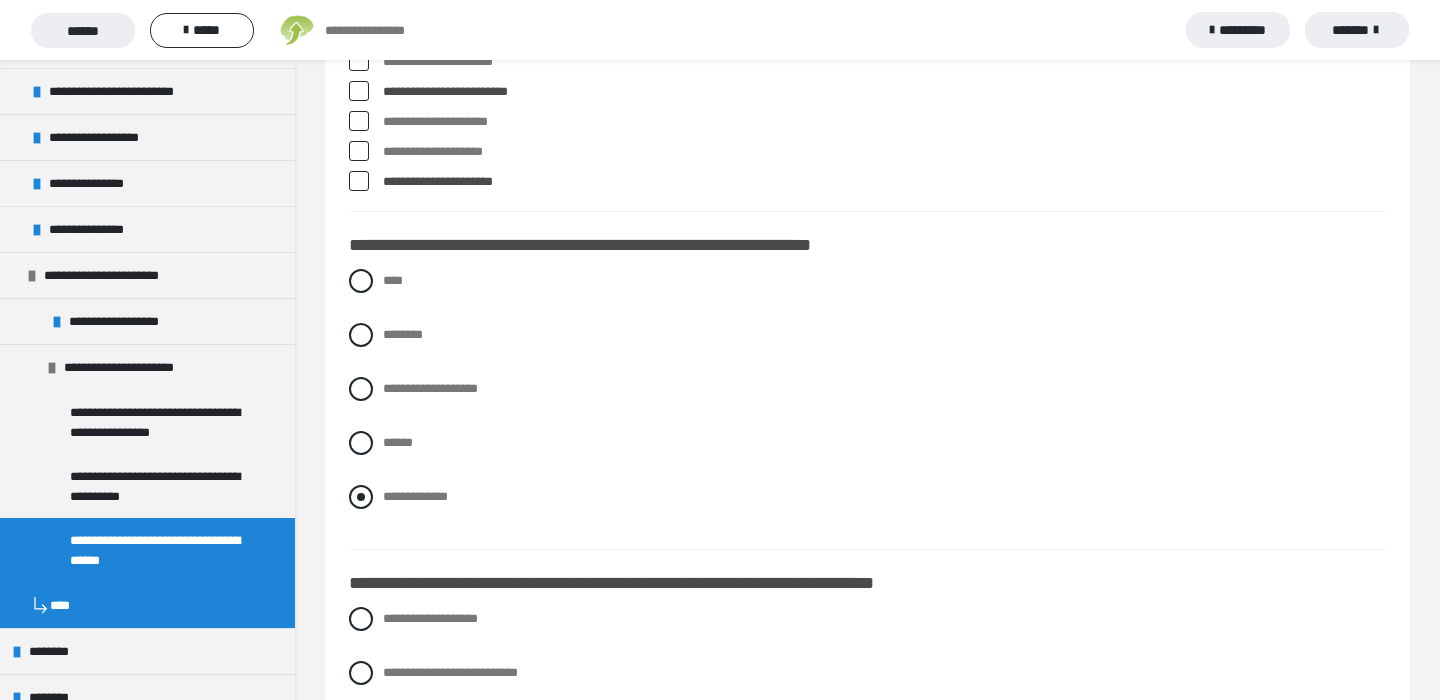 click at bounding box center (361, 497) 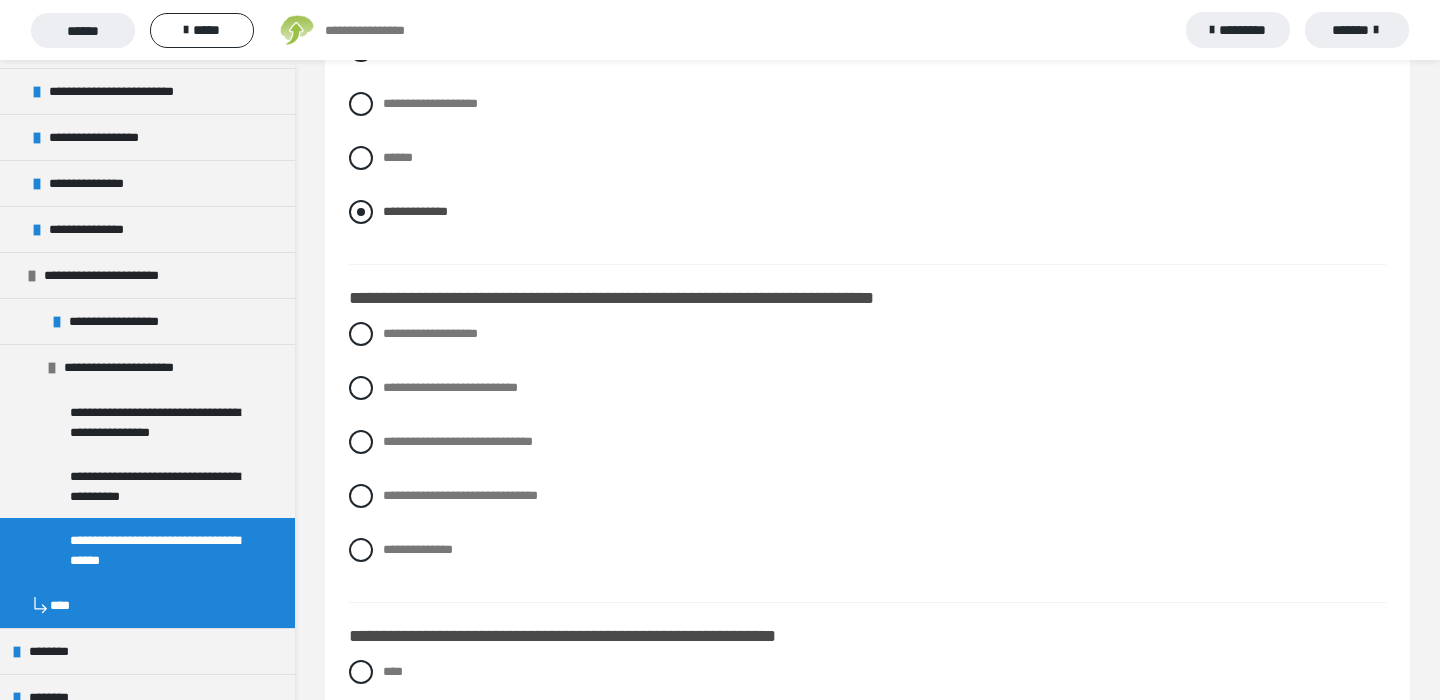 scroll, scrollTop: 2273, scrollLeft: 0, axis: vertical 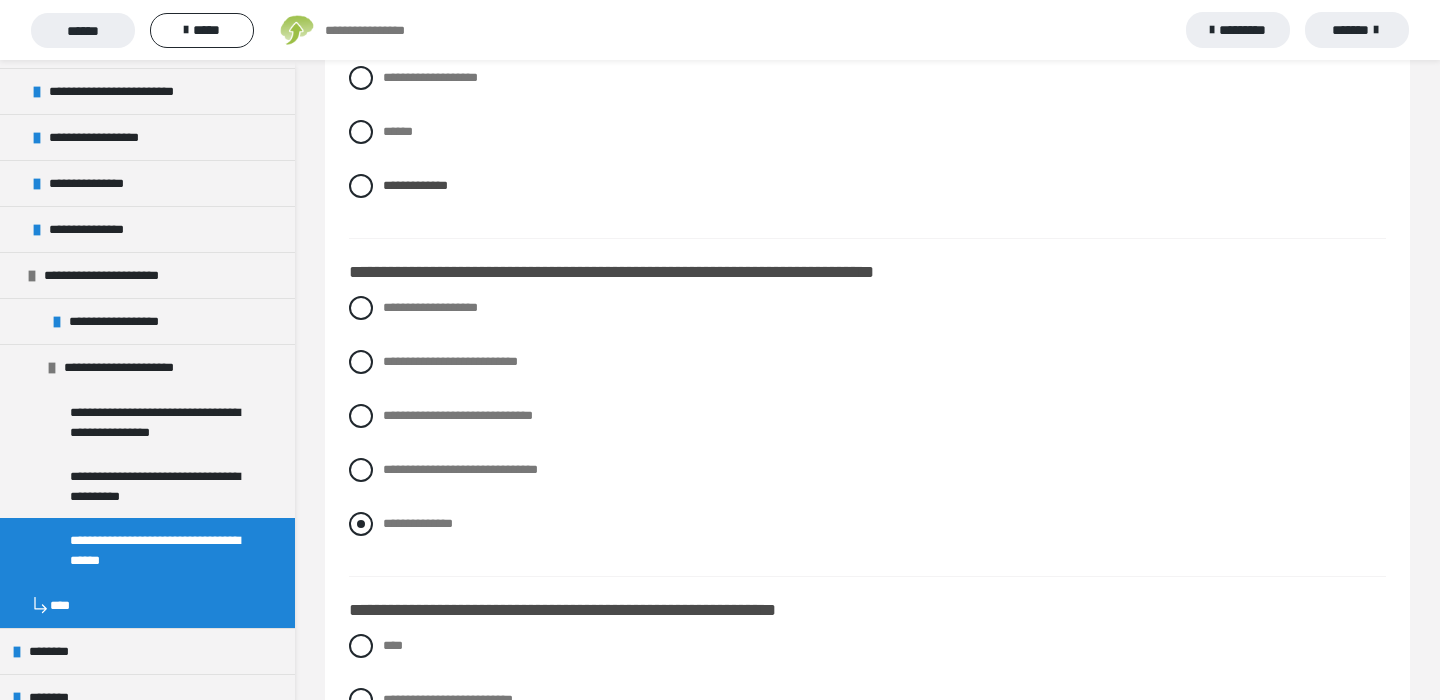 click on "**********" at bounding box center (418, 523) 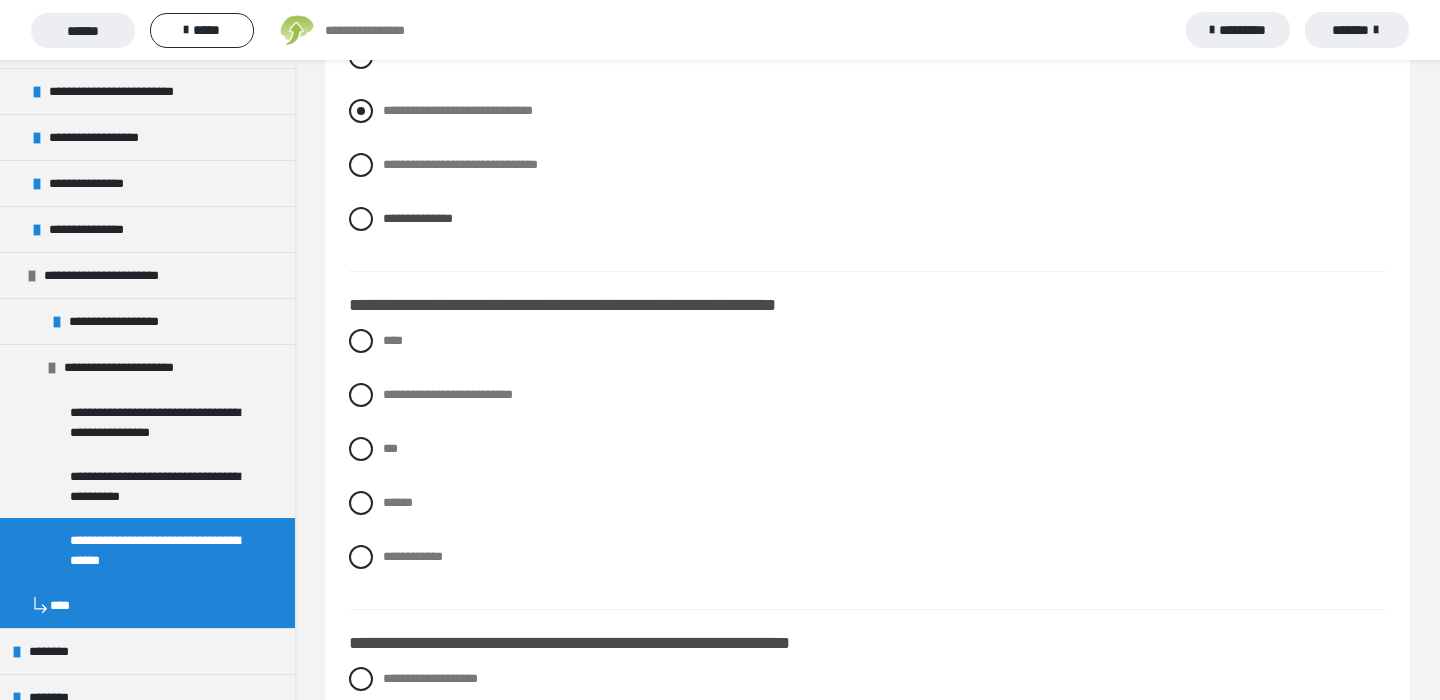 scroll, scrollTop: 2580, scrollLeft: 0, axis: vertical 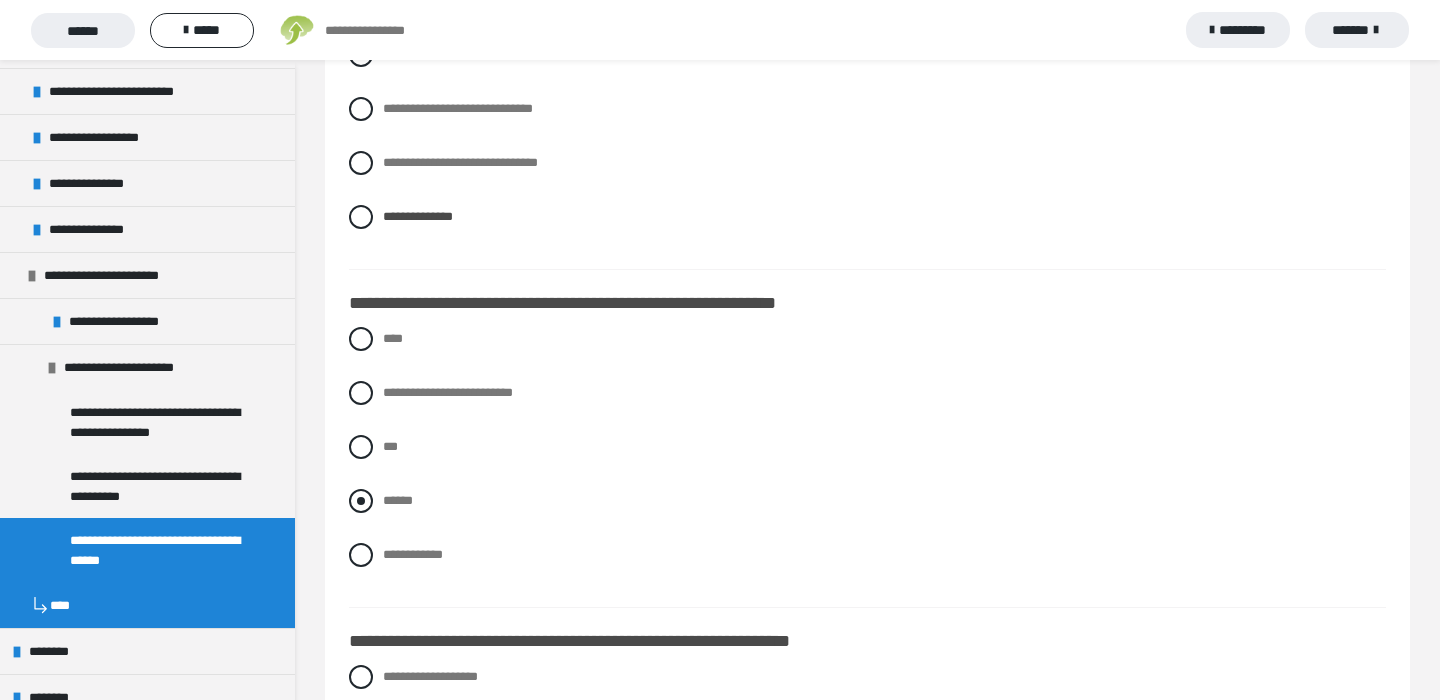 click on "******" at bounding box center [398, 500] 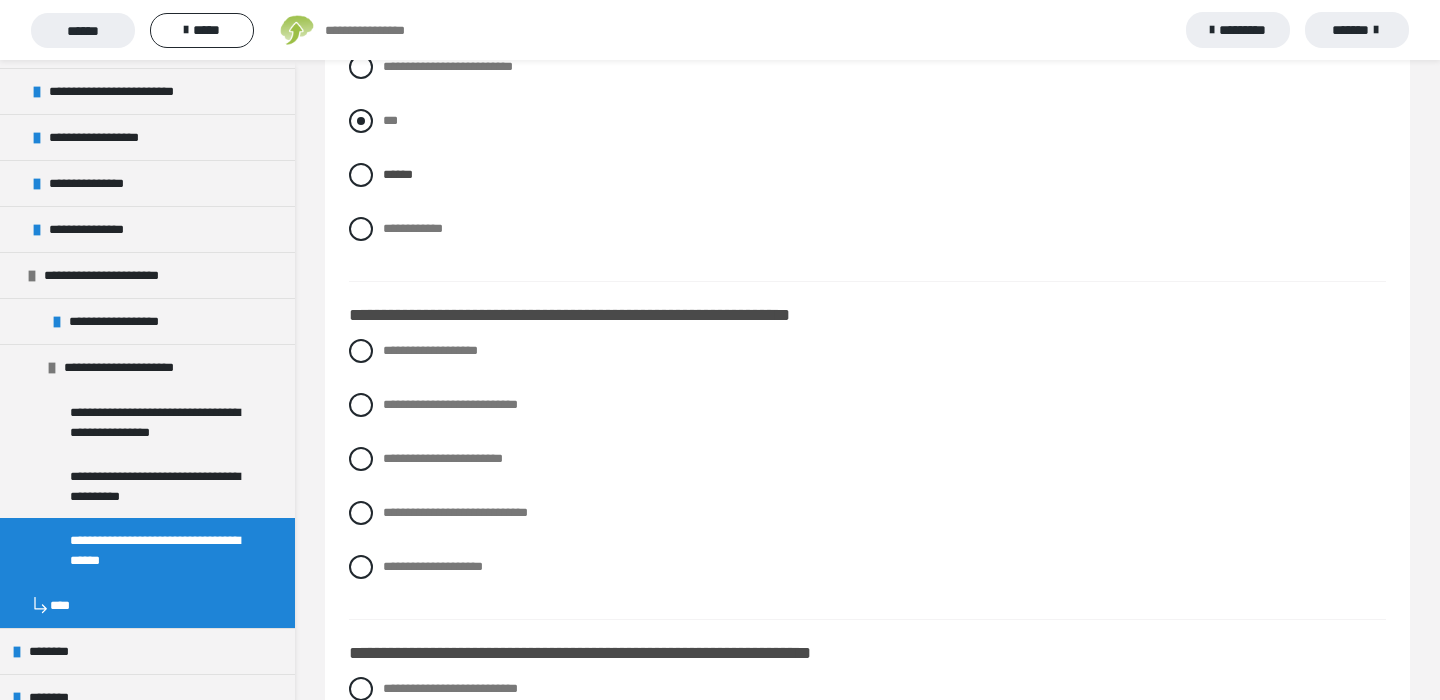 scroll, scrollTop: 2911, scrollLeft: 0, axis: vertical 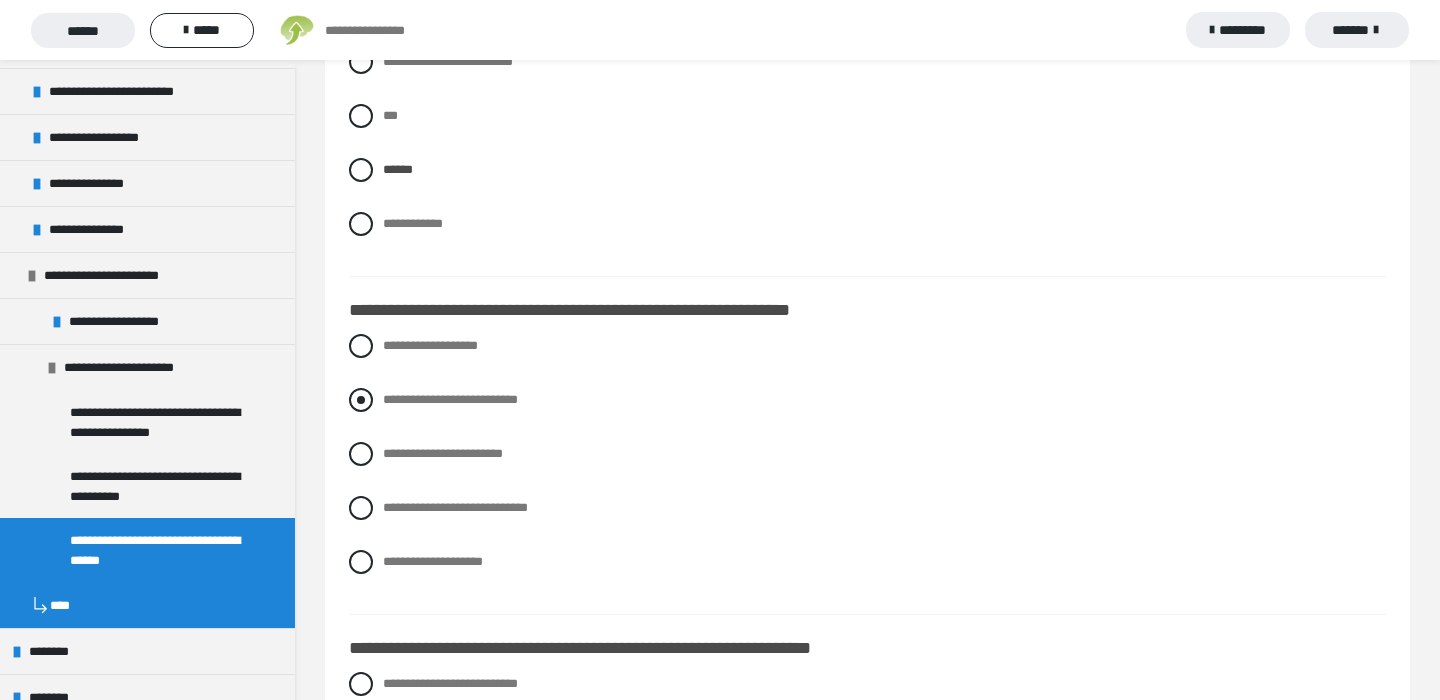 click on "**********" at bounding box center (450, 399) 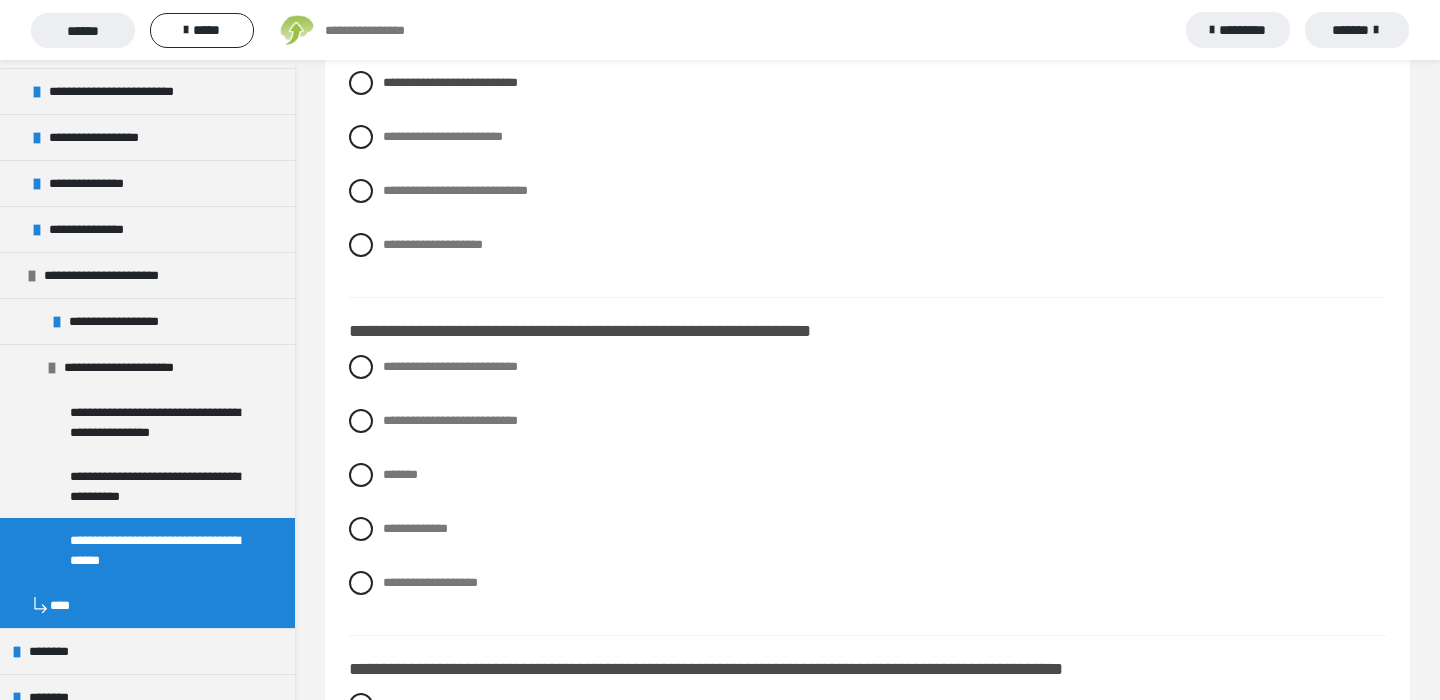 scroll, scrollTop: 3303, scrollLeft: 0, axis: vertical 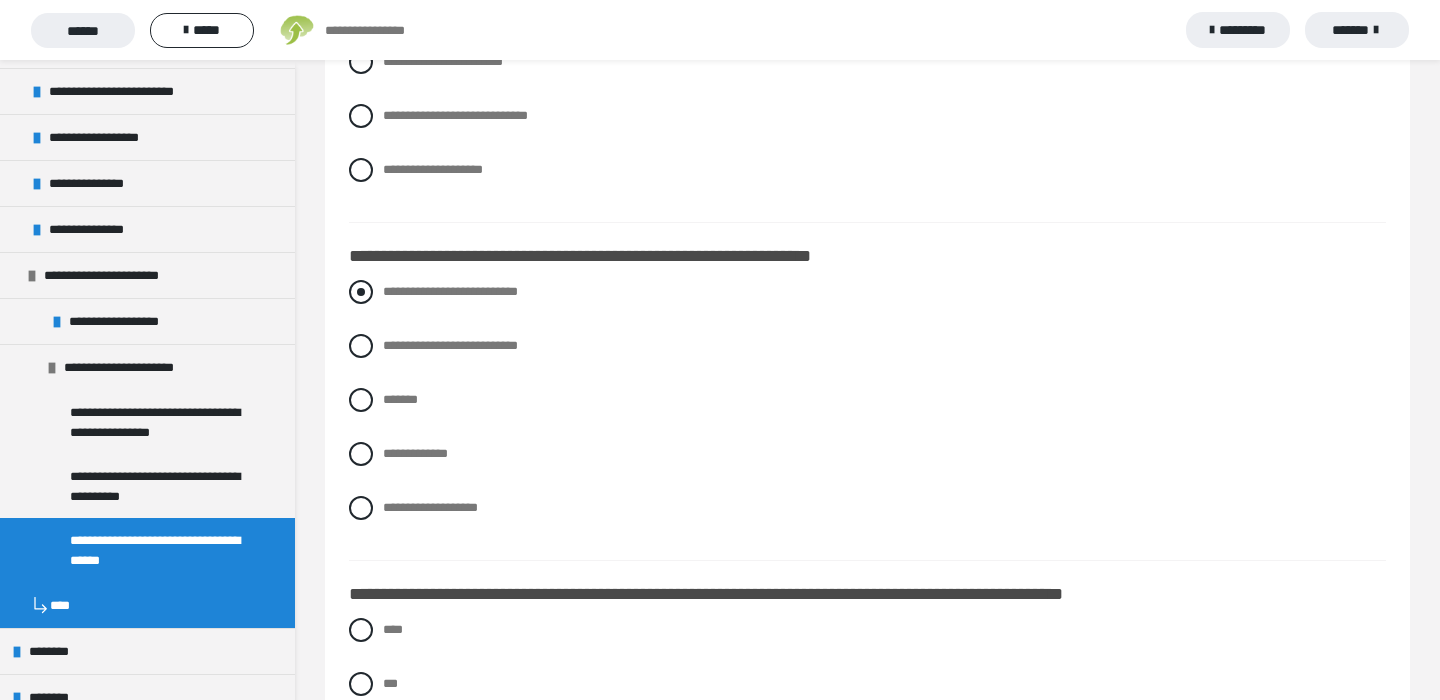 click on "**********" at bounding box center [450, 291] 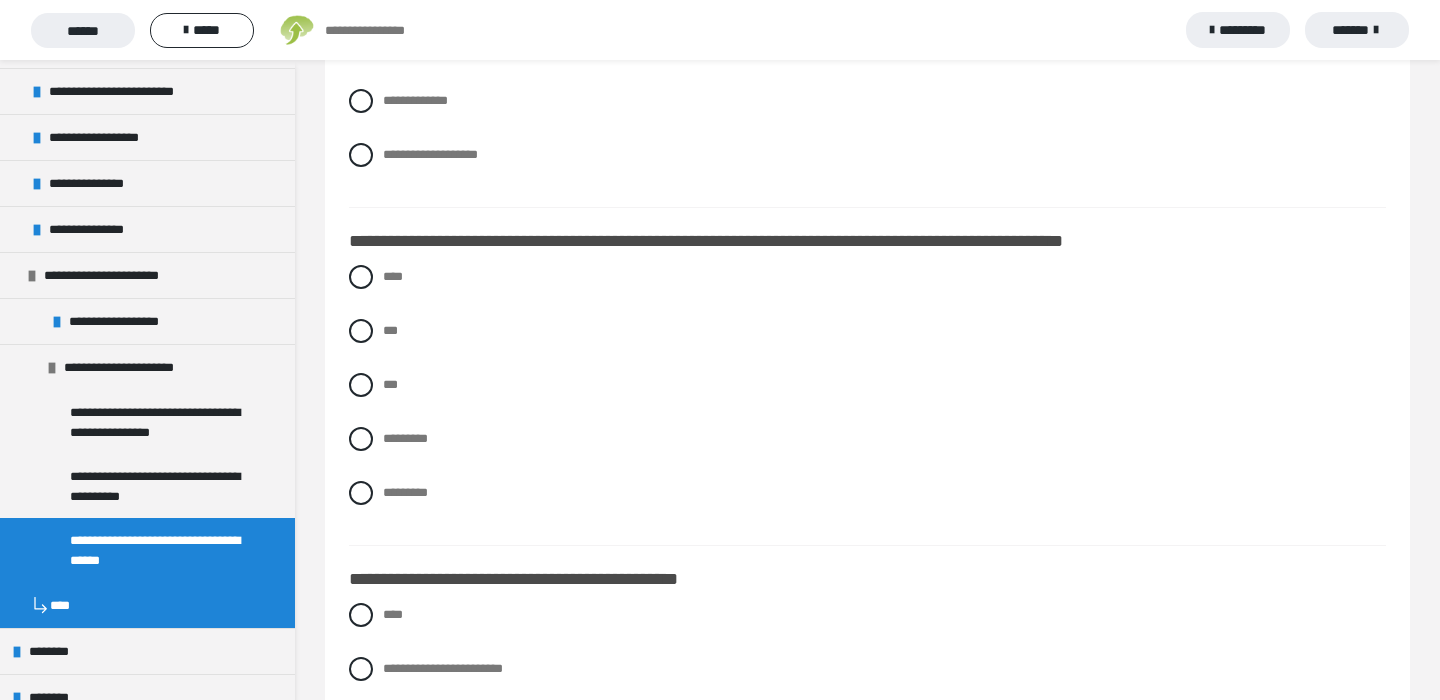 scroll, scrollTop: 3705, scrollLeft: 0, axis: vertical 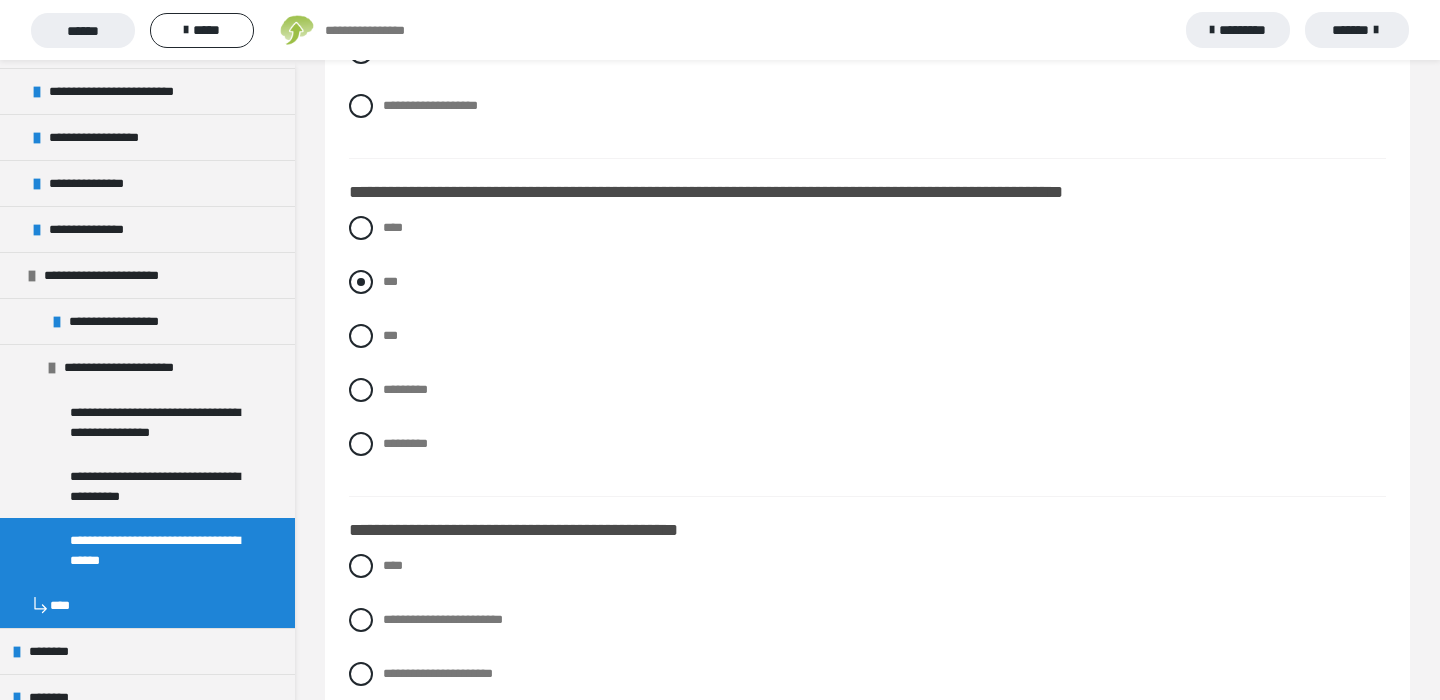 click at bounding box center (361, 282) 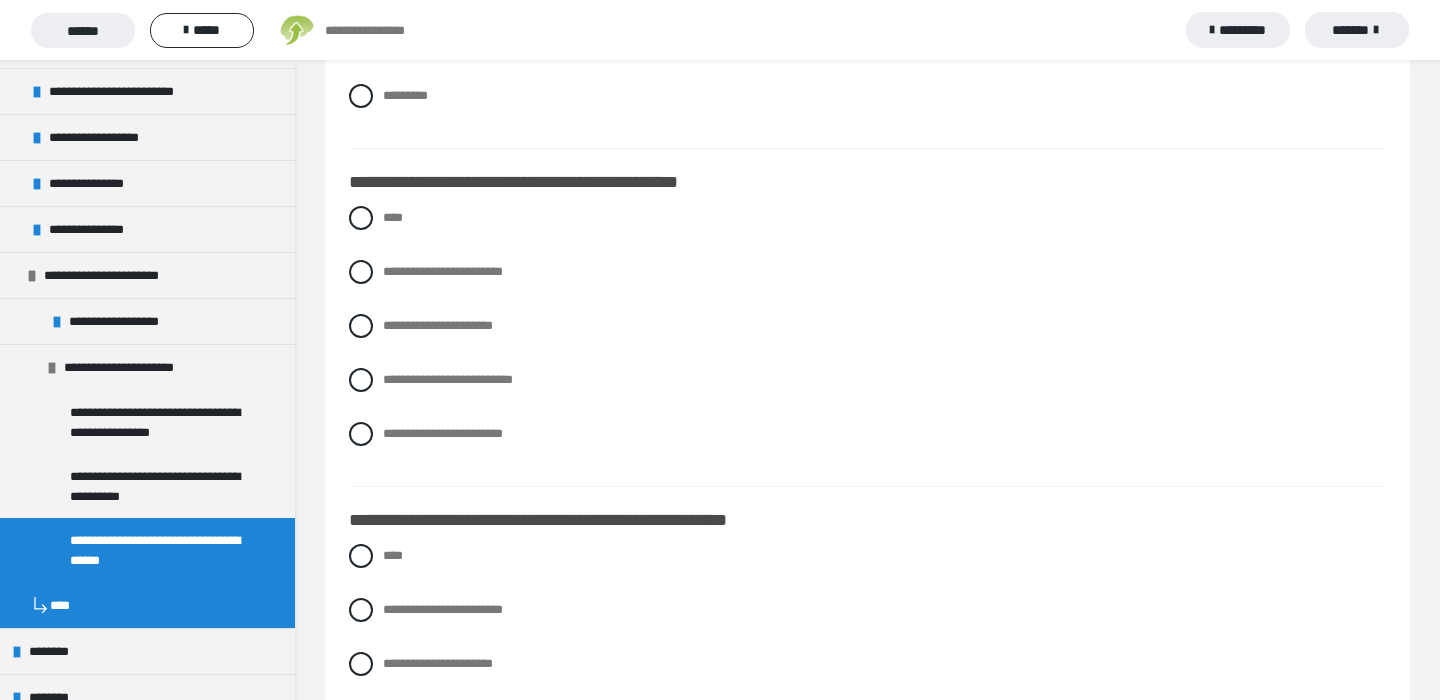 scroll, scrollTop: 4051, scrollLeft: 0, axis: vertical 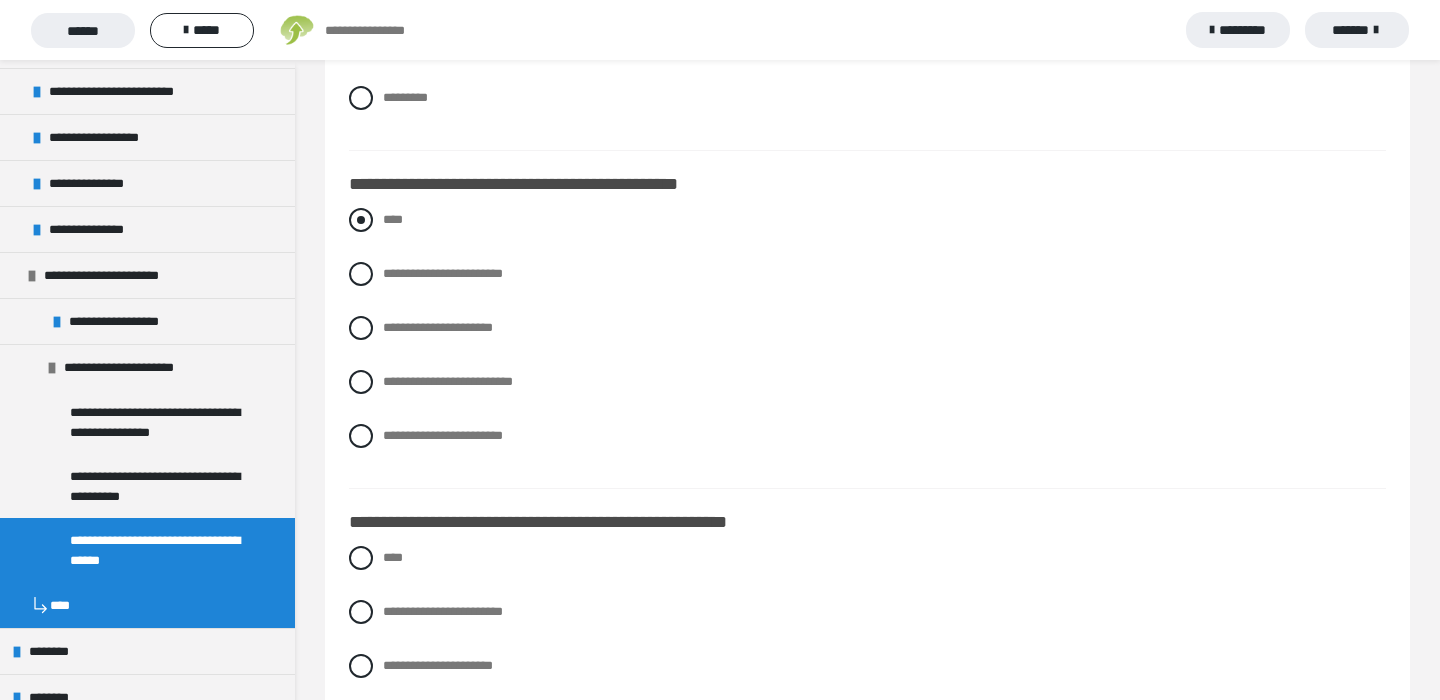 click at bounding box center [361, 220] 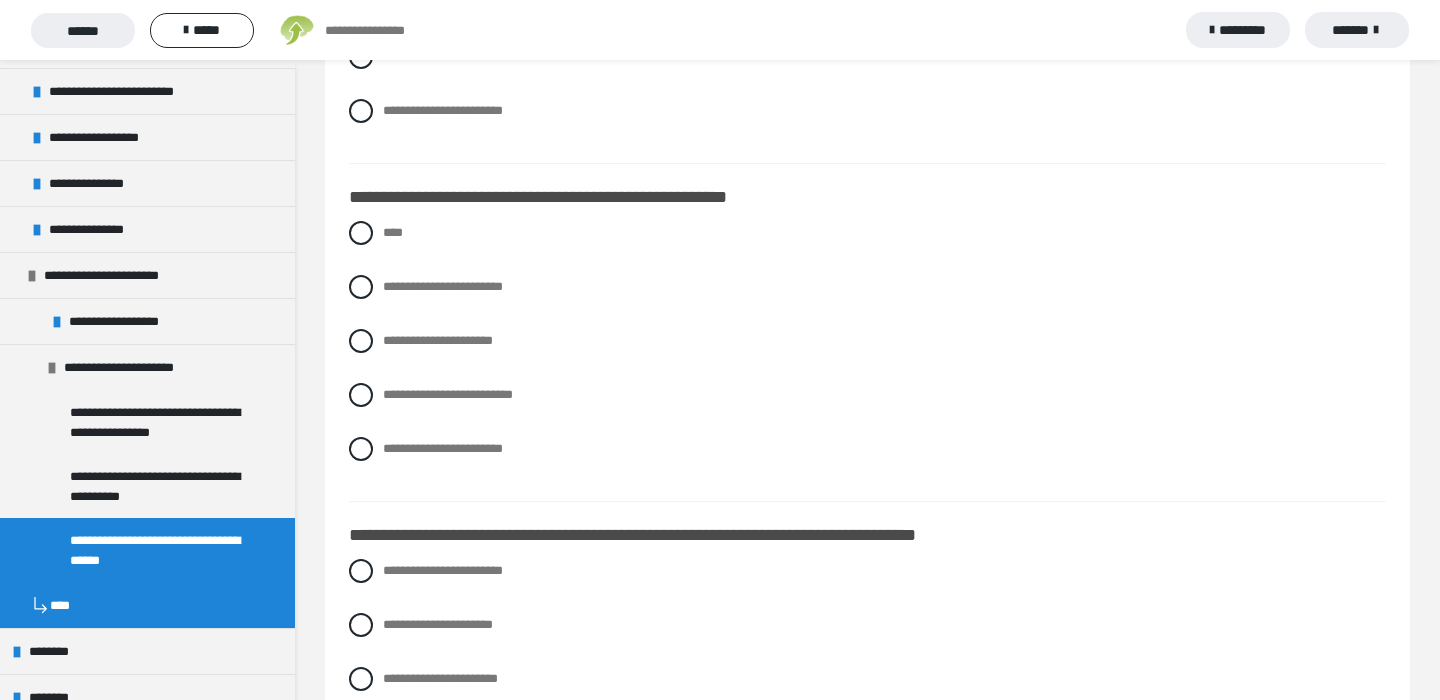 scroll, scrollTop: 4402, scrollLeft: 0, axis: vertical 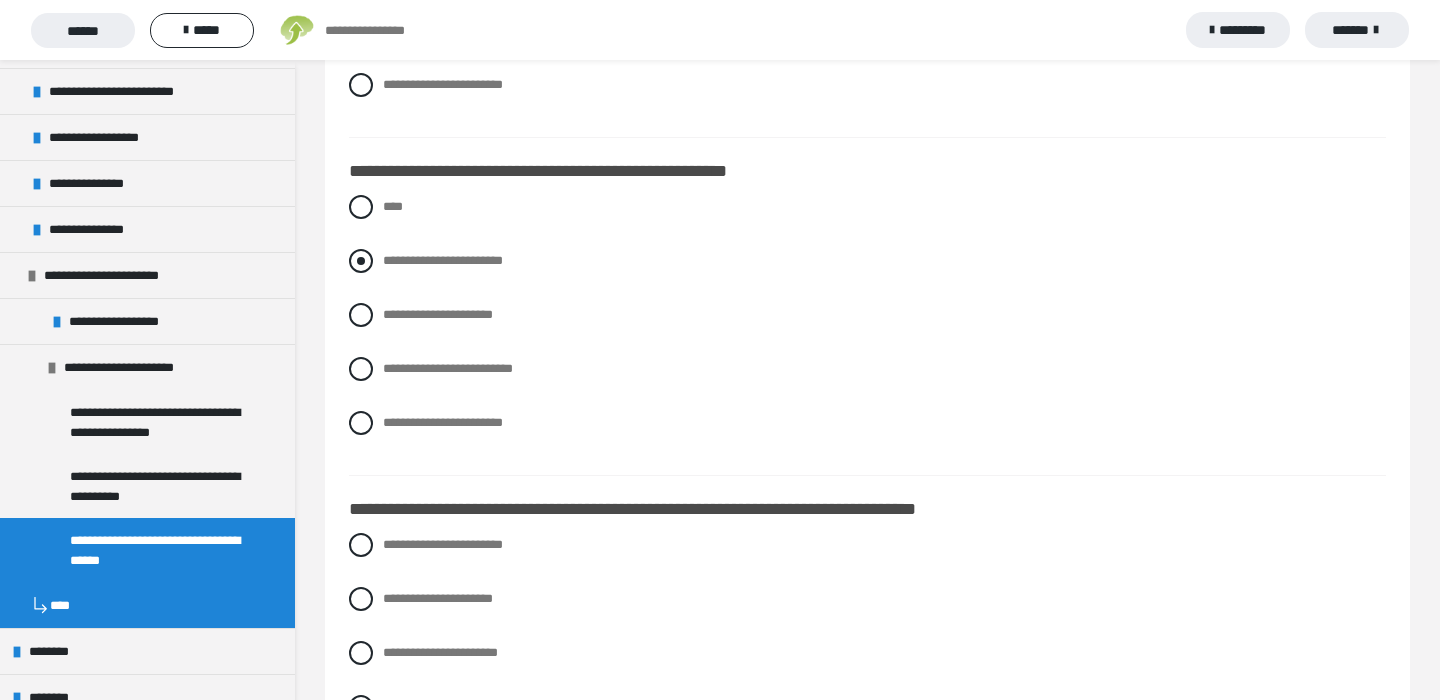 click on "**********" at bounding box center [443, 260] 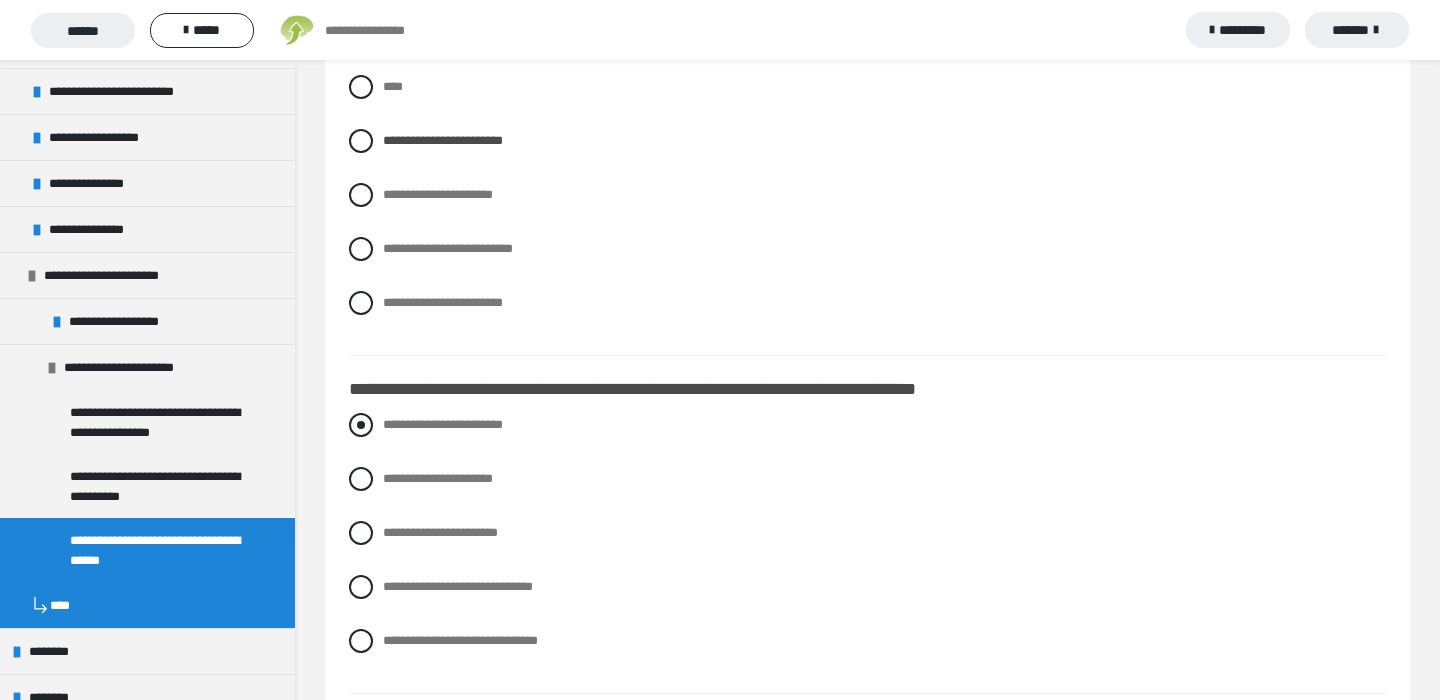 scroll, scrollTop: 4502, scrollLeft: 0, axis: vertical 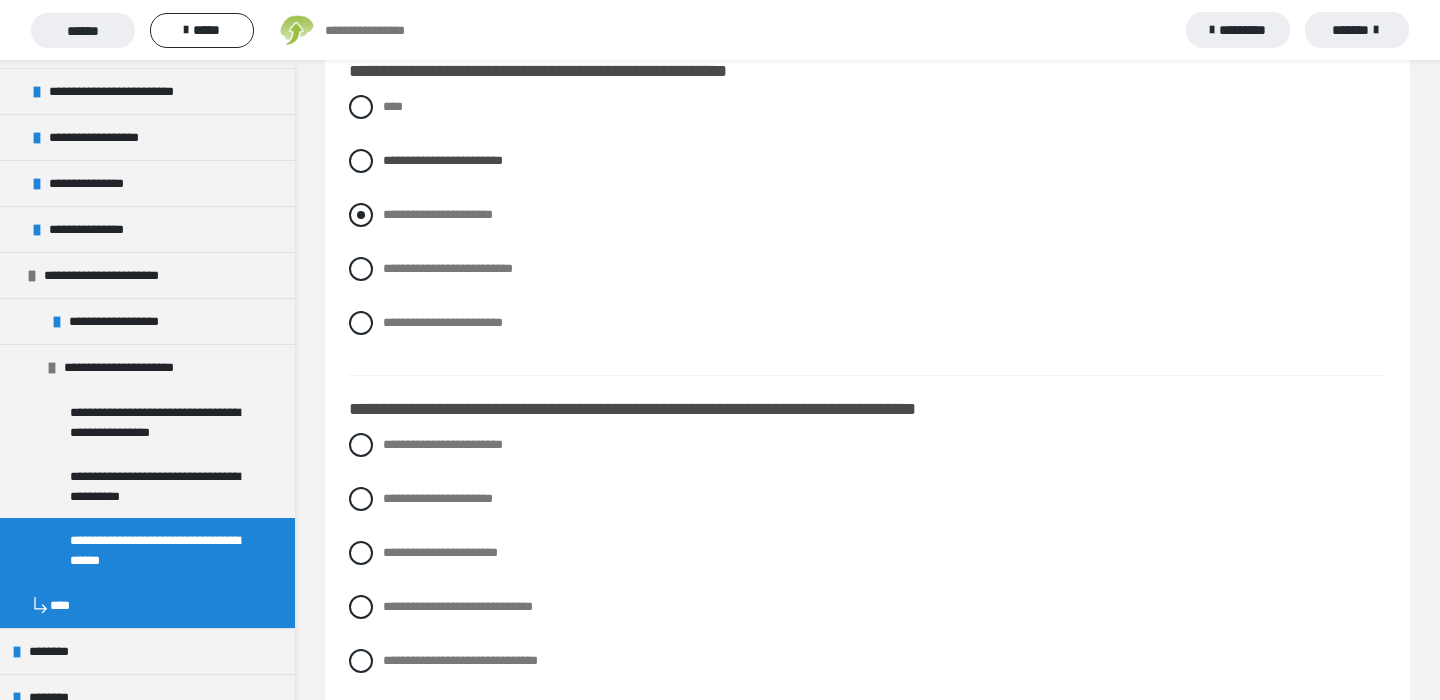 click on "**********" at bounding box center [438, 214] 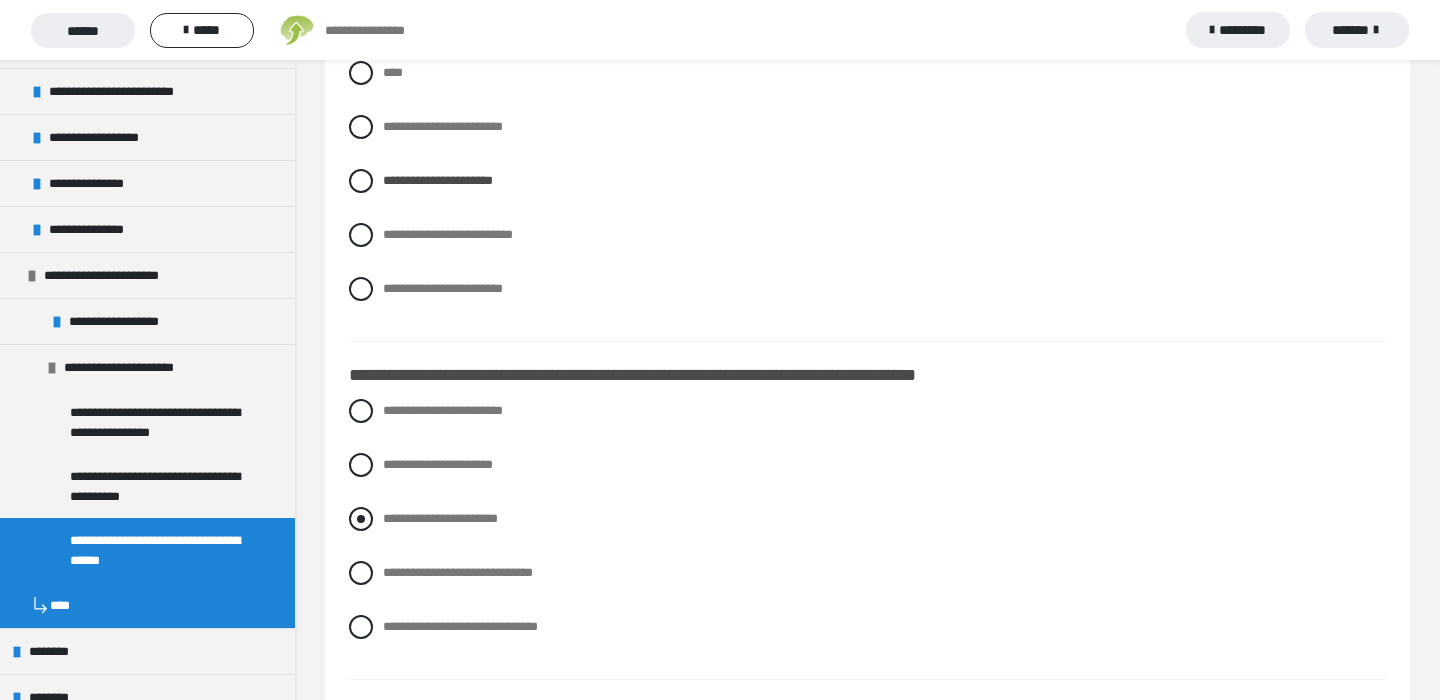 scroll, scrollTop: 4499, scrollLeft: 0, axis: vertical 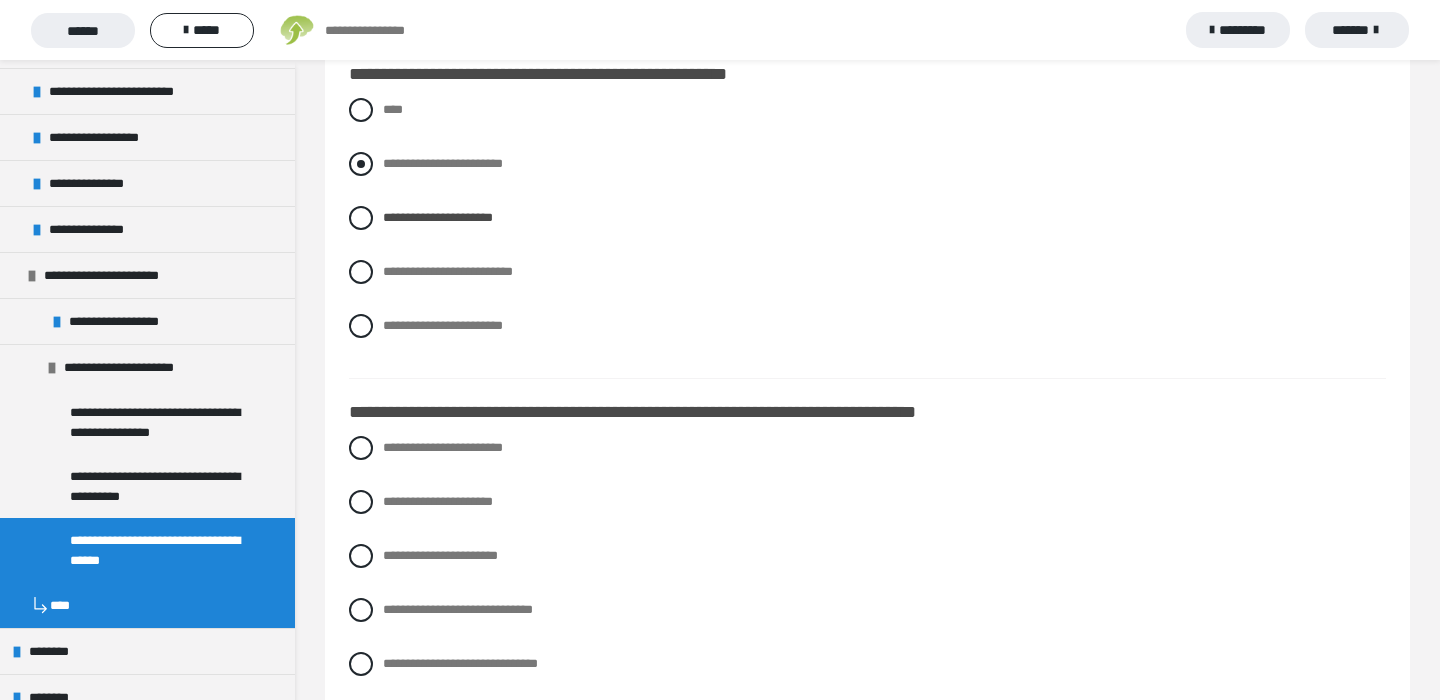 click on "**********" at bounding box center (443, 163) 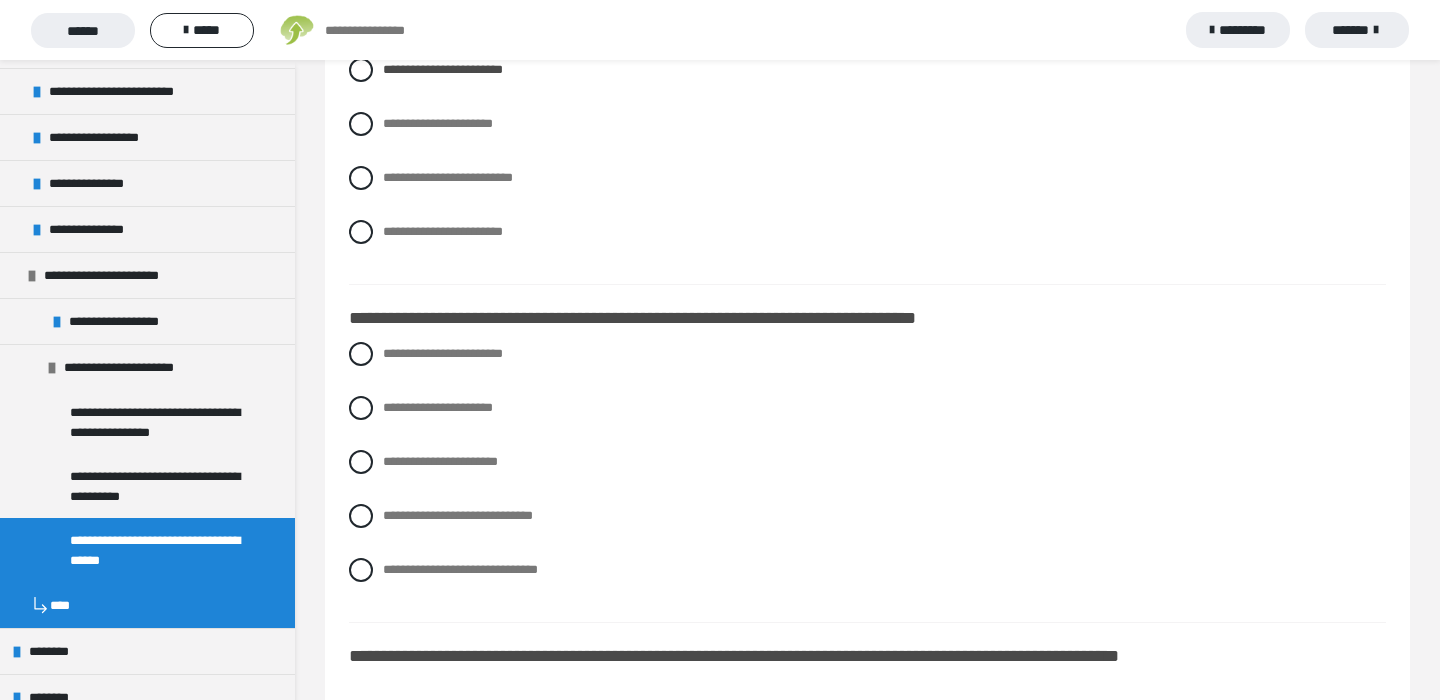 scroll, scrollTop: 4596, scrollLeft: 0, axis: vertical 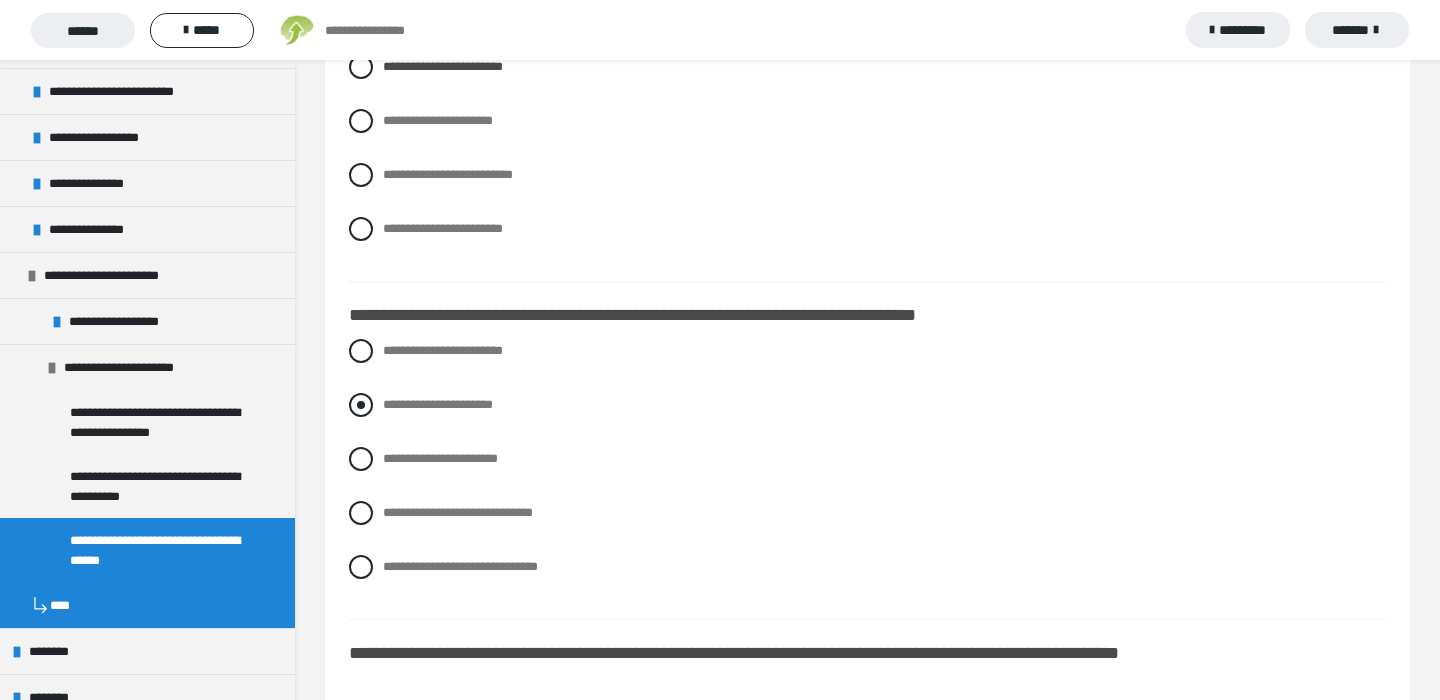 click on "**********" at bounding box center [438, 404] 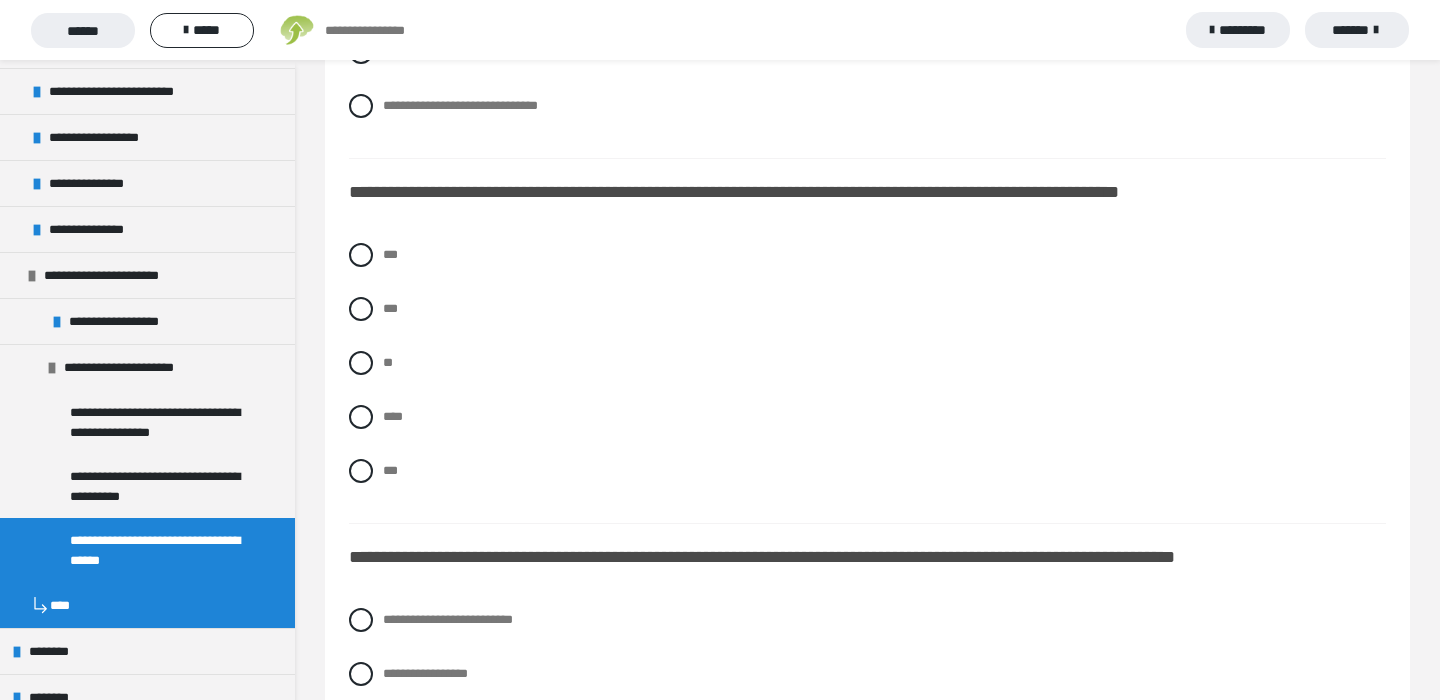 scroll, scrollTop: 5071, scrollLeft: 0, axis: vertical 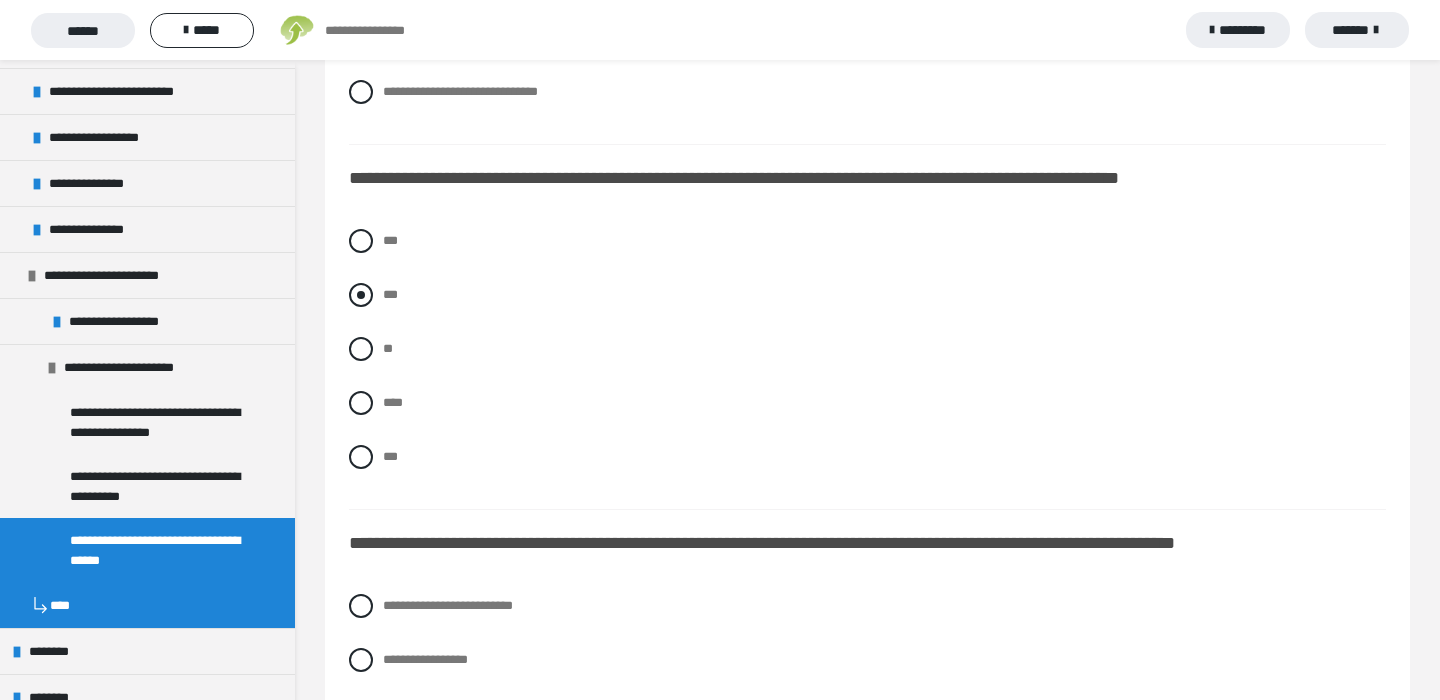 click on "***" at bounding box center (867, 295) 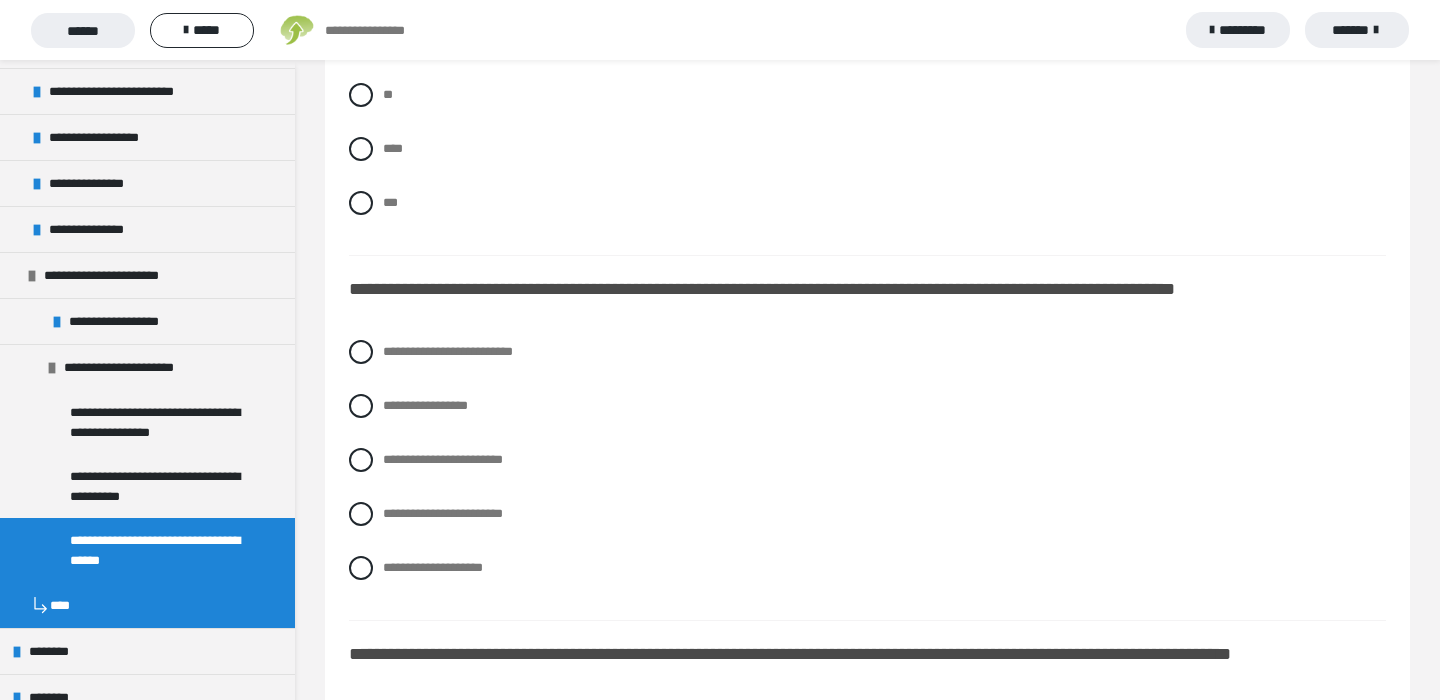 scroll, scrollTop: 5335, scrollLeft: 0, axis: vertical 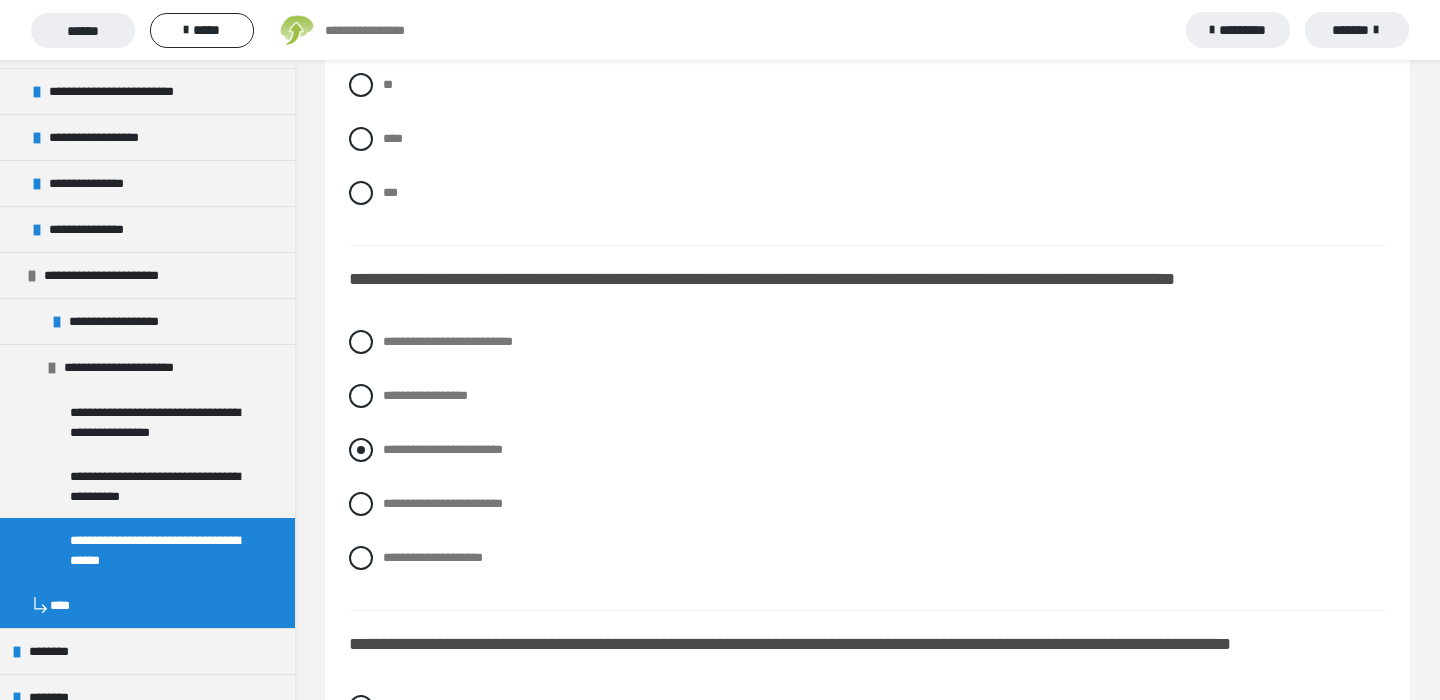 click on "**********" at bounding box center (867, 450) 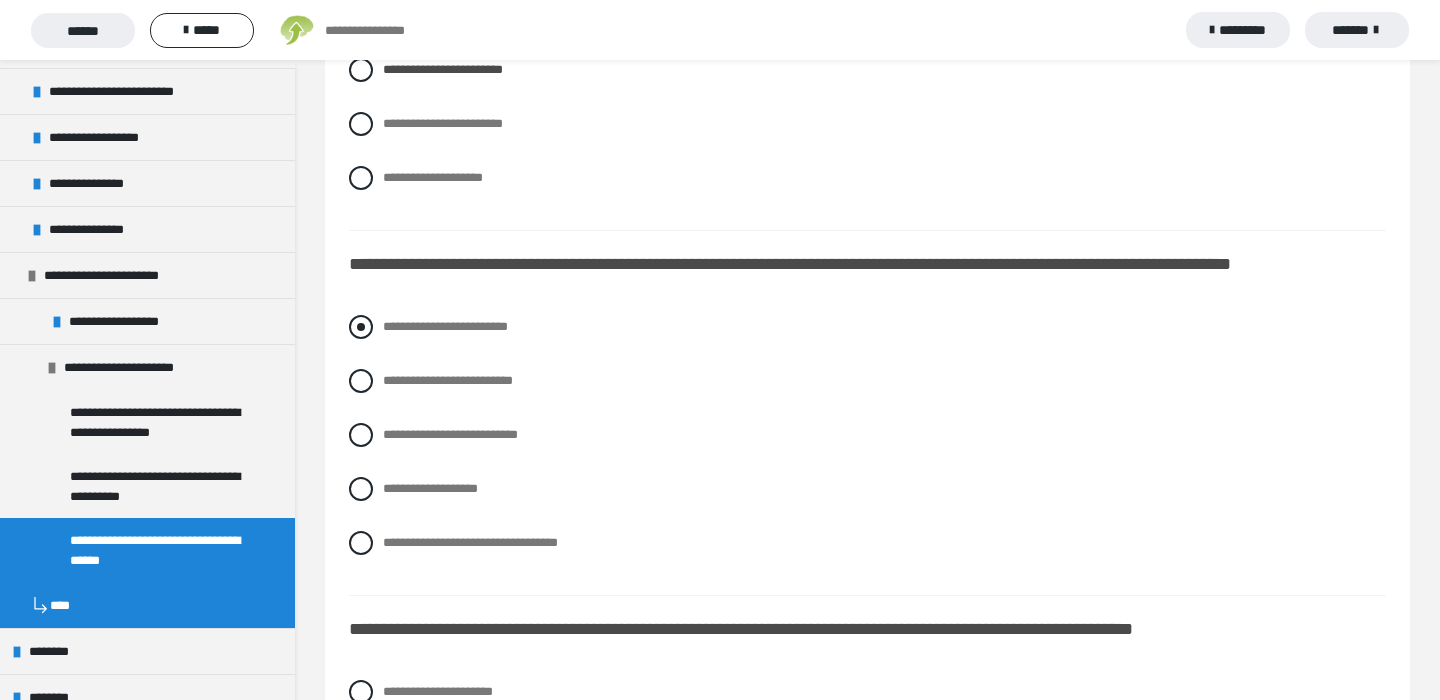 scroll, scrollTop: 5716, scrollLeft: 0, axis: vertical 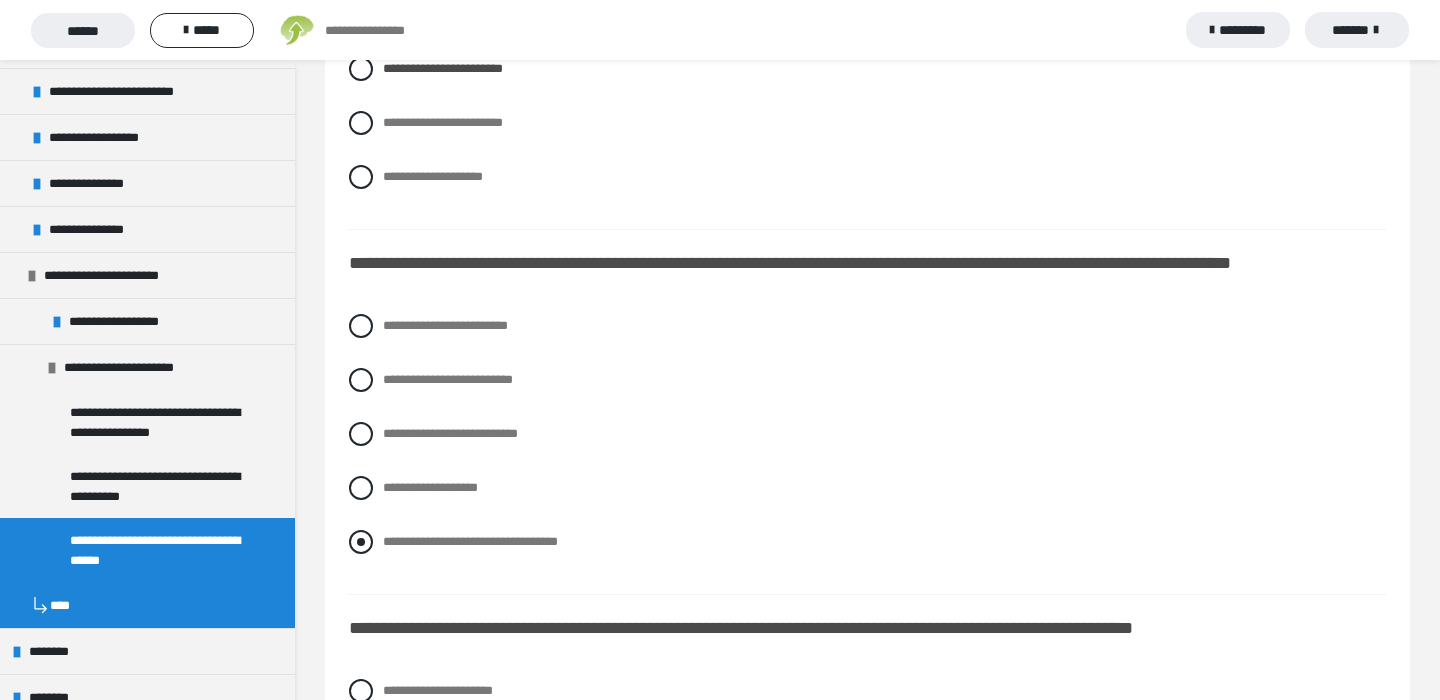 click on "**********" at bounding box center (470, 541) 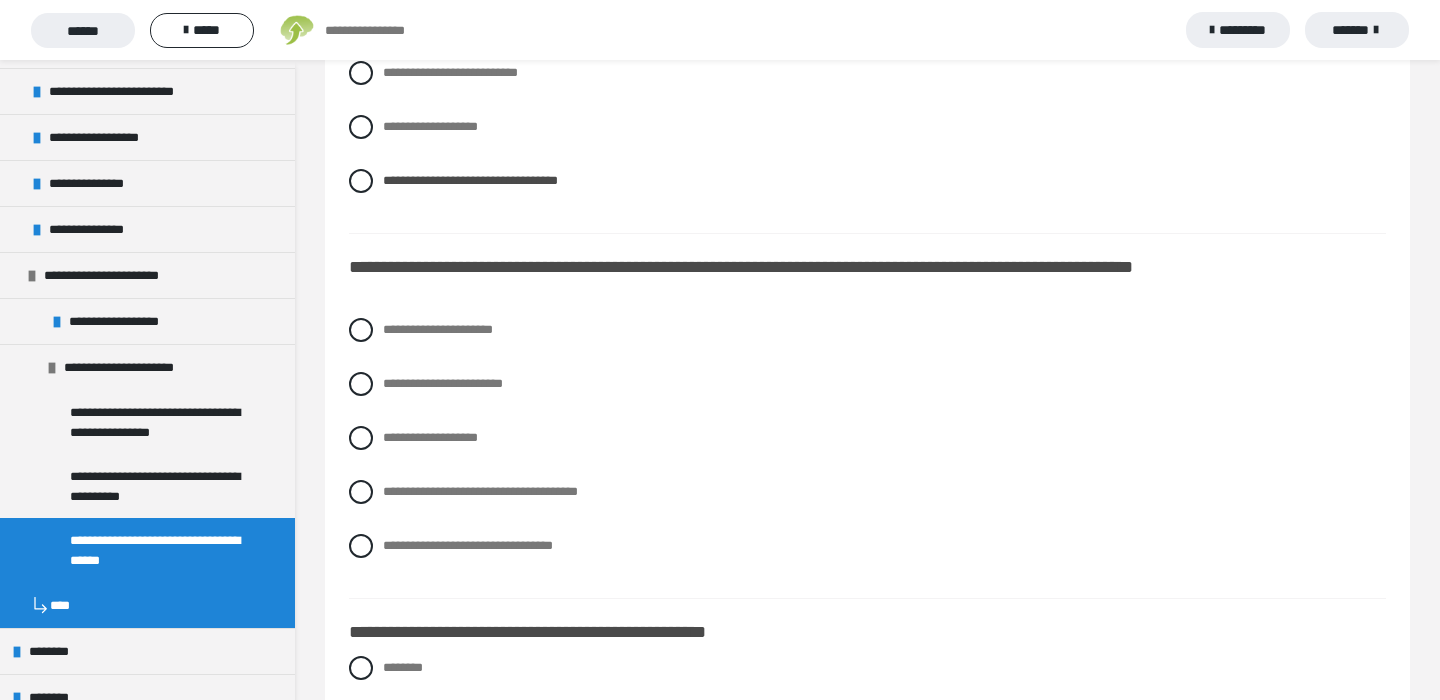 scroll, scrollTop: 6102, scrollLeft: 0, axis: vertical 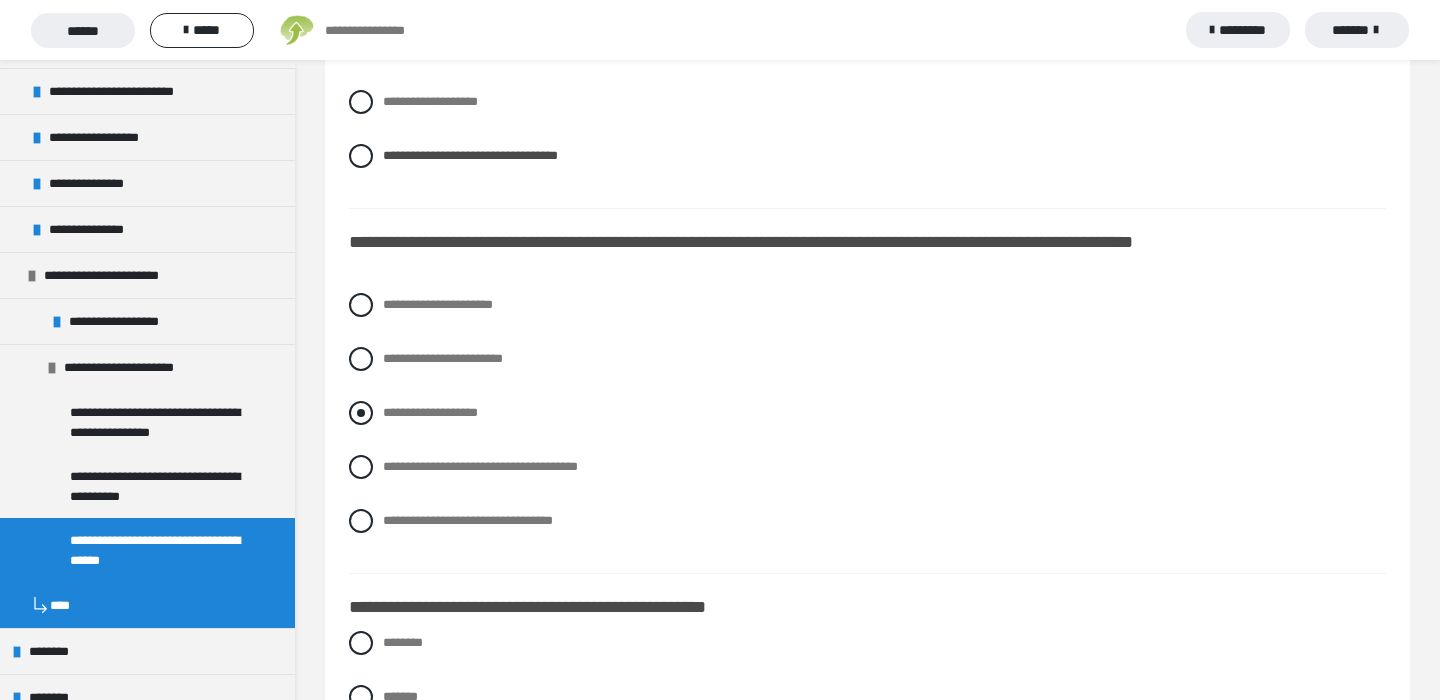 click on "**********" at bounding box center [867, 413] 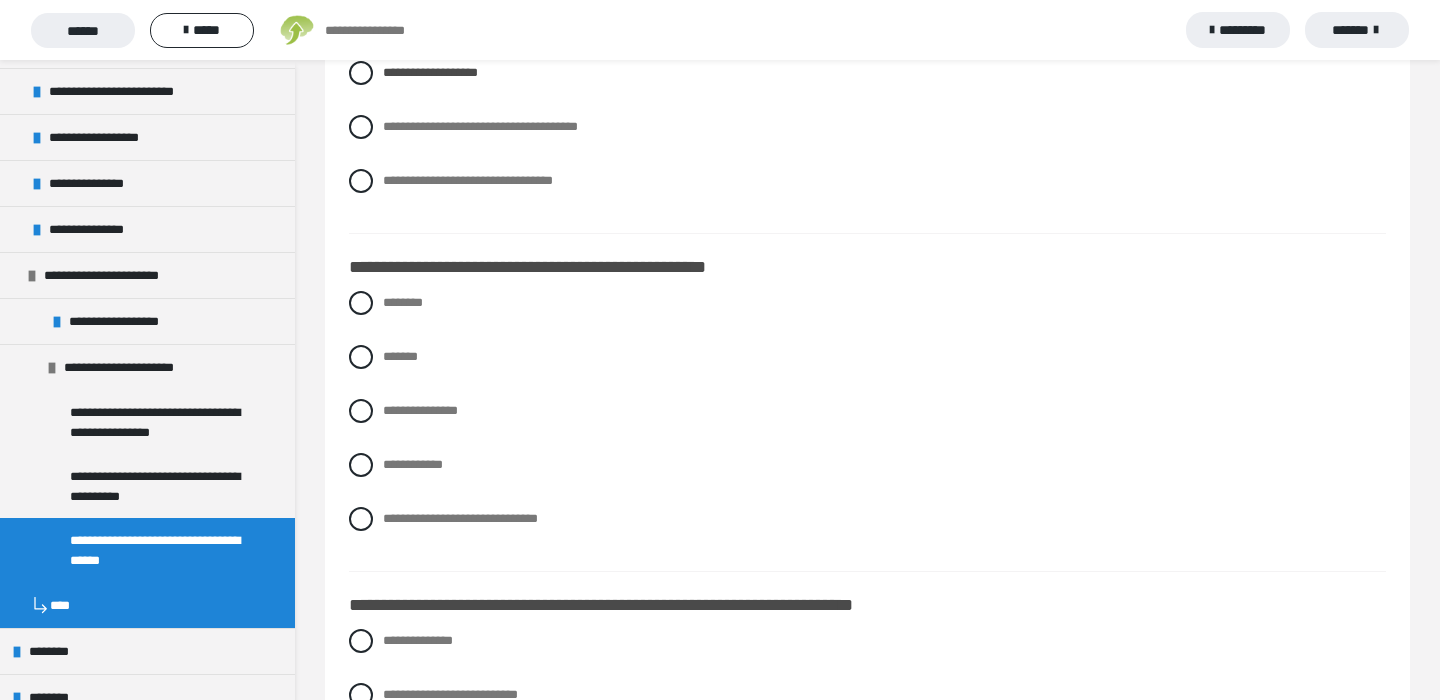 scroll, scrollTop: 6444, scrollLeft: 0, axis: vertical 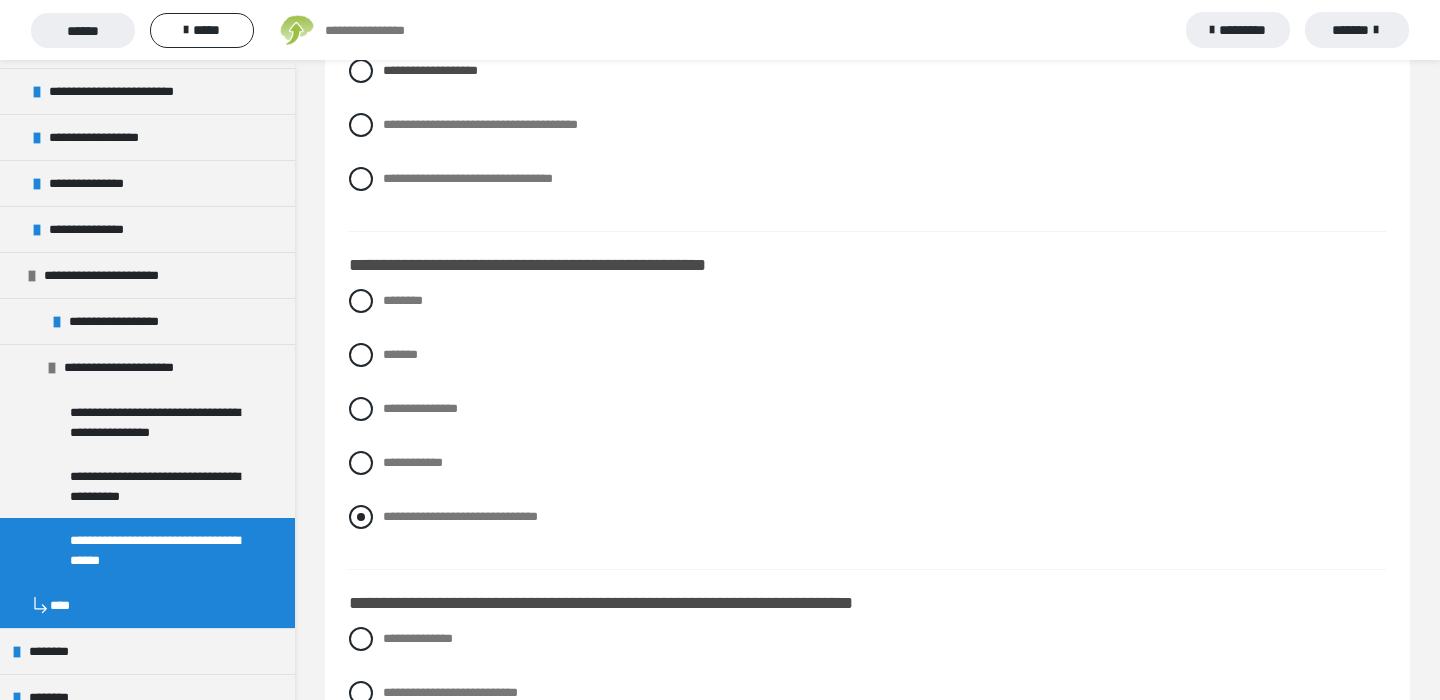 click on "**********" at bounding box center (460, 516) 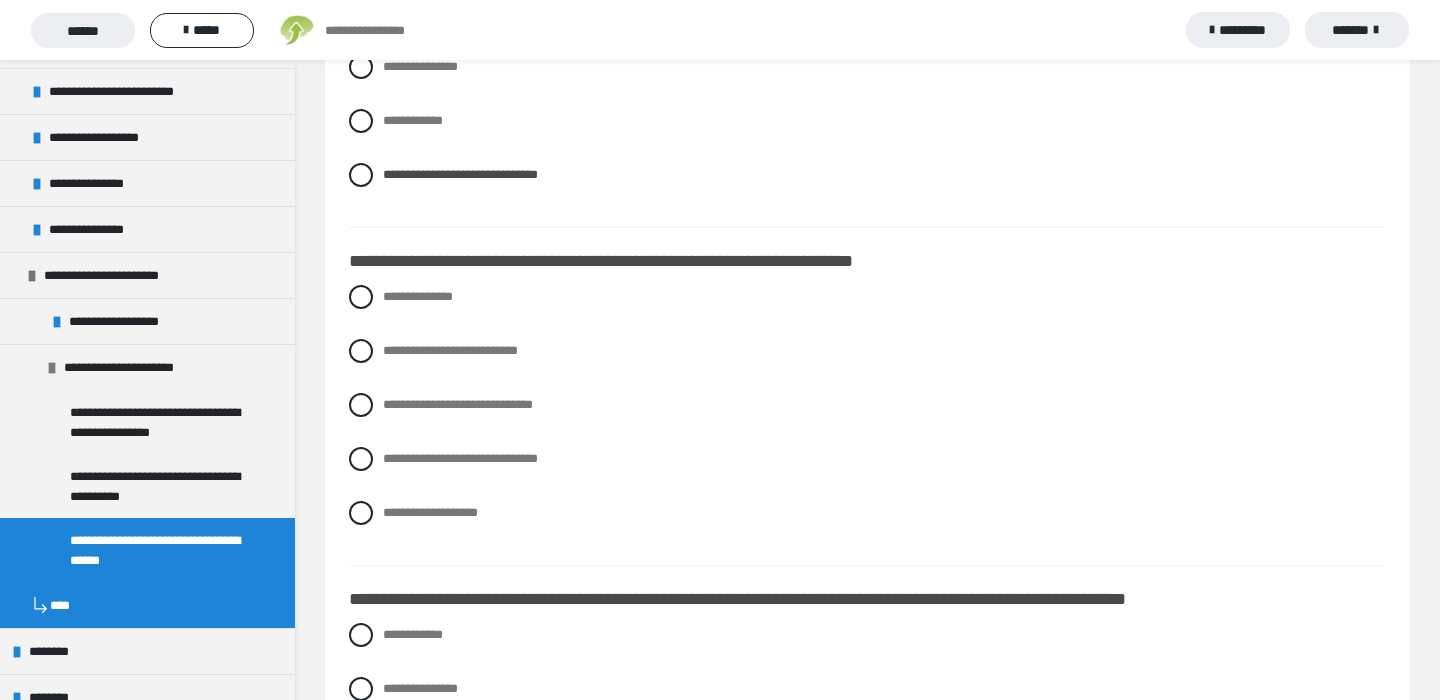 scroll, scrollTop: 6790, scrollLeft: 0, axis: vertical 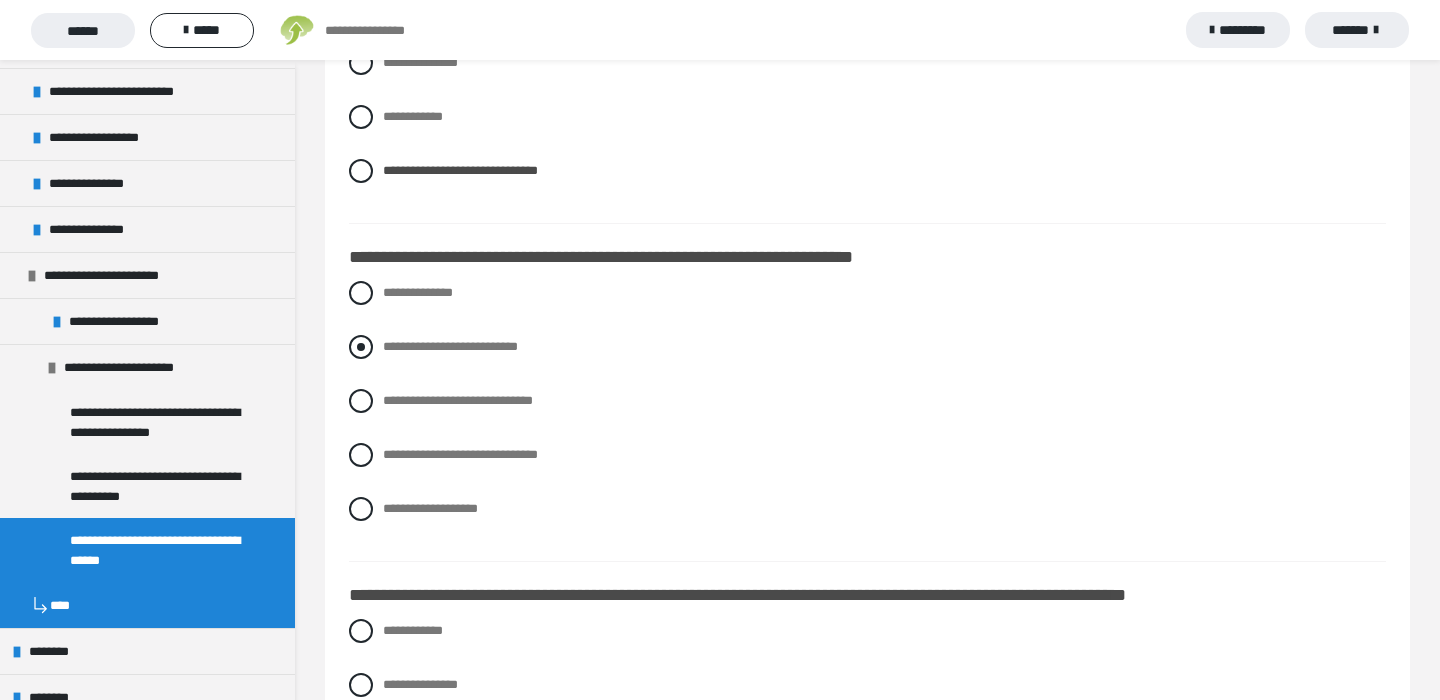 click on "**********" at bounding box center (450, 346) 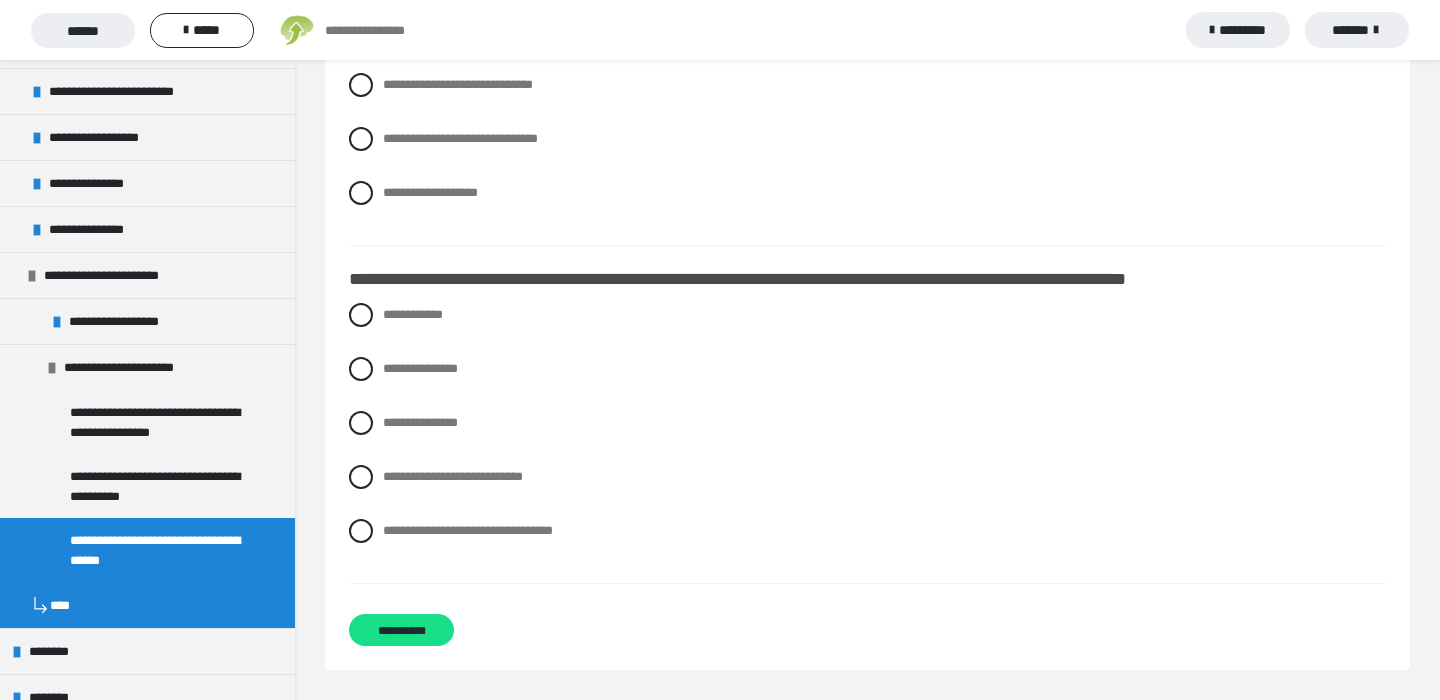 scroll, scrollTop: 7106, scrollLeft: 0, axis: vertical 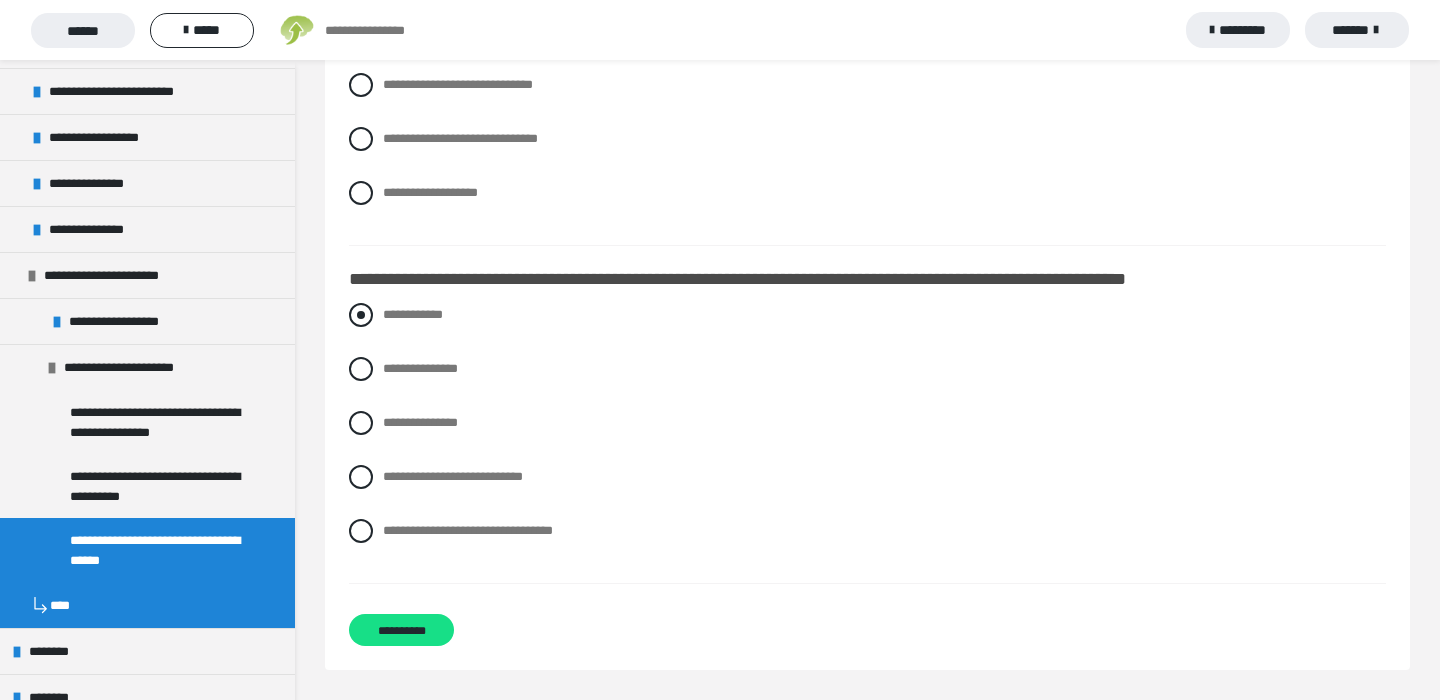 click on "**********" at bounding box center (413, 314) 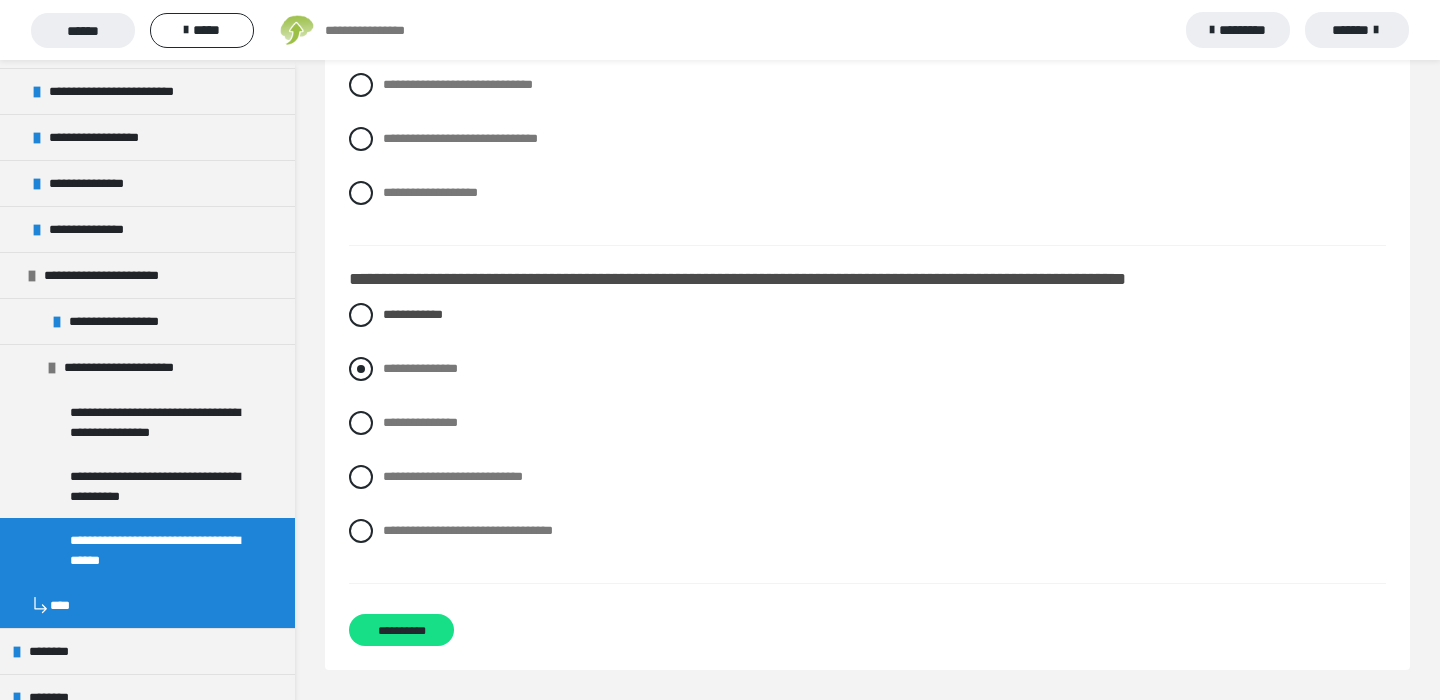 click on "**********" at bounding box center [420, 368] 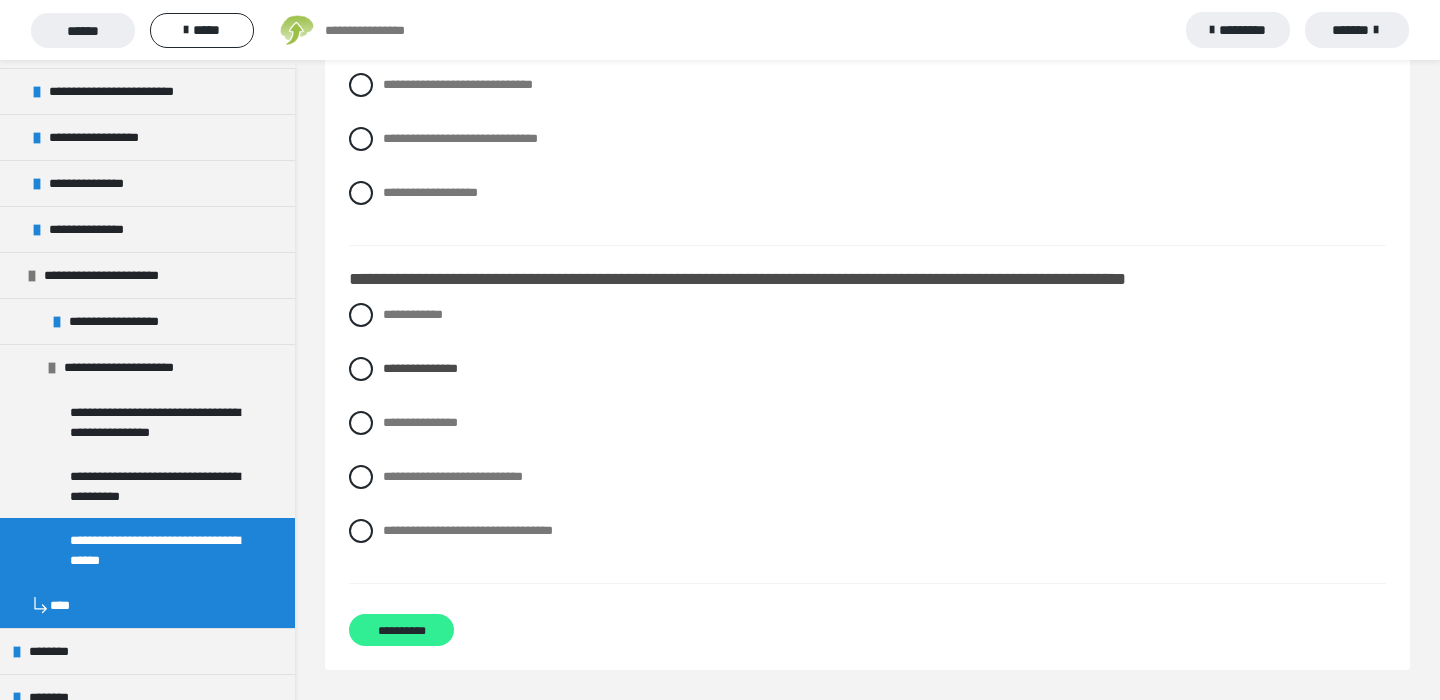 click on "**********" at bounding box center [401, 630] 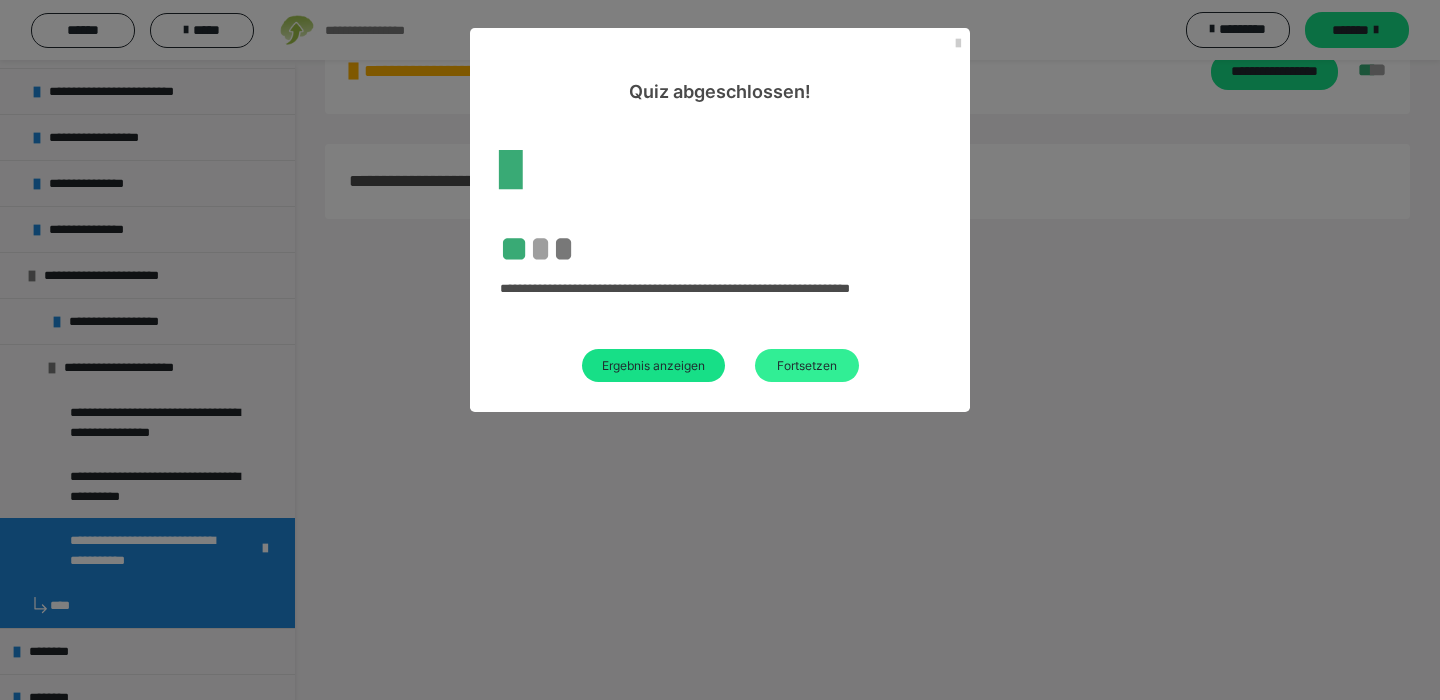 scroll, scrollTop: 60, scrollLeft: 0, axis: vertical 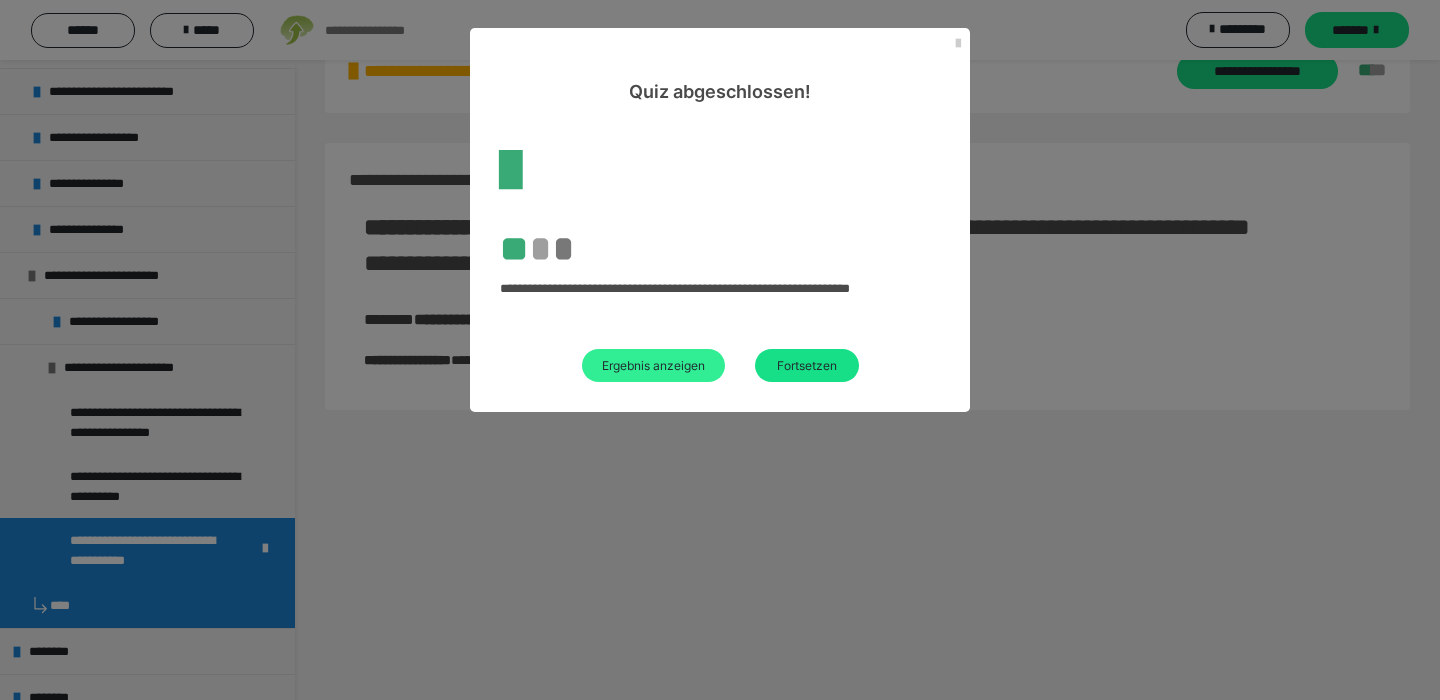 click on "Ergebnis anzeigen" at bounding box center (653, 365) 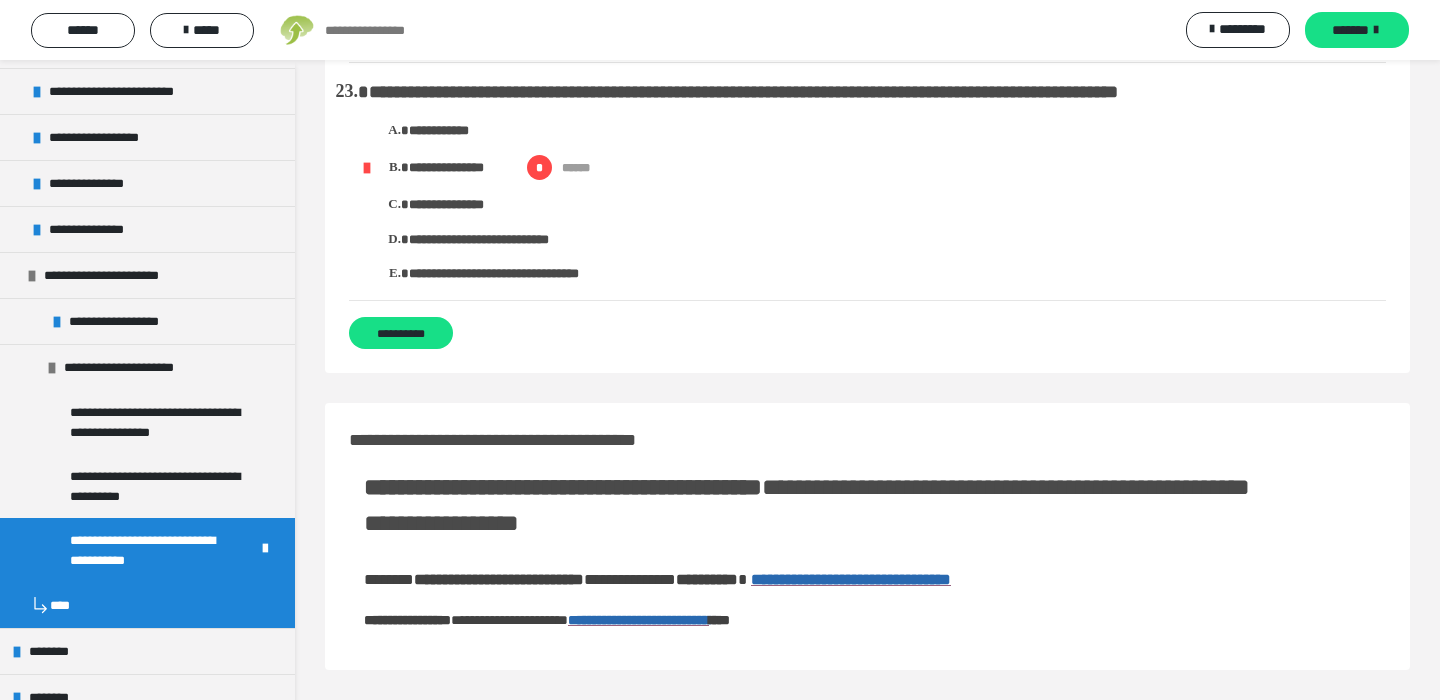 scroll, scrollTop: 5364, scrollLeft: 0, axis: vertical 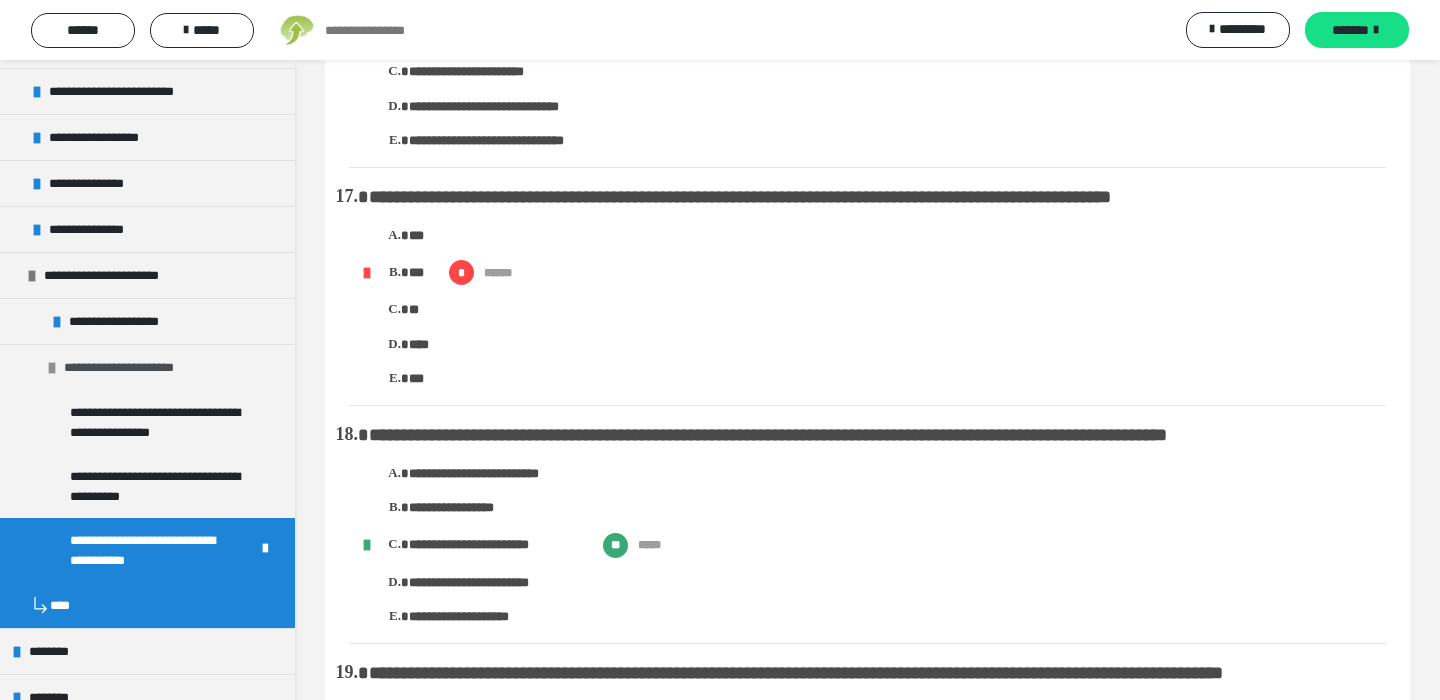click at bounding box center (52, 368) 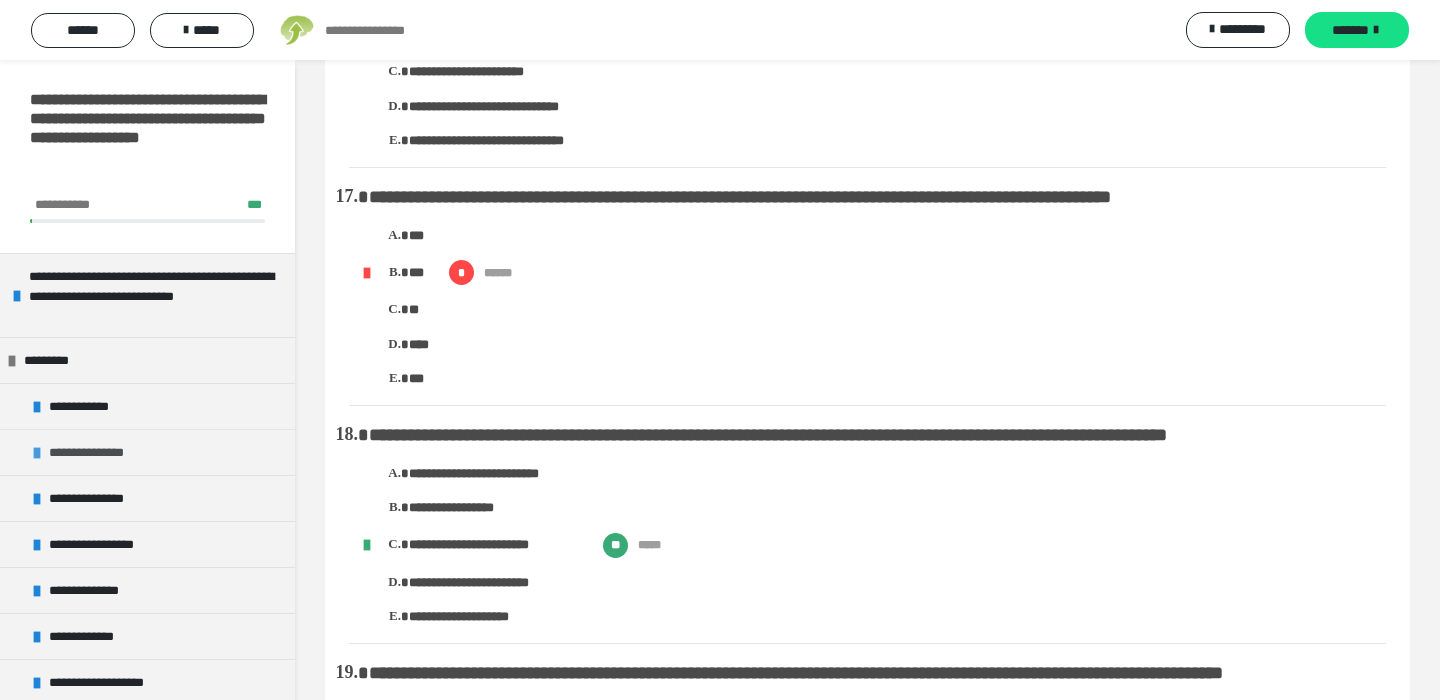 scroll, scrollTop: 0, scrollLeft: 0, axis: both 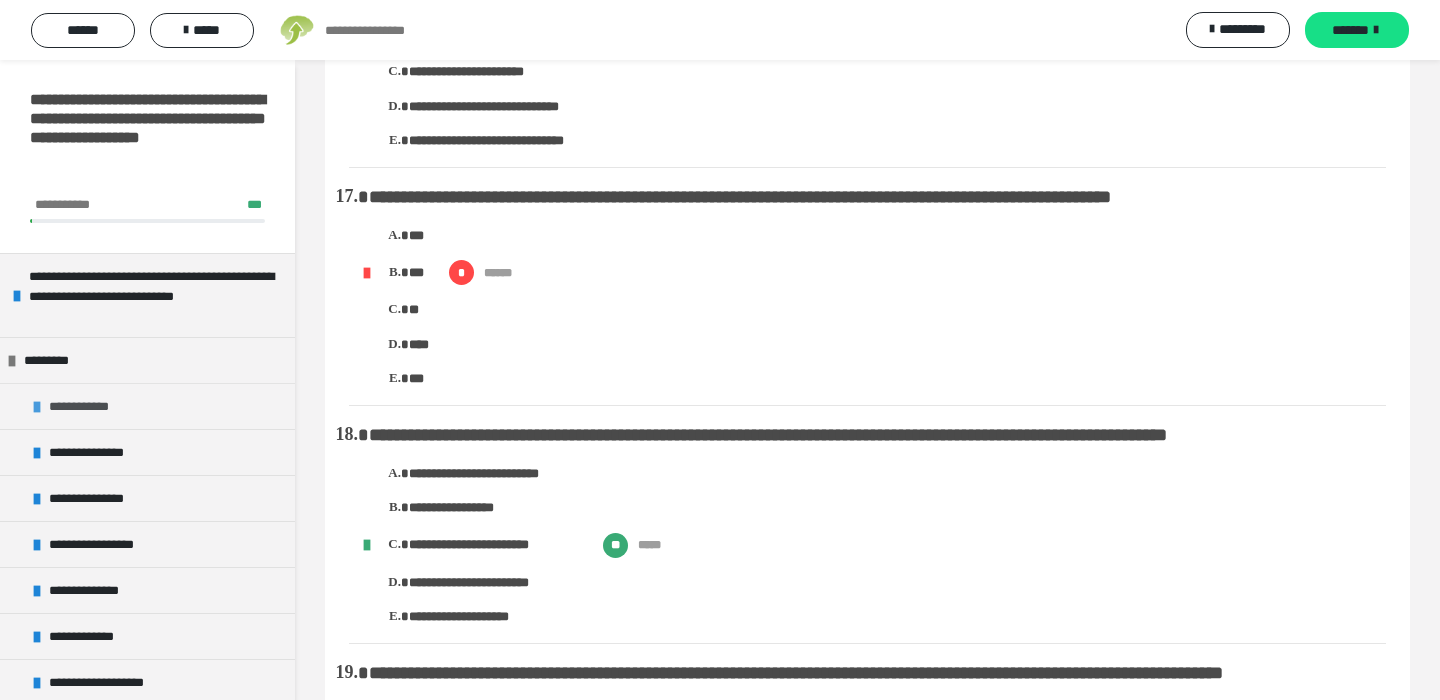 click on "**********" at bounding box center [85, 406] 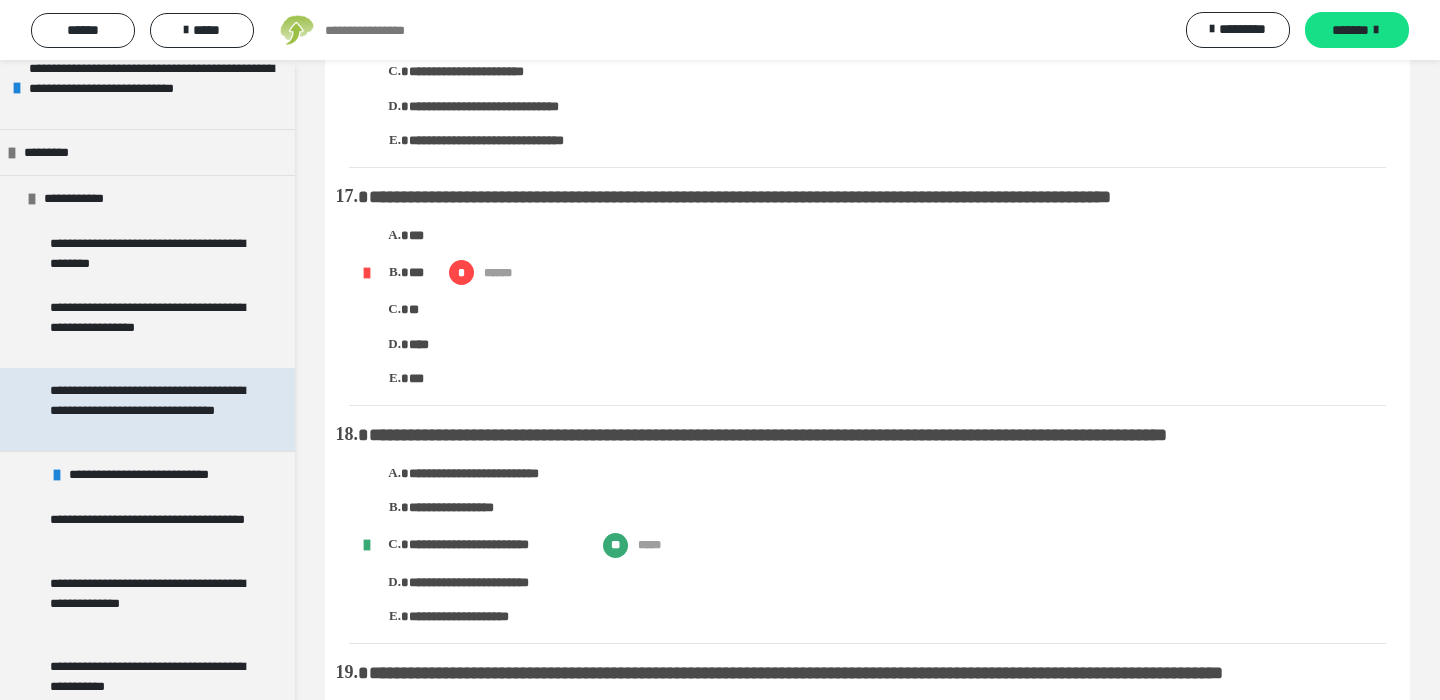 scroll, scrollTop: 206, scrollLeft: 0, axis: vertical 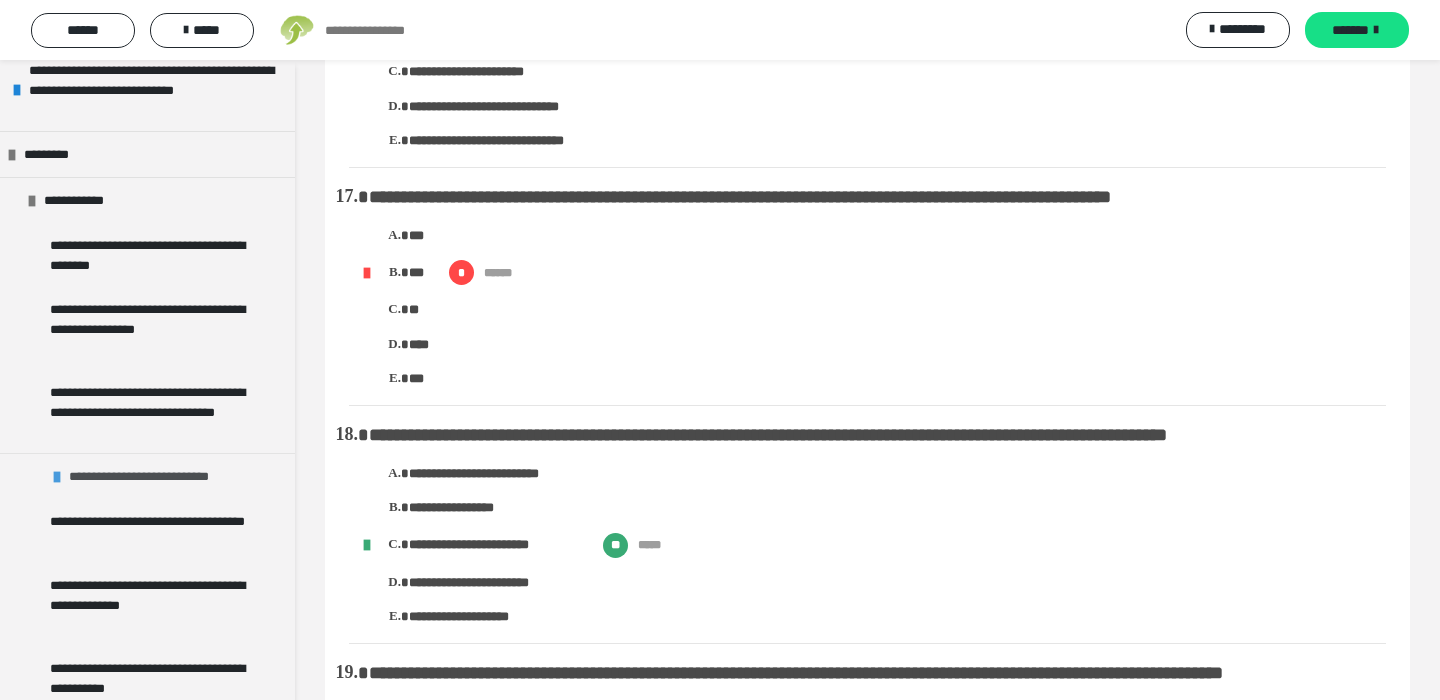 click at bounding box center (57, 477) 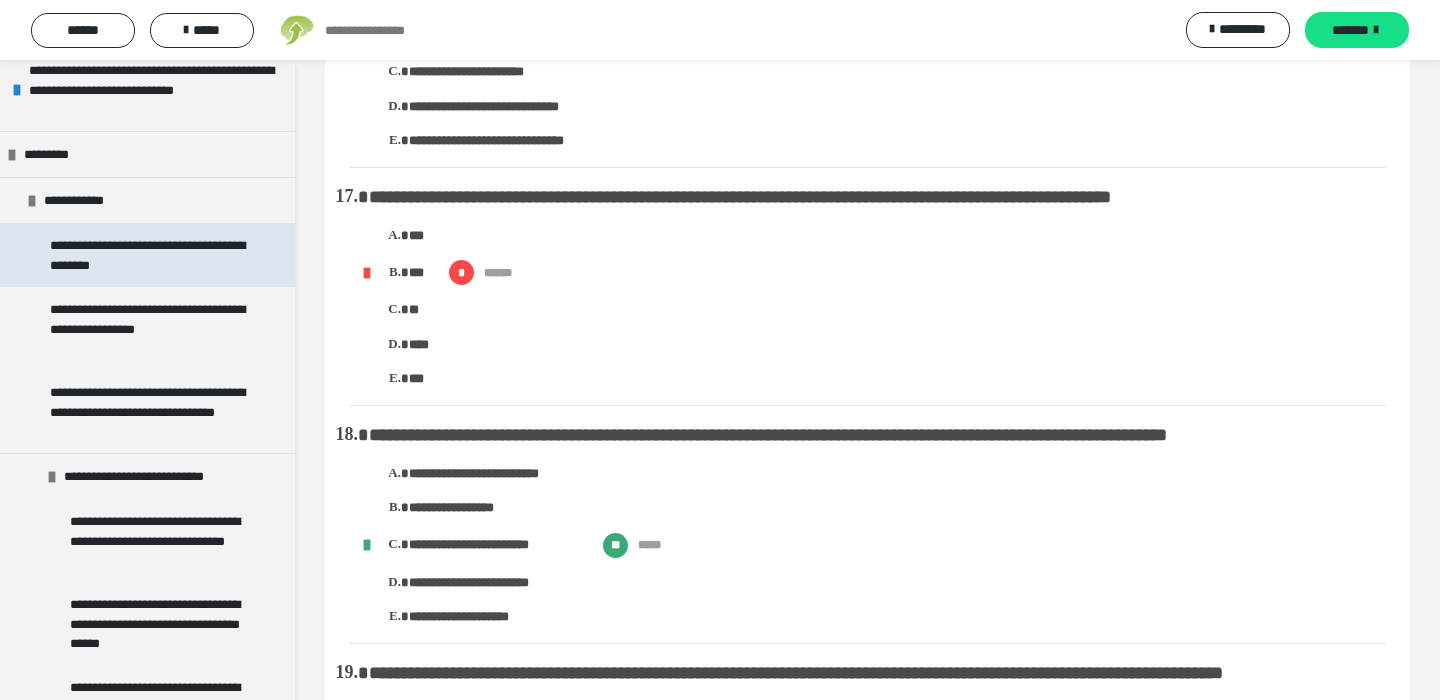 click on "**********" at bounding box center (149, 255) 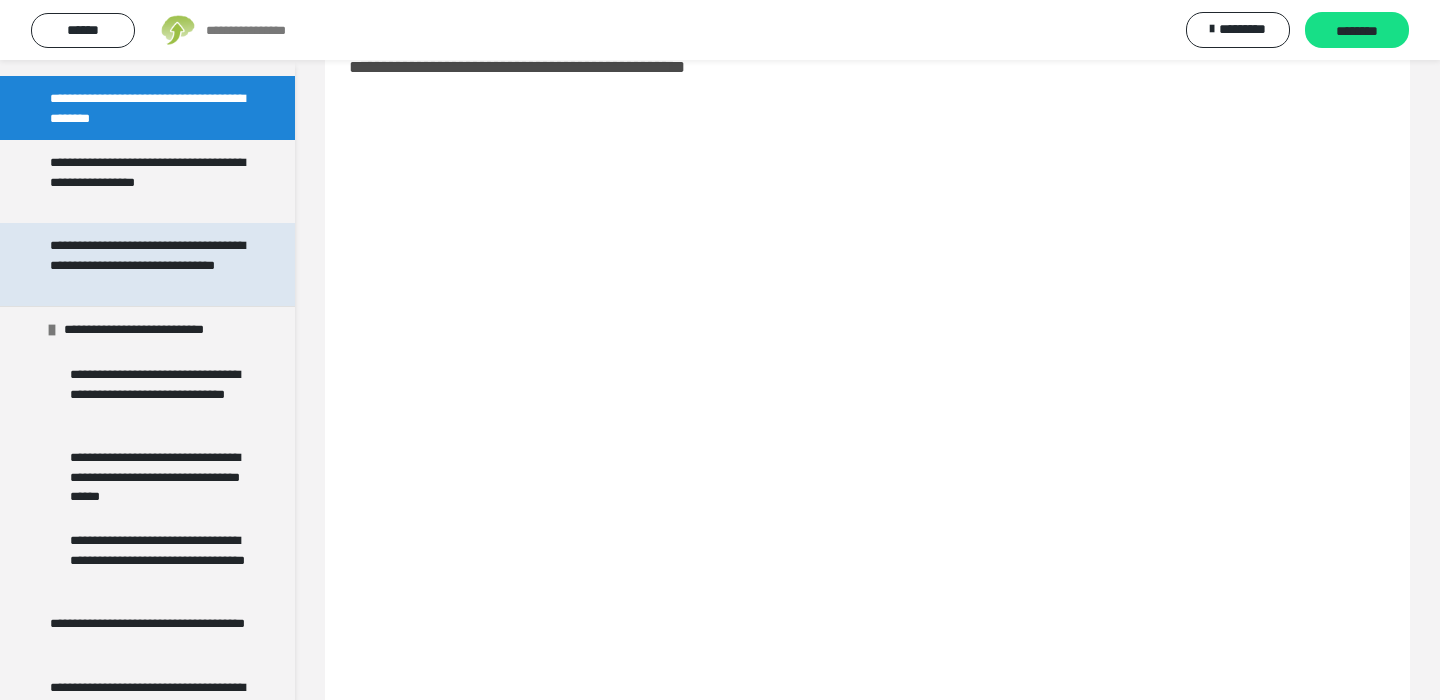 scroll, scrollTop: 411, scrollLeft: 0, axis: vertical 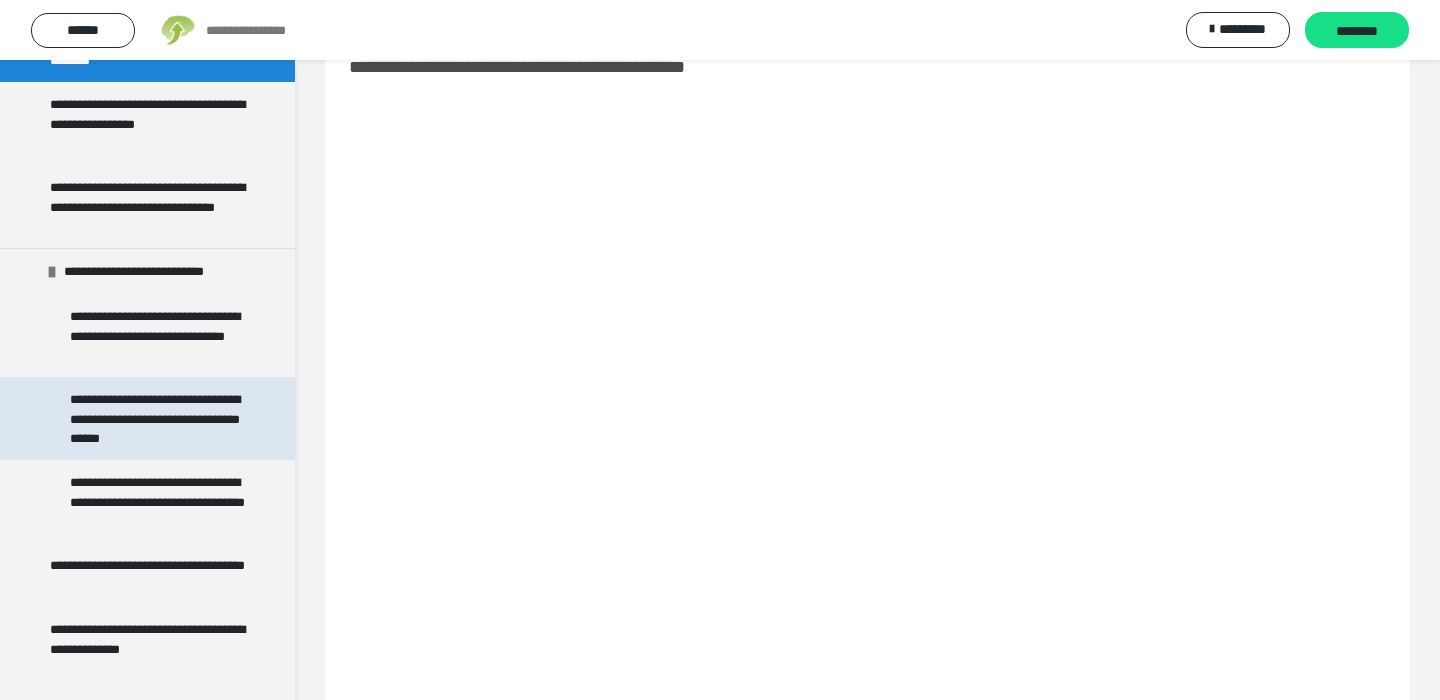click on "**********" at bounding box center [159, 418] 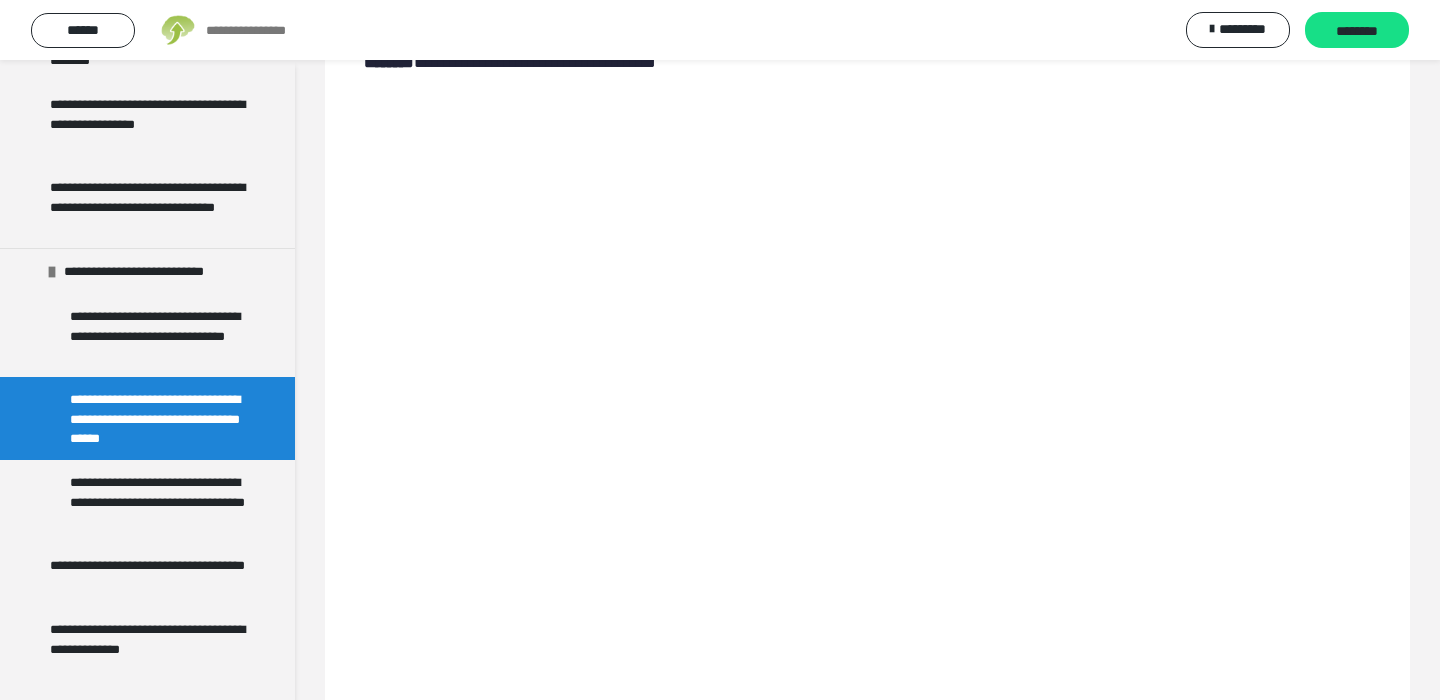scroll, scrollTop: 201, scrollLeft: 0, axis: vertical 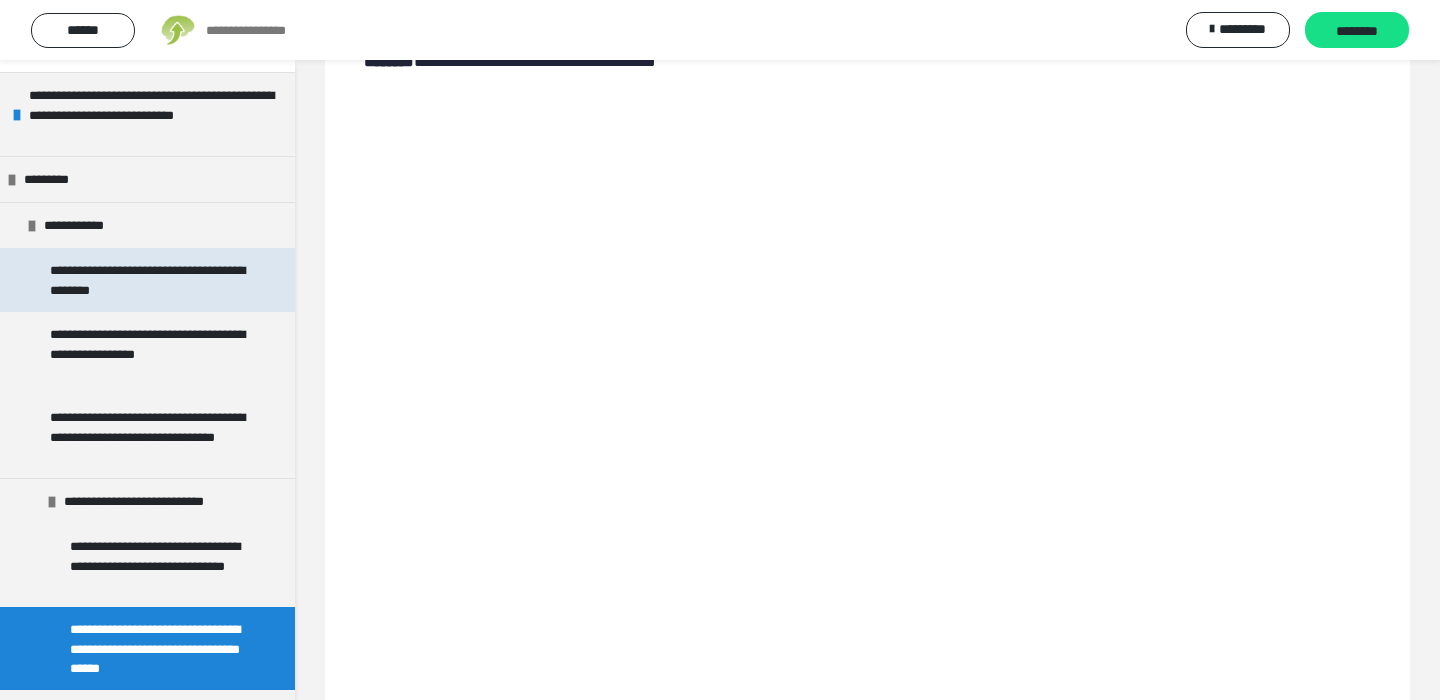 click on "**********" at bounding box center (149, 280) 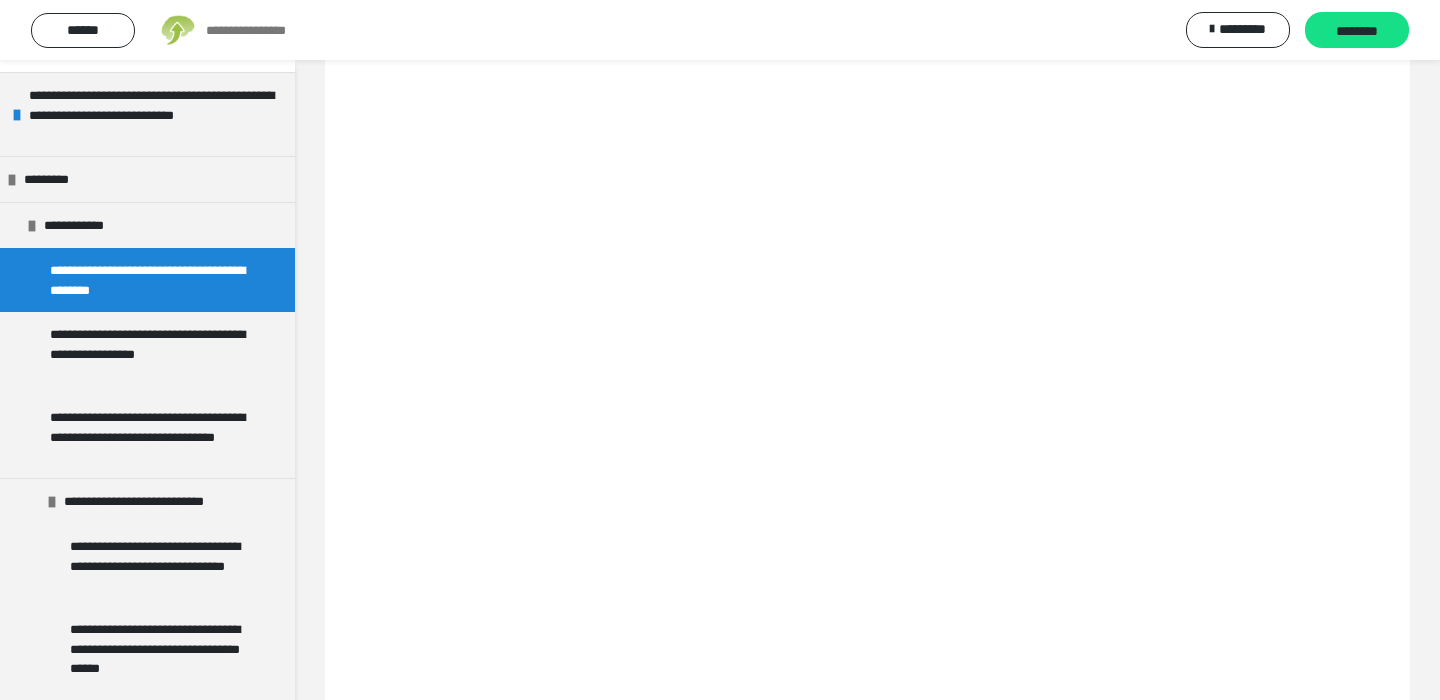 scroll, scrollTop: 72, scrollLeft: 0, axis: vertical 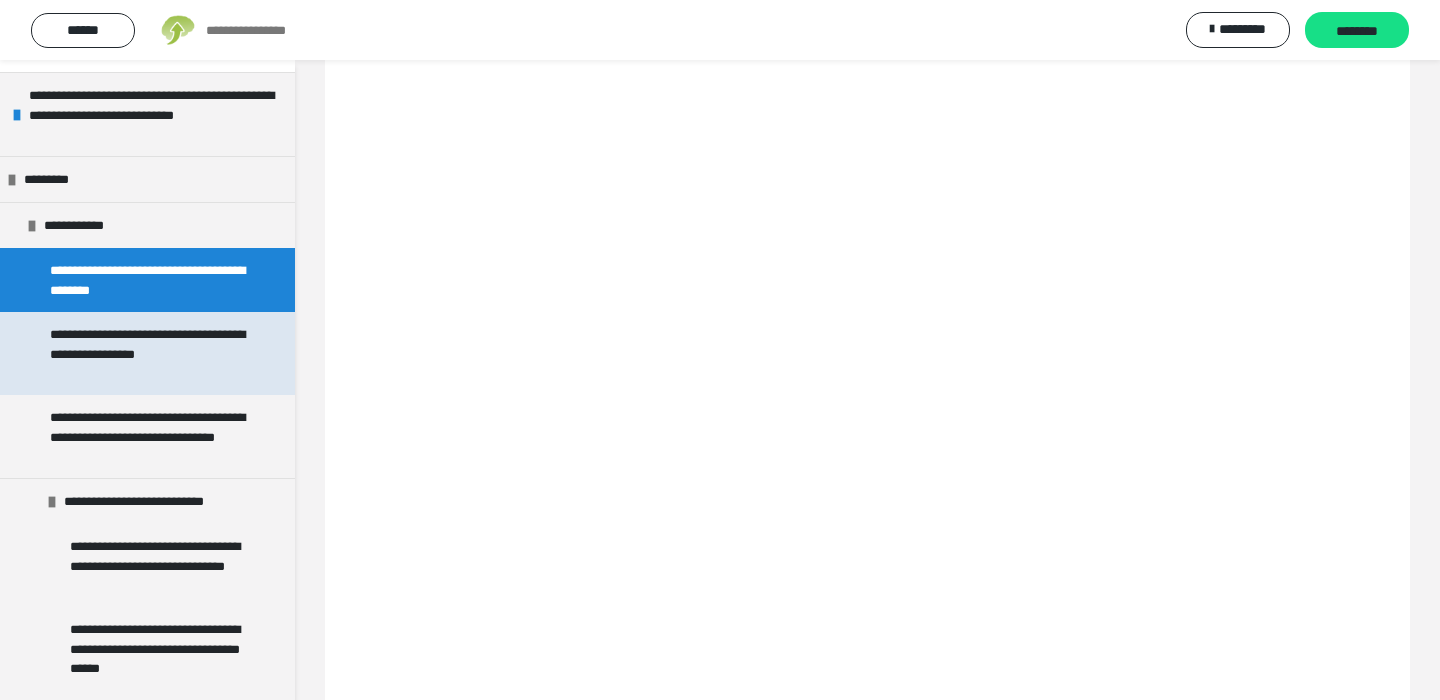 click on "**********" at bounding box center [149, 353] 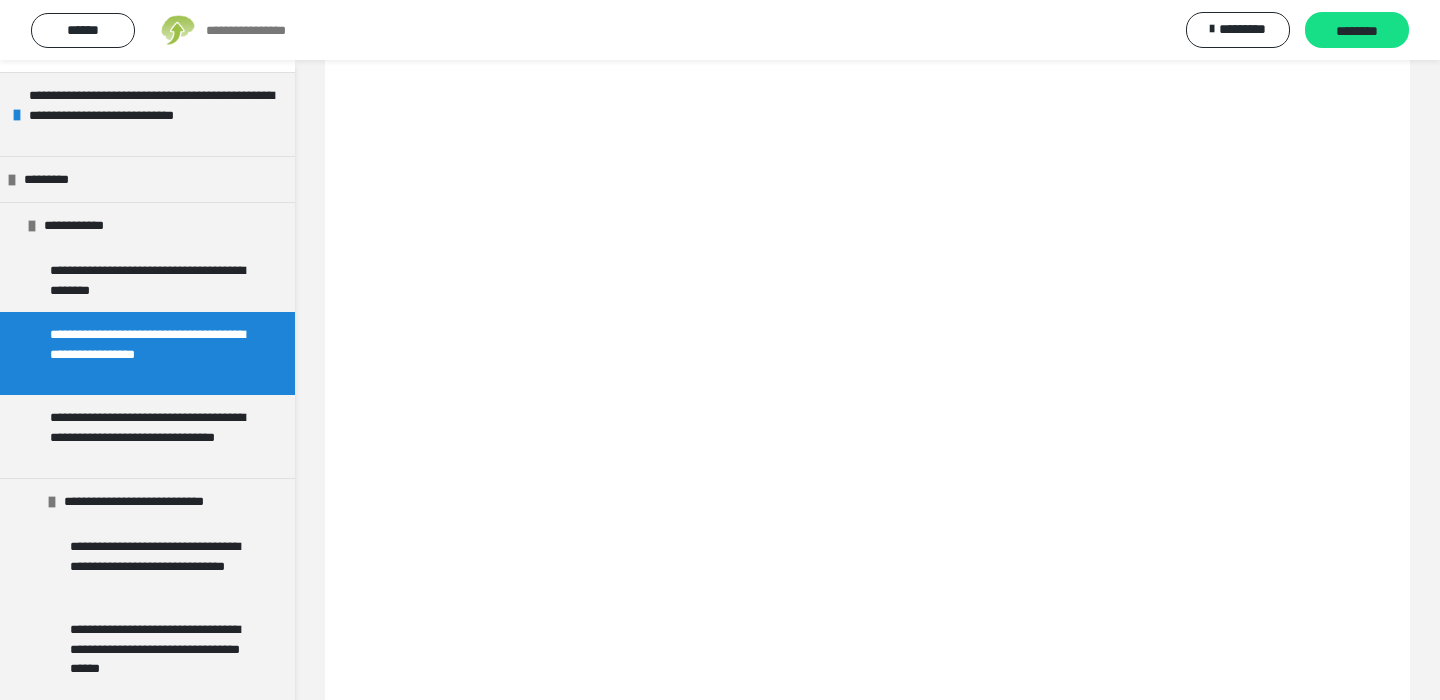scroll, scrollTop: 86, scrollLeft: 0, axis: vertical 